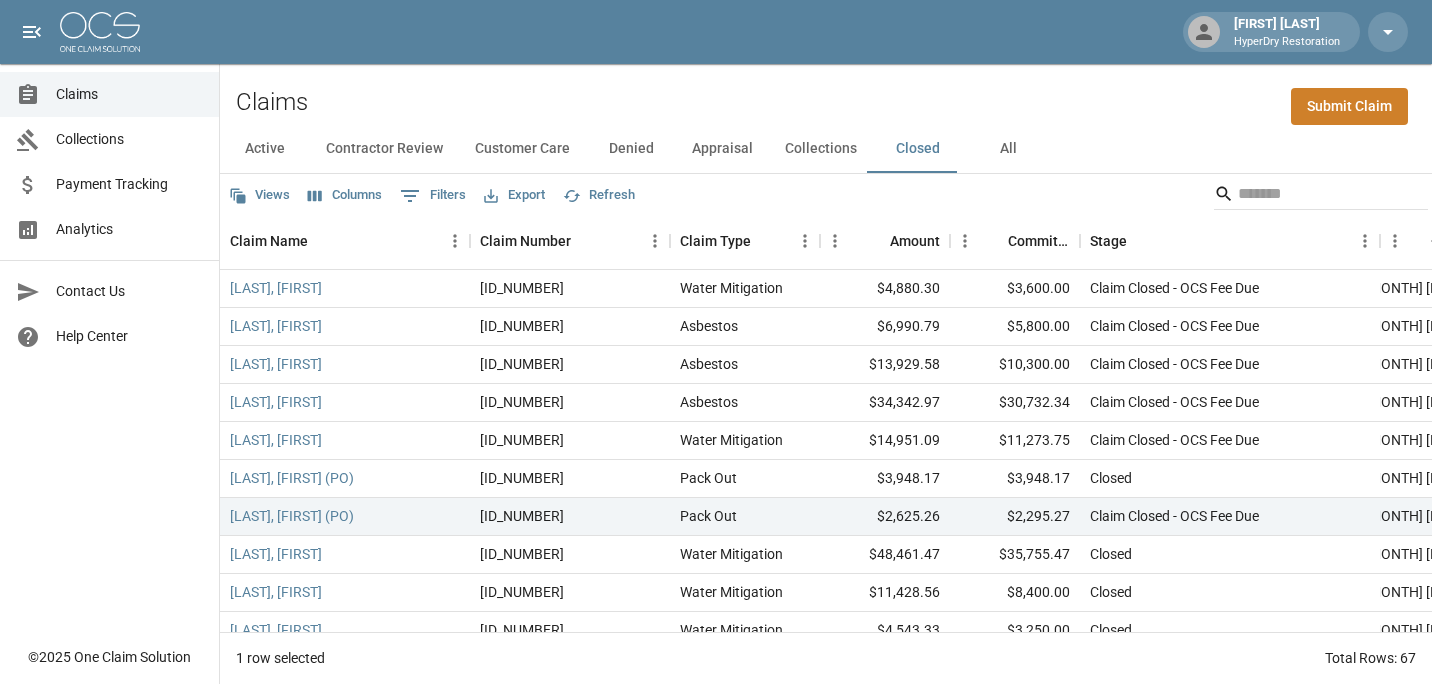 scroll, scrollTop: 0, scrollLeft: 0, axis: both 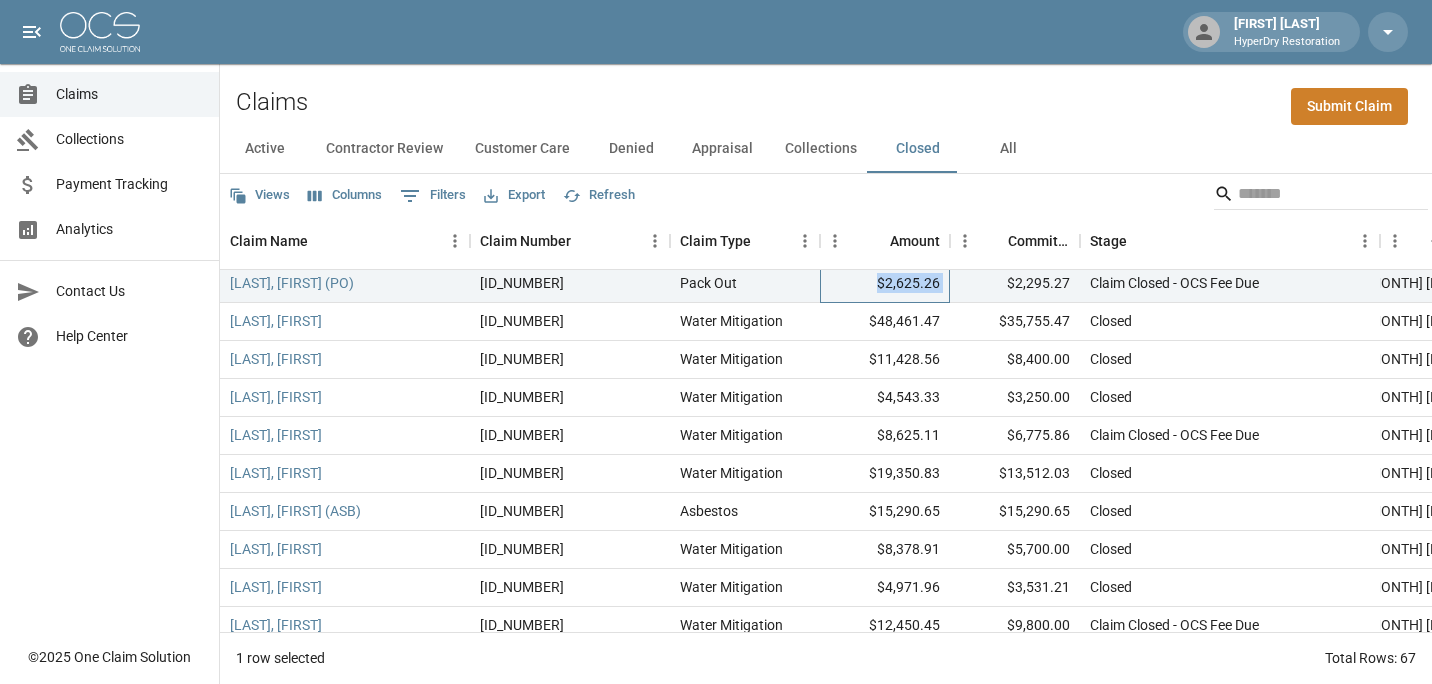 click on "$2,625.26" at bounding box center (885, 284) 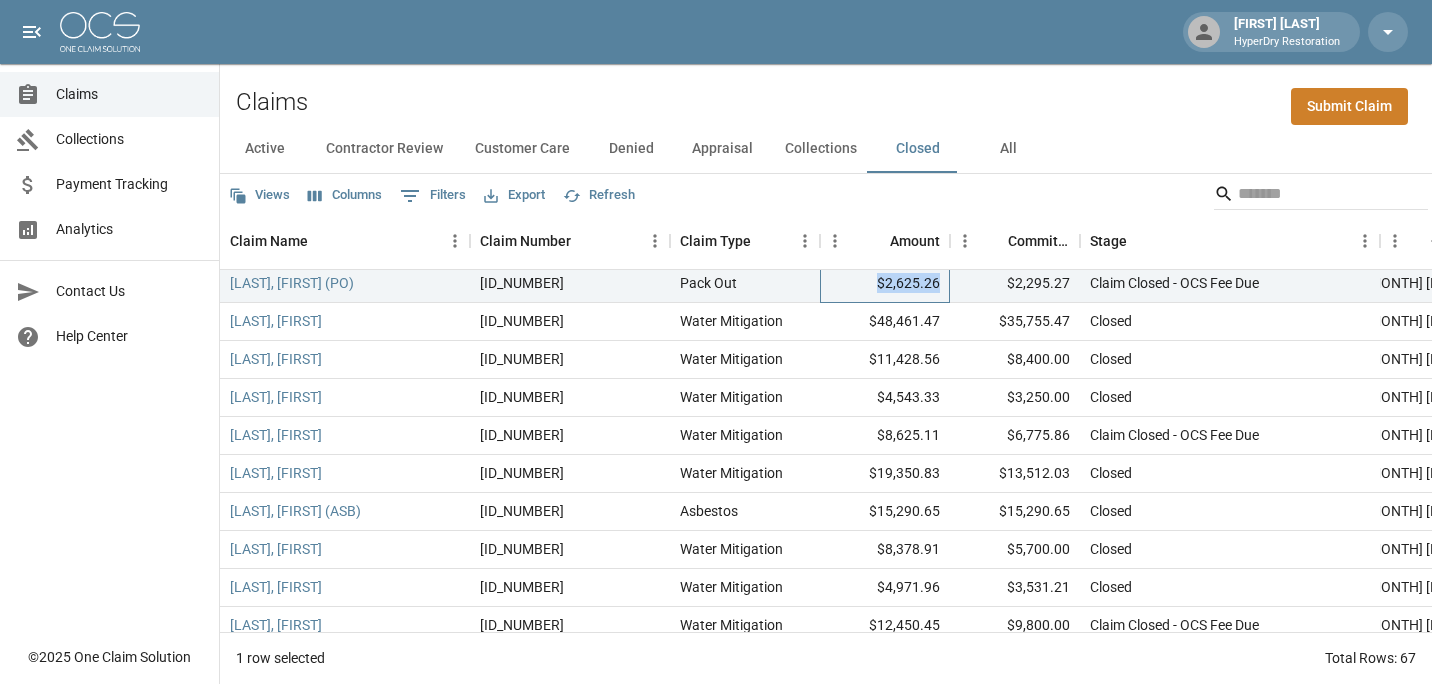 drag, startPoint x: 939, startPoint y: 284, endPoint x: 883, endPoint y: 279, distance: 56.22277 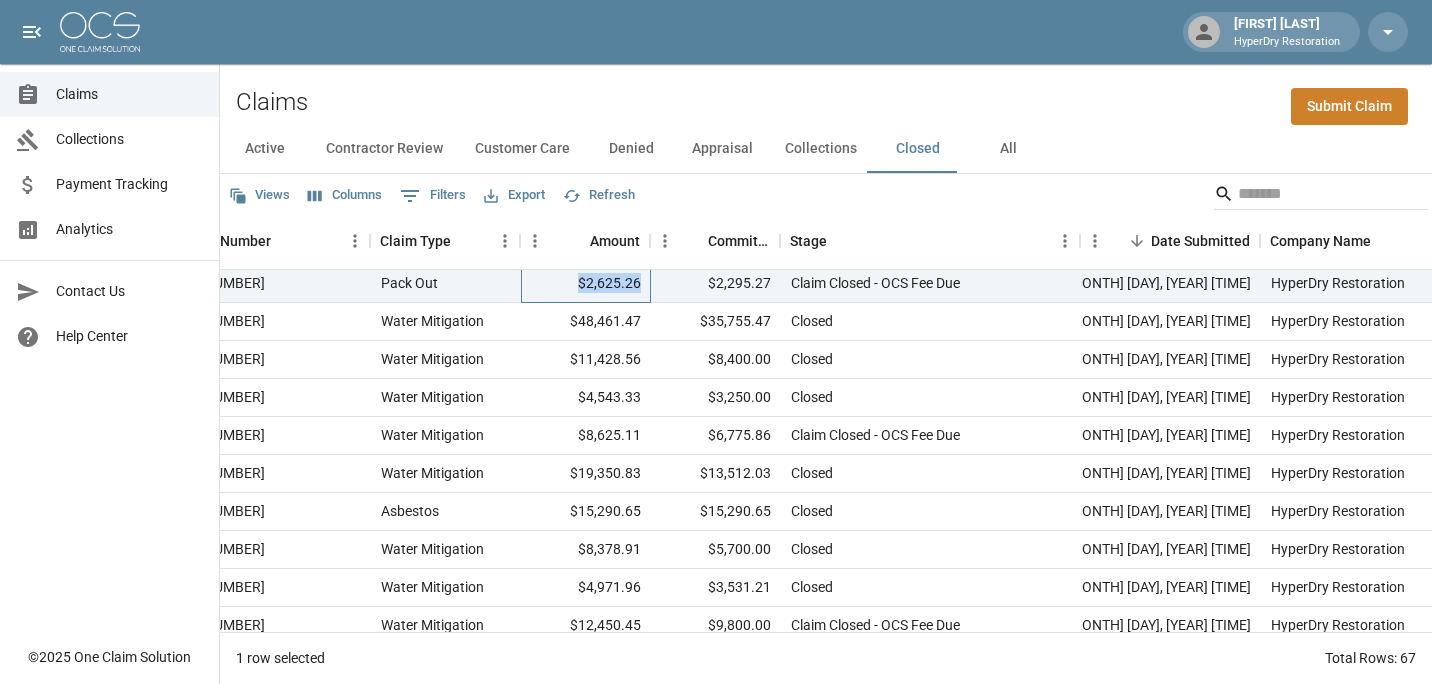 scroll, scrollTop: 233, scrollLeft: 300, axis: both 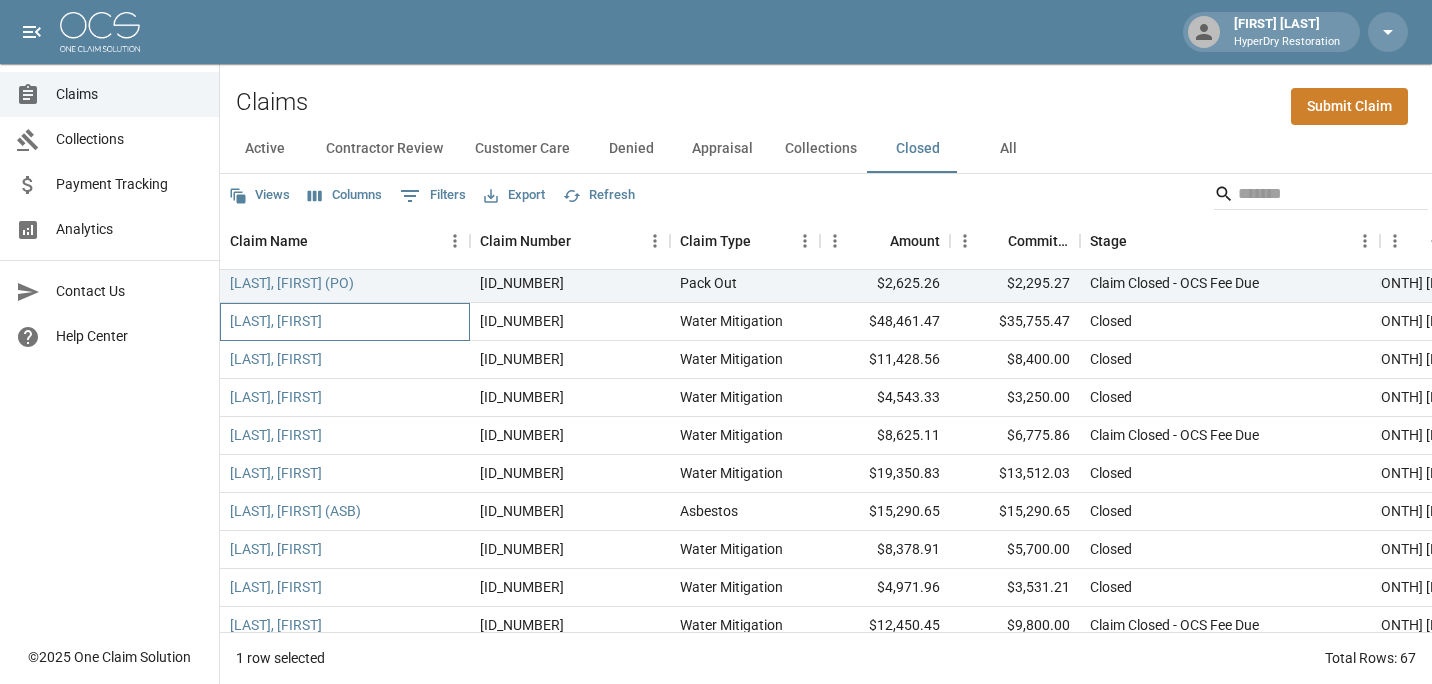 click on "[LAST], [FIRST]" at bounding box center [345, 322] 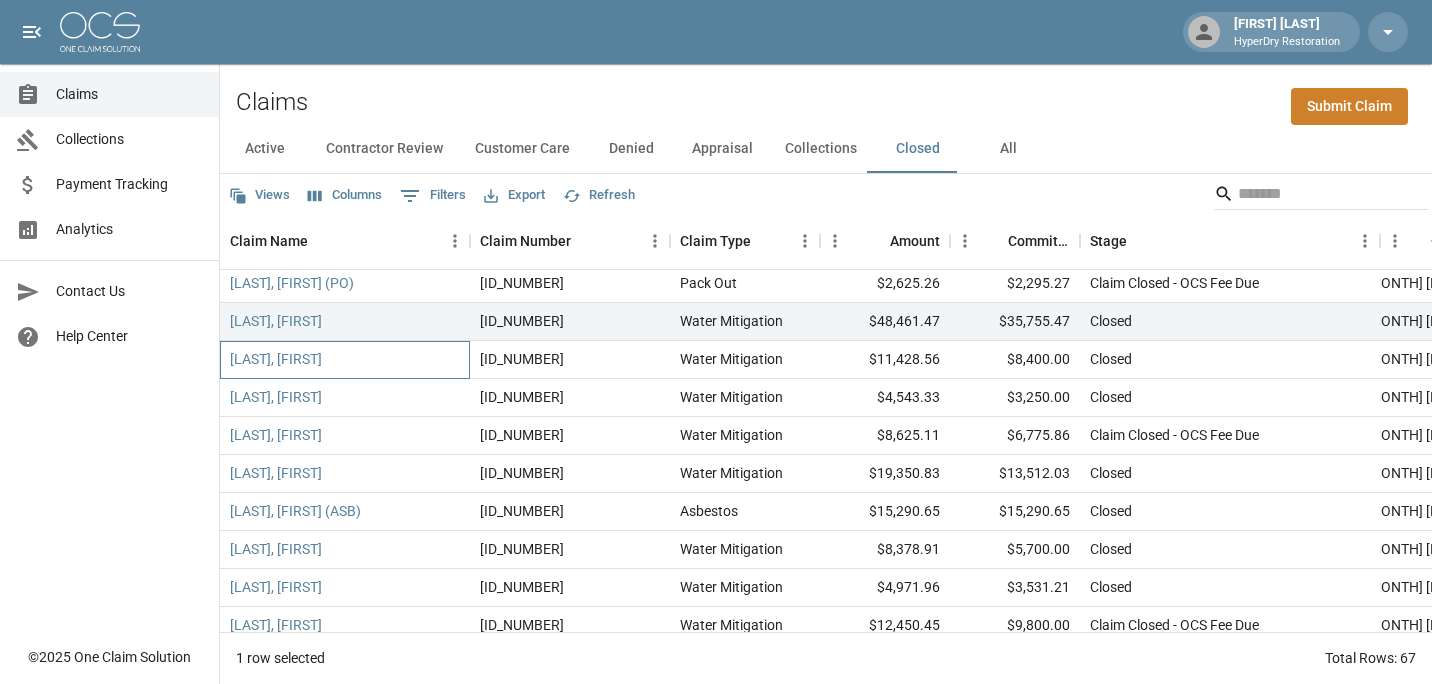 click on "[LAST], [FIRST]" at bounding box center (345, 360) 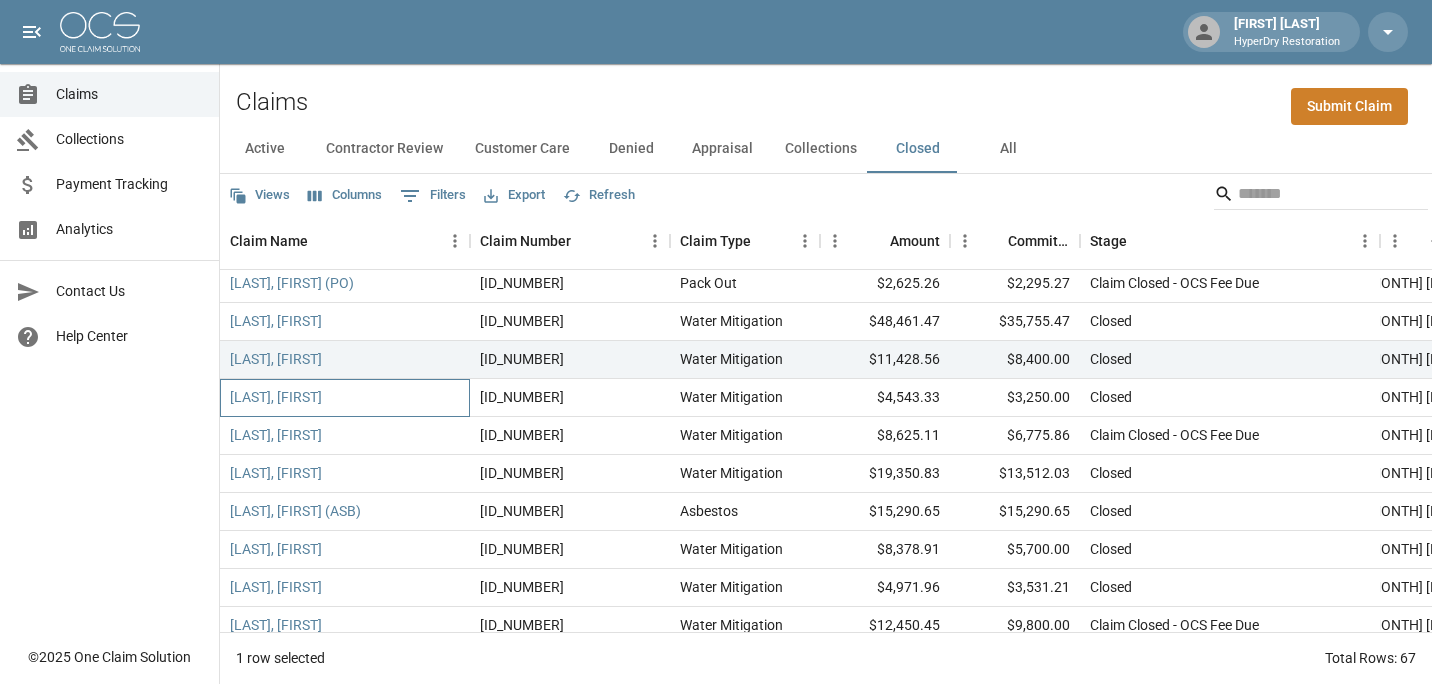 click on "[LAST], [FIRST]" at bounding box center [345, 398] 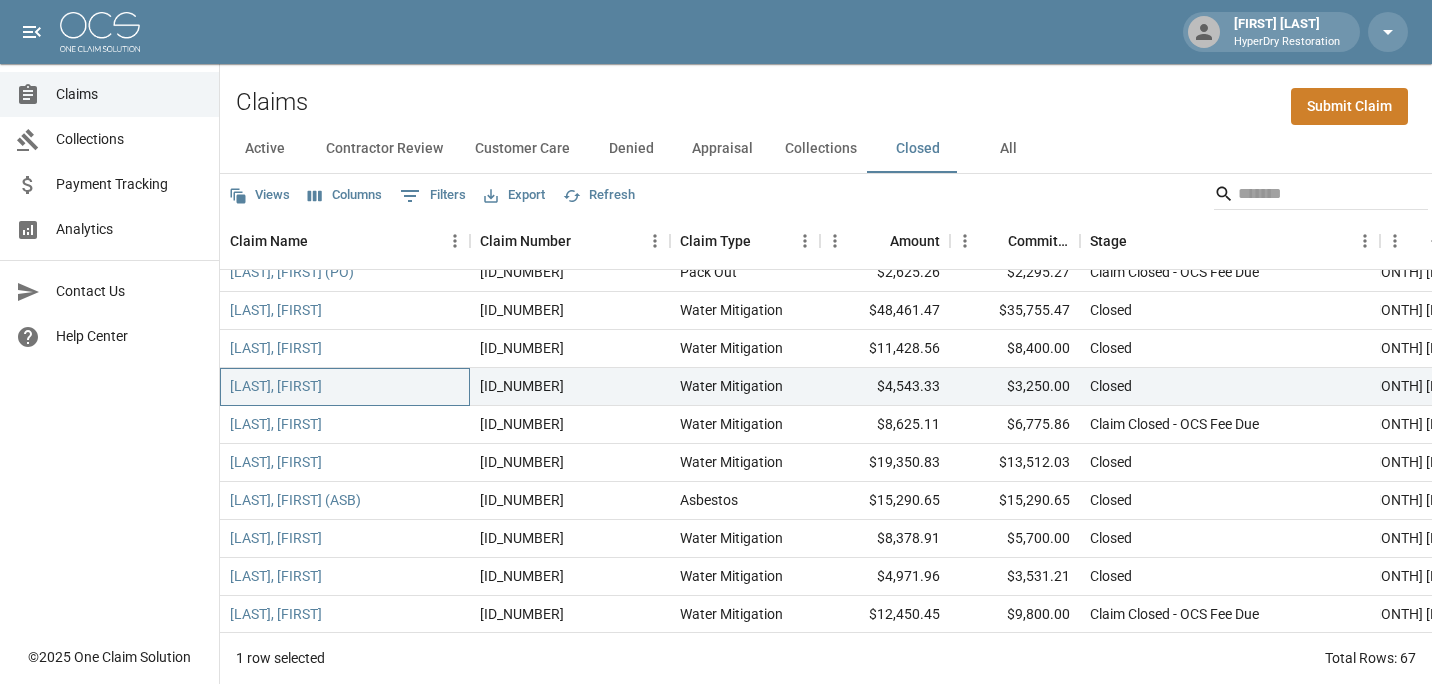 scroll, scrollTop: 233, scrollLeft: 0, axis: vertical 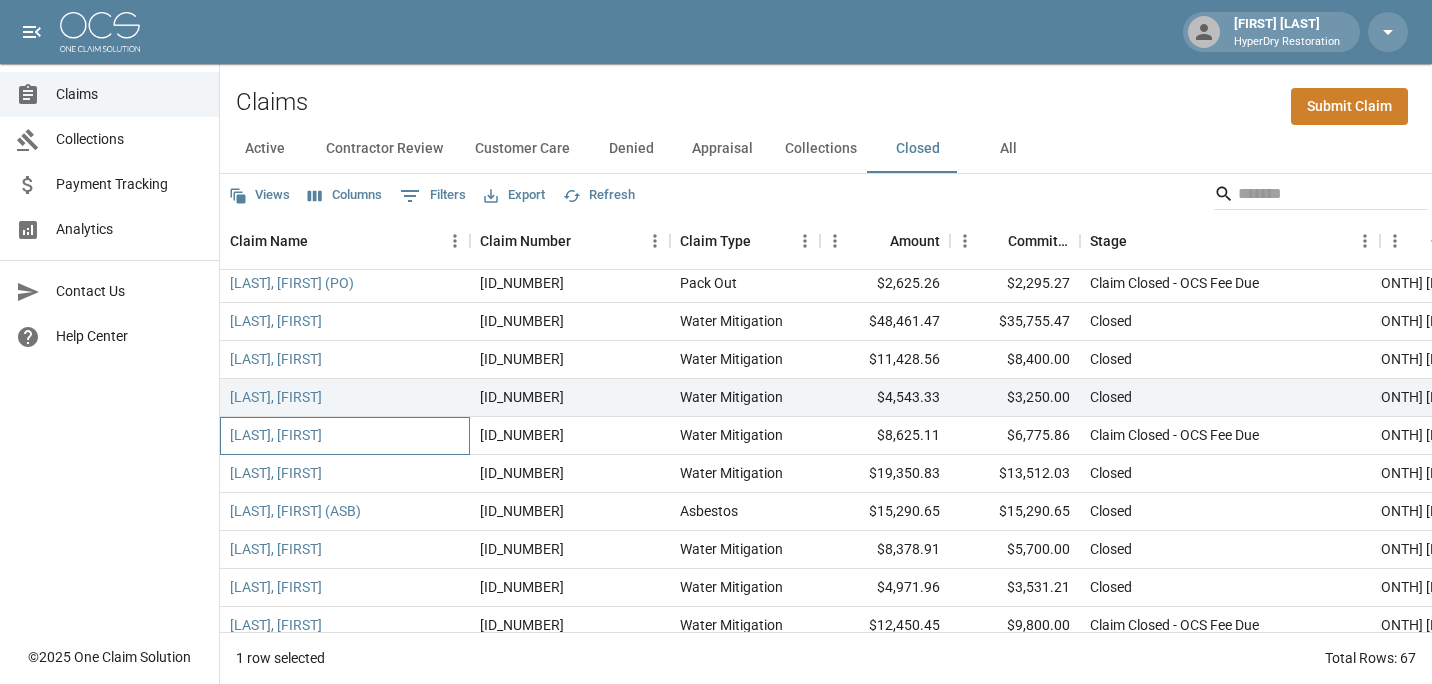 click on "[LAST], [FIRST]" at bounding box center [345, 436] 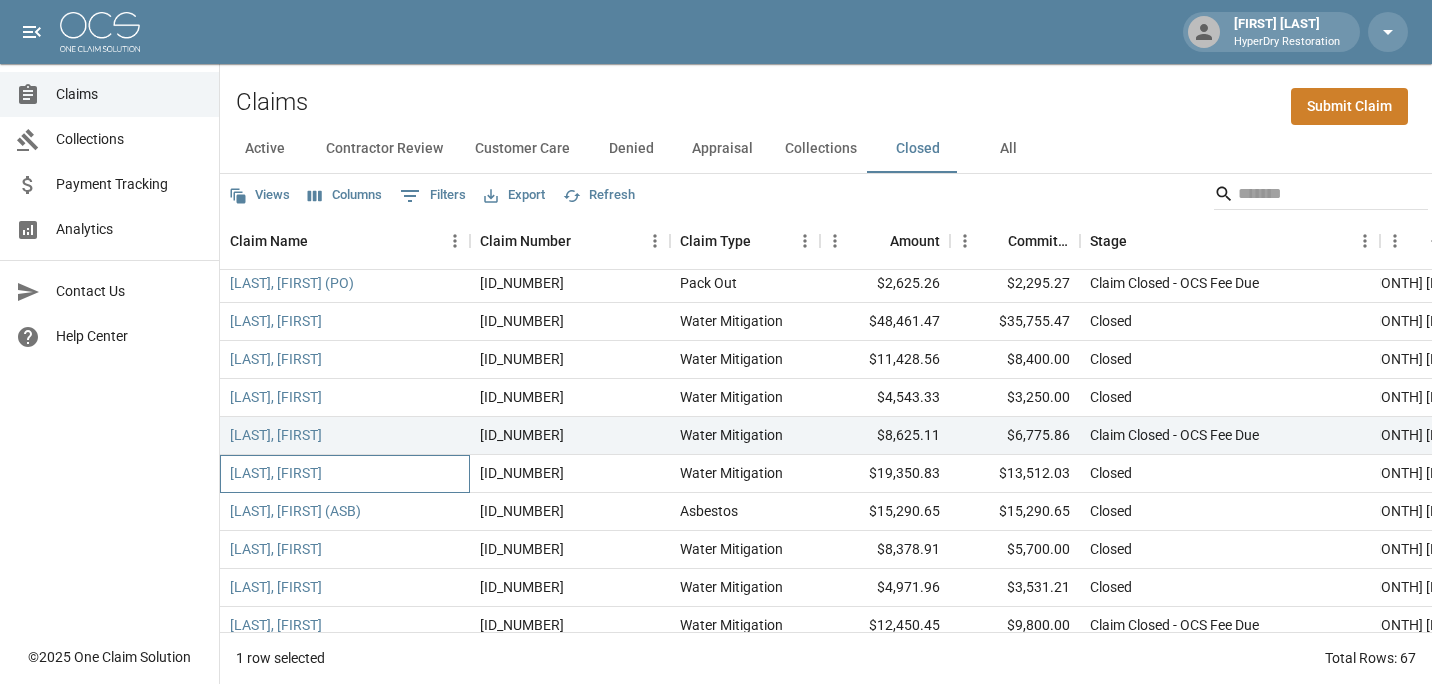 click on "[LAST], [FIRST]" at bounding box center [345, 474] 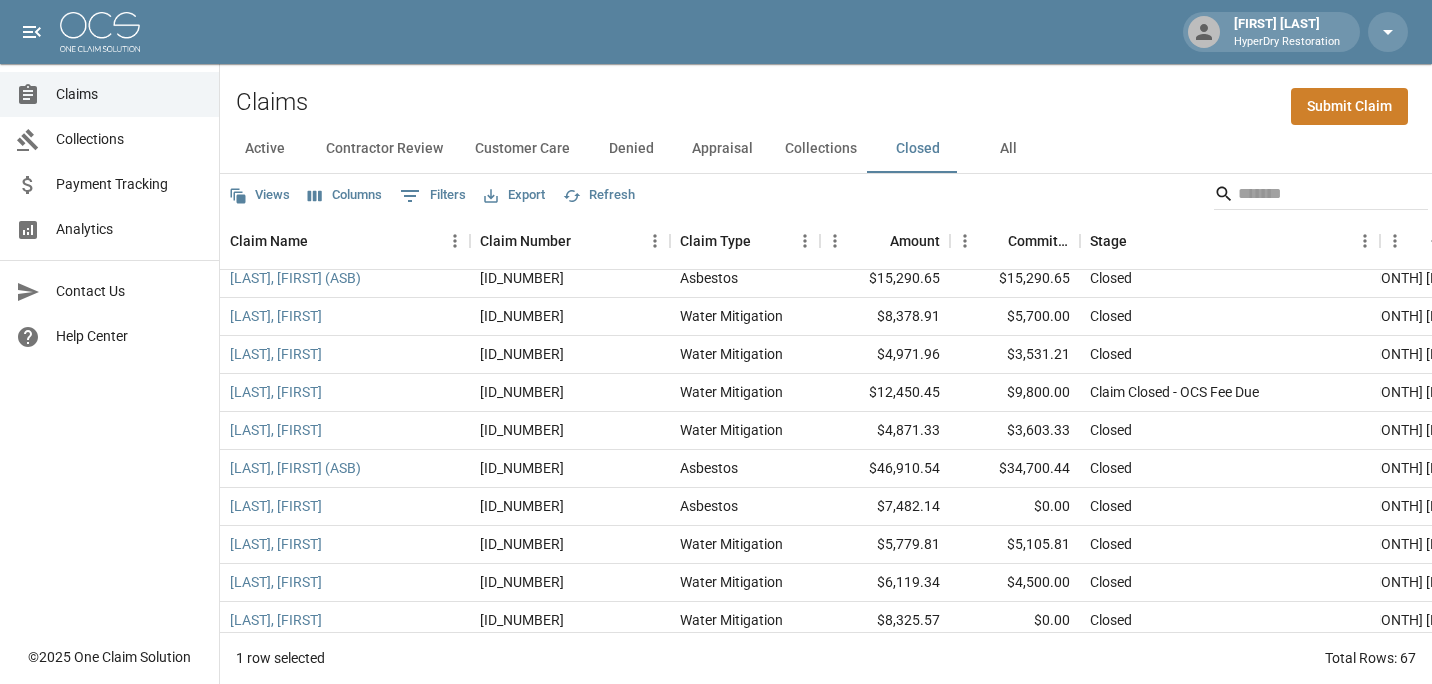 scroll, scrollTop: 233, scrollLeft: 0, axis: vertical 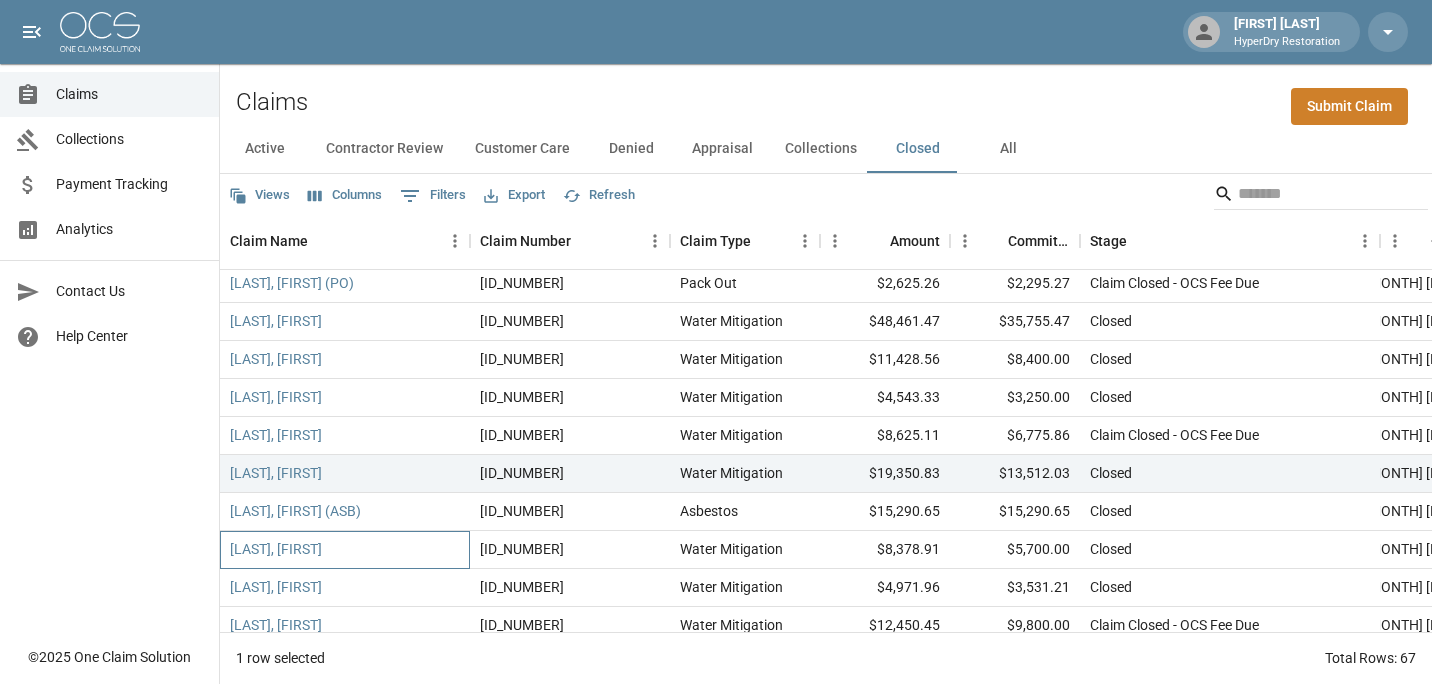 click on "[LAST], [FIRST]" at bounding box center [345, 550] 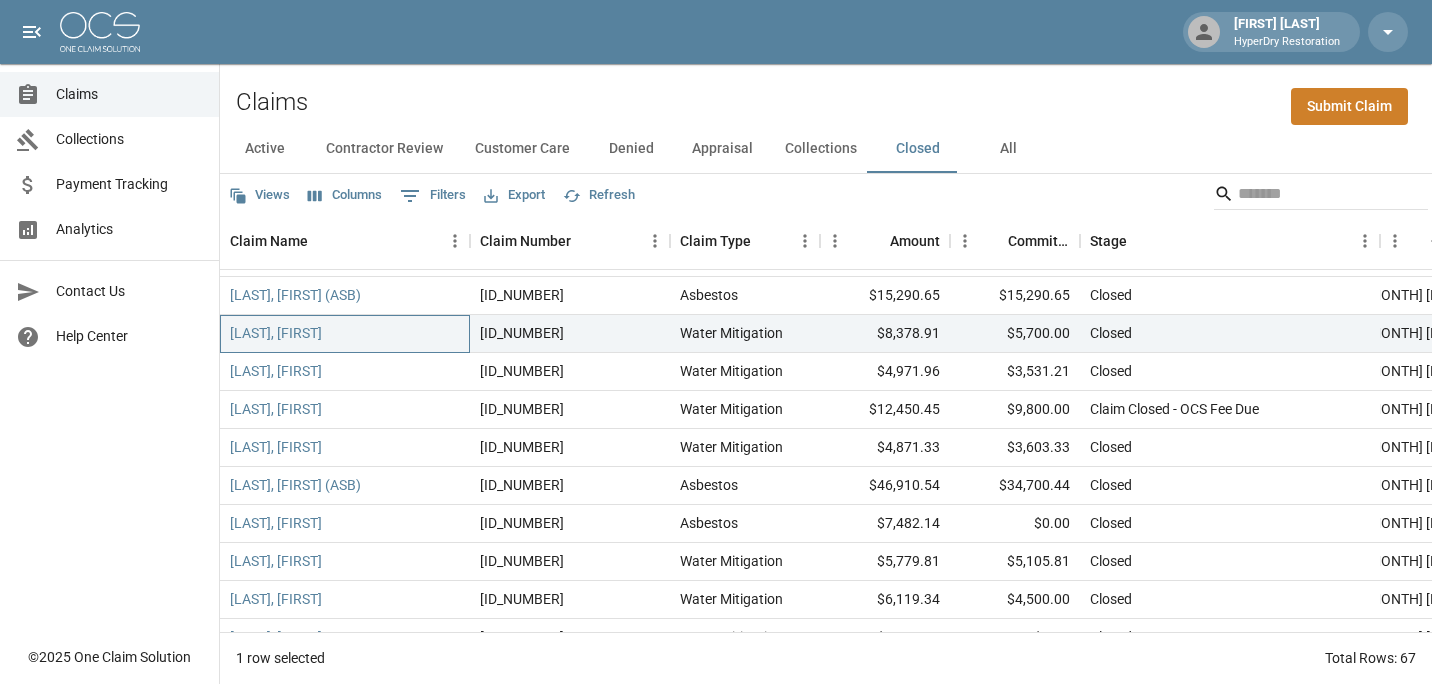 scroll, scrollTop: 466, scrollLeft: 0, axis: vertical 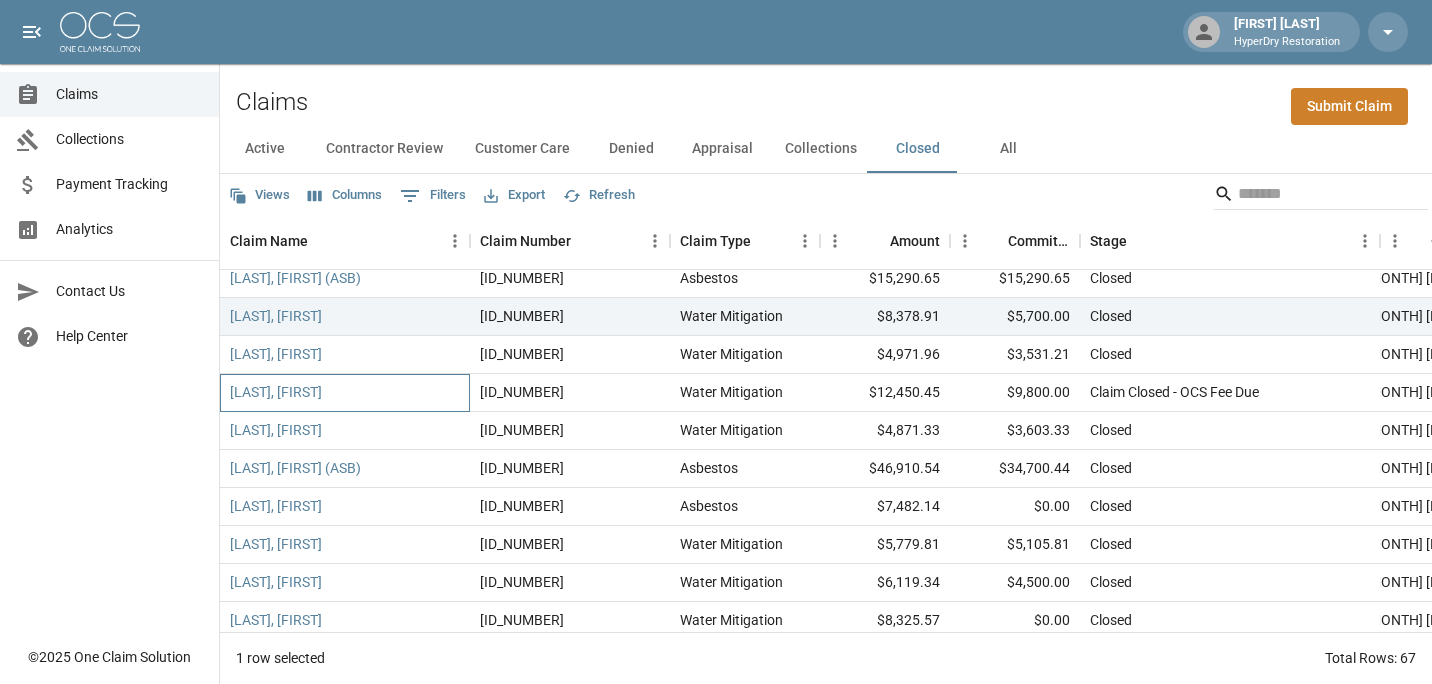 click on "[LAST], [FIRST]" at bounding box center (345, 393) 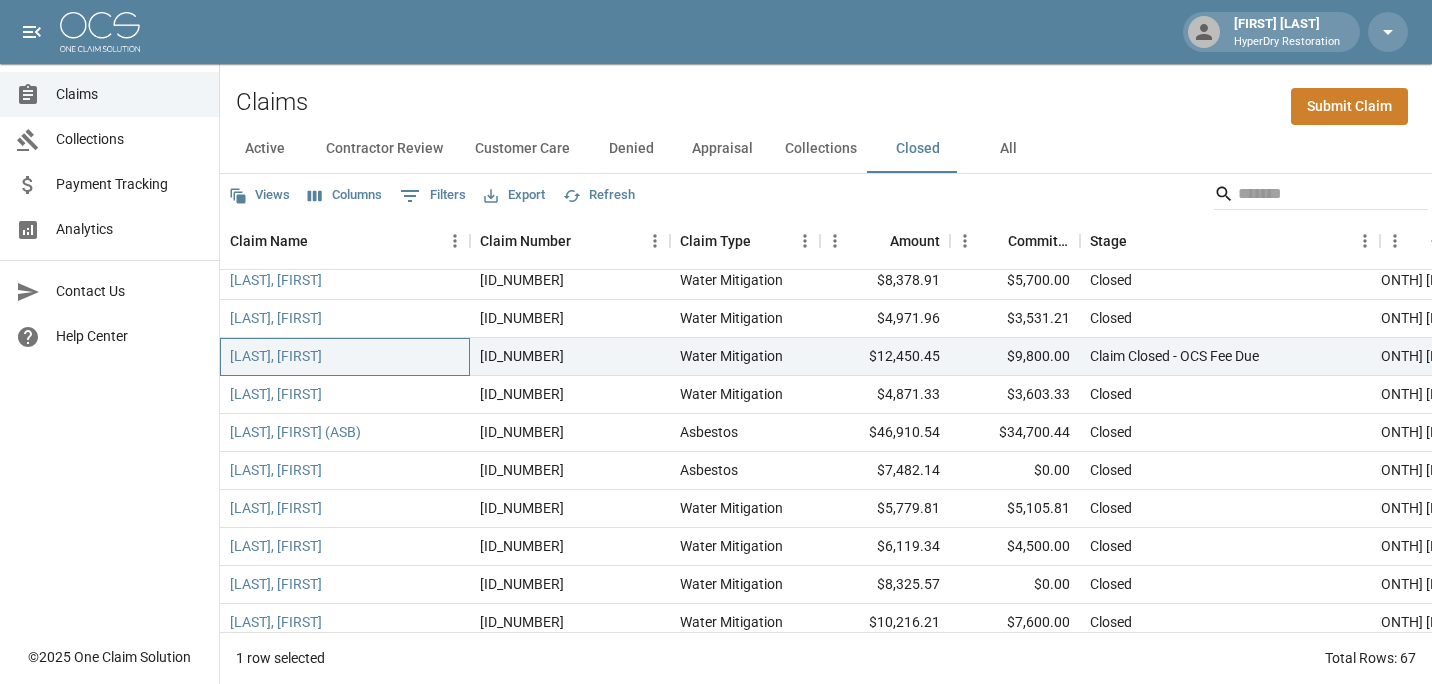 scroll, scrollTop: 466, scrollLeft: 0, axis: vertical 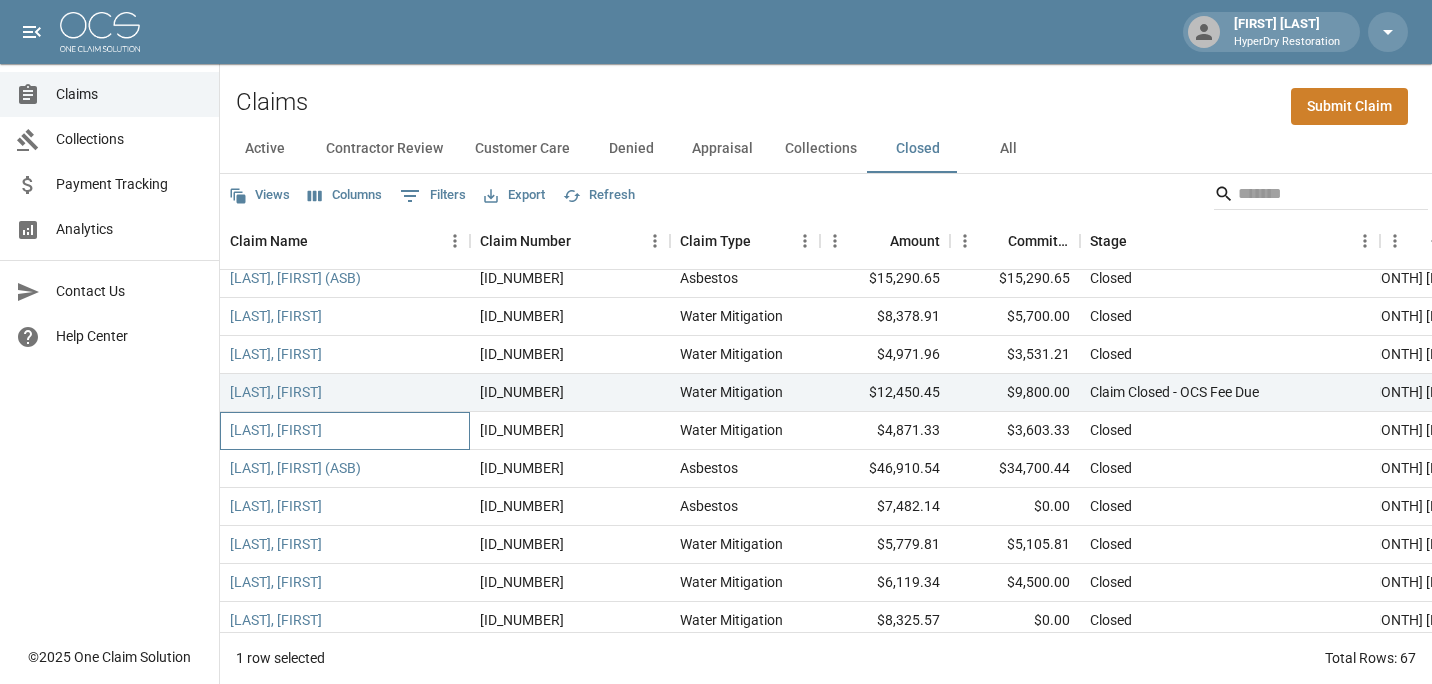 click on "[LAST], [FIRST]" at bounding box center [345, 431] 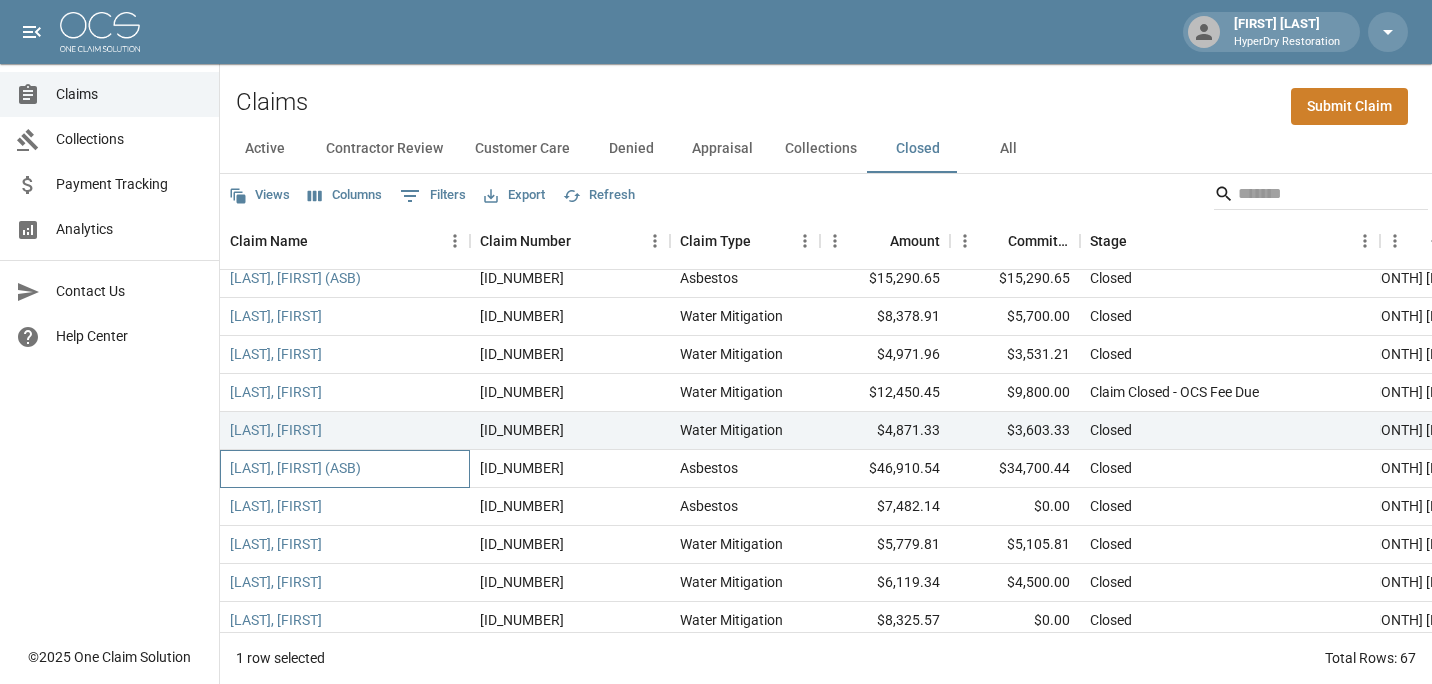 click on "[LAST], [FIRST] ([ABBR])" at bounding box center [345, 469] 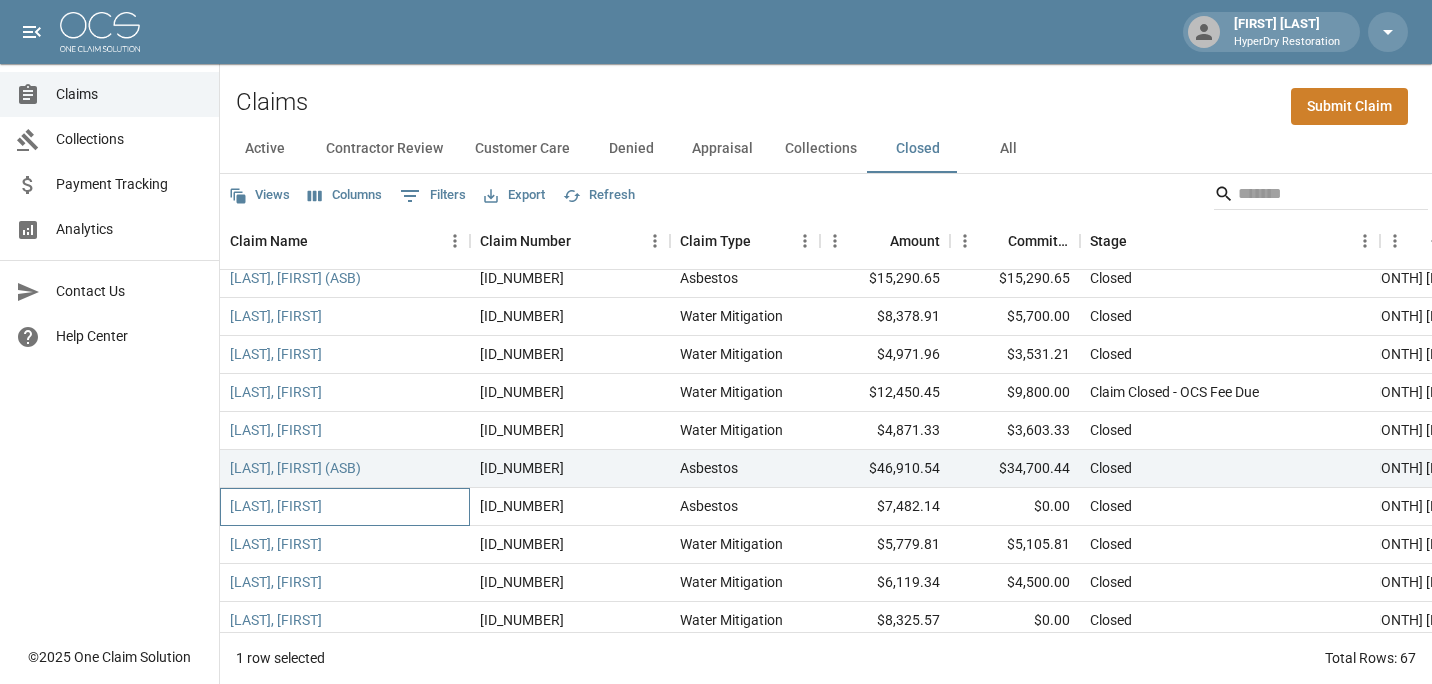 click on "[LAST], [FIRST]" at bounding box center (345, 507) 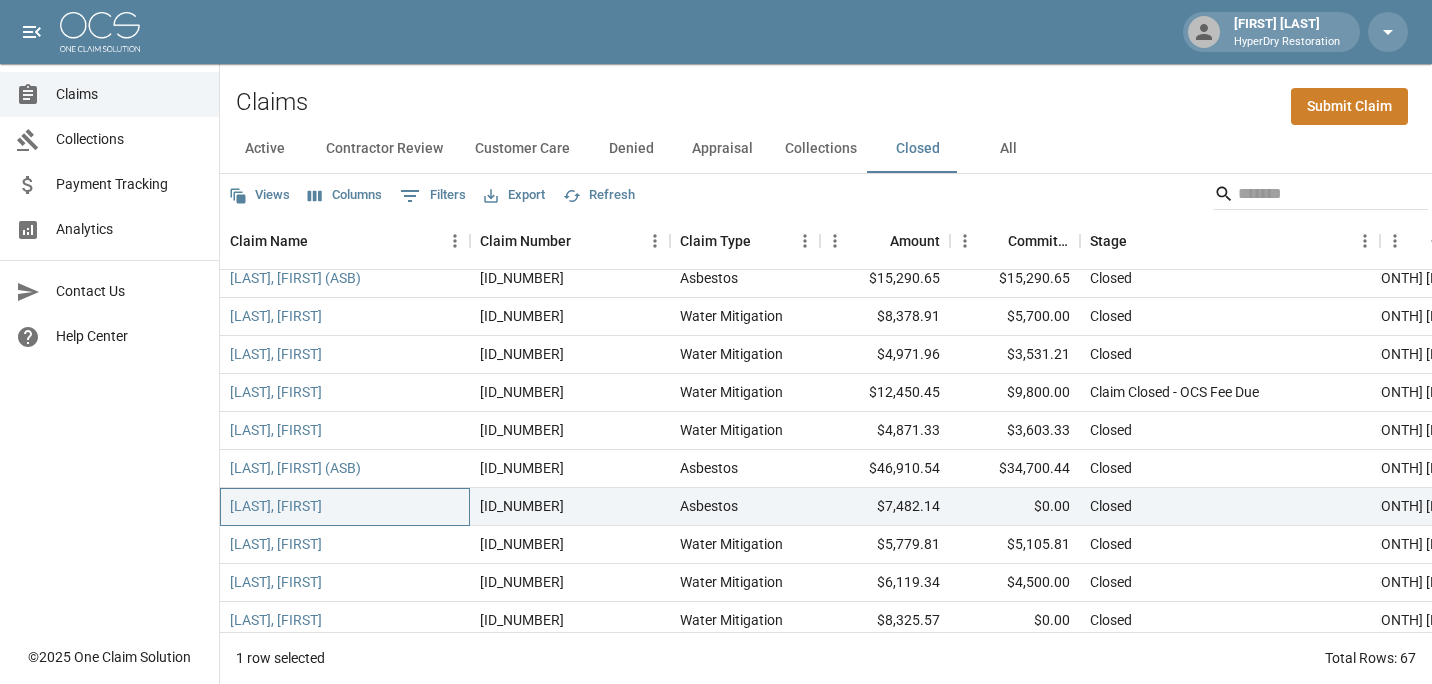 scroll, scrollTop: 700, scrollLeft: 0, axis: vertical 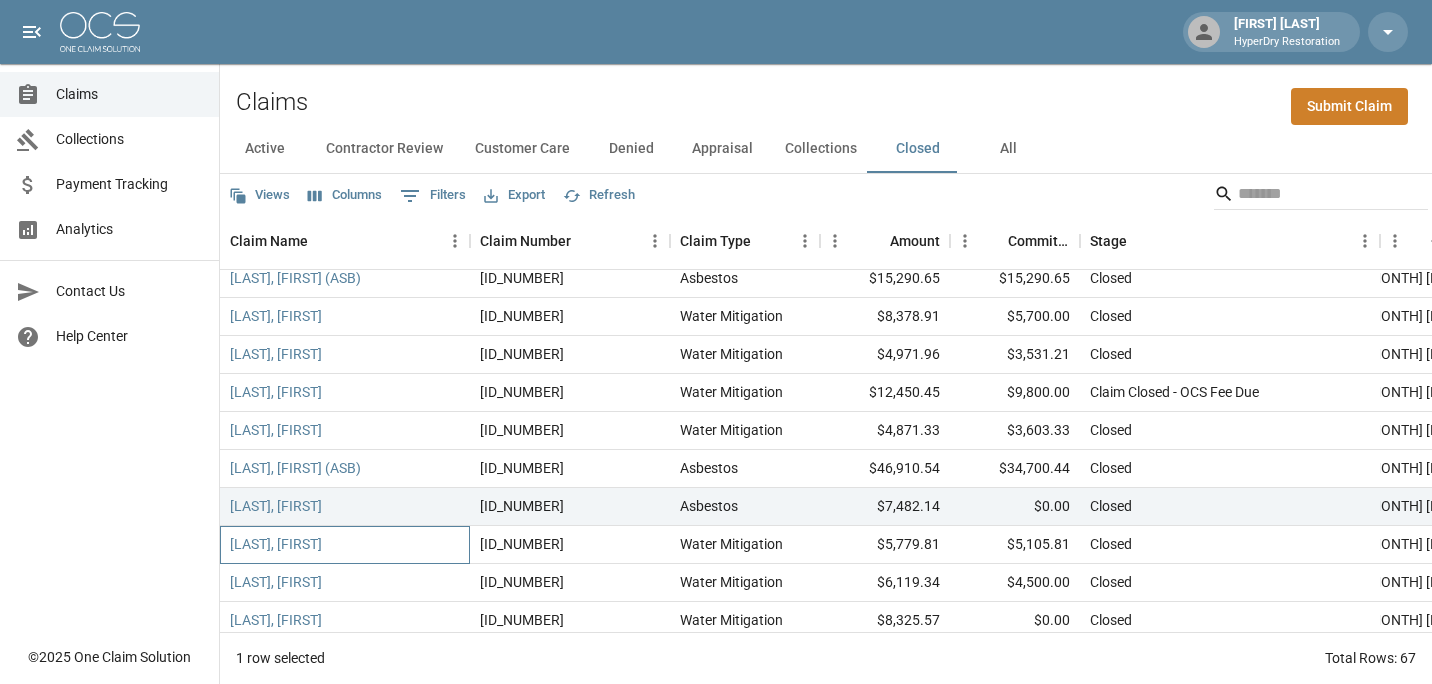 click on "Bass, Joe" at bounding box center [345, 545] 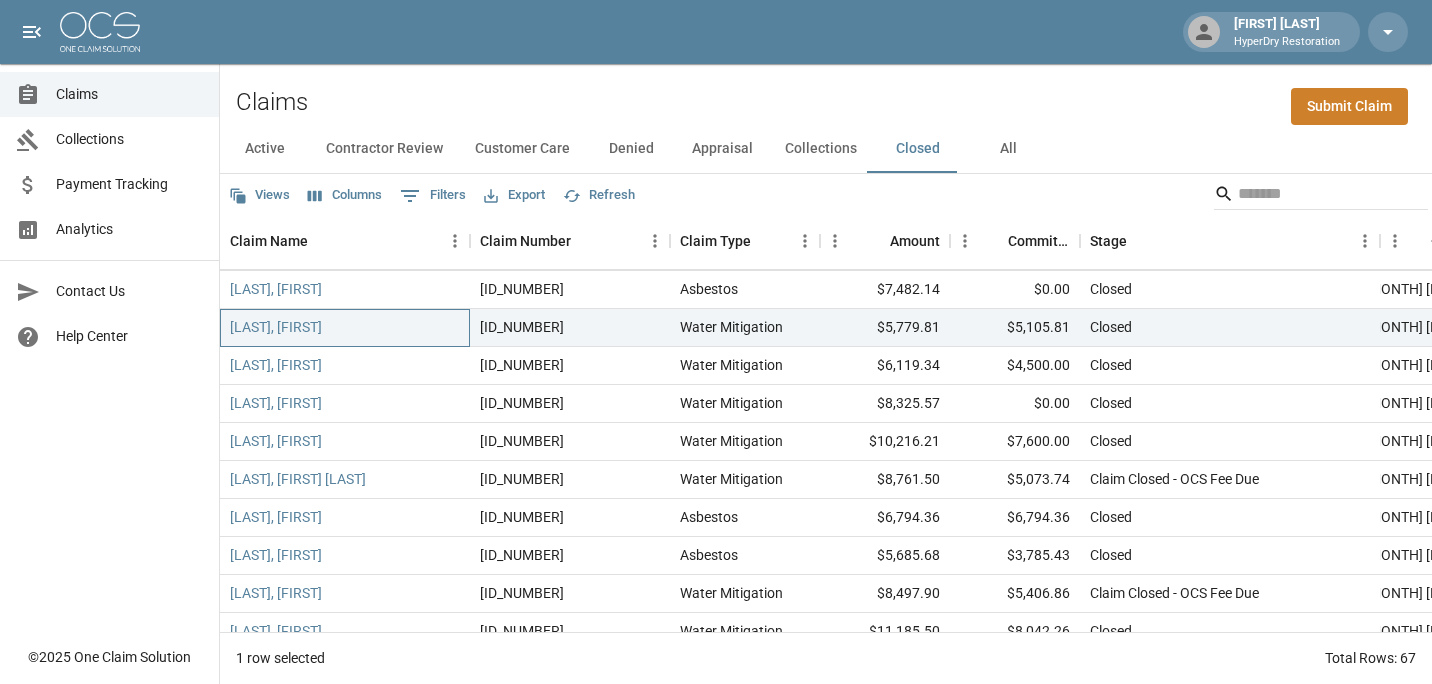 scroll, scrollTop: 700, scrollLeft: 0, axis: vertical 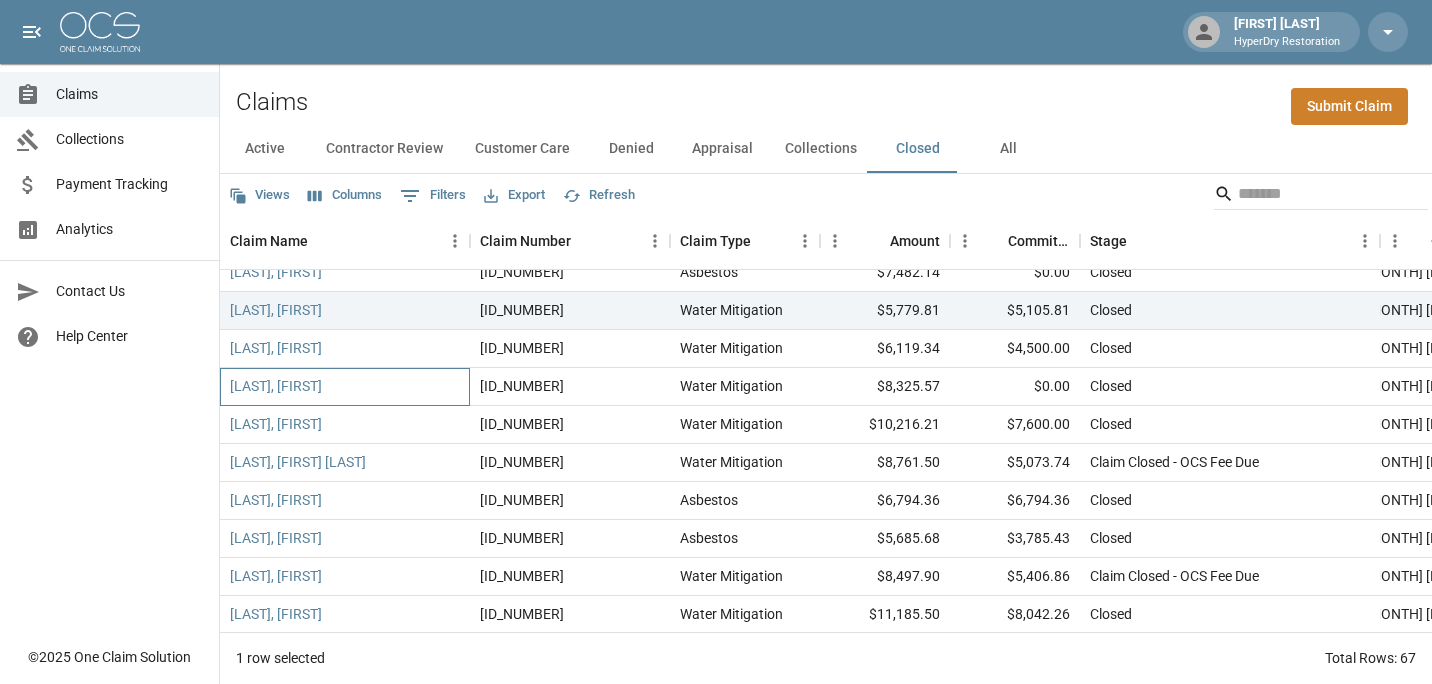 click on "[LAST], [FIRST]" at bounding box center [345, 387] 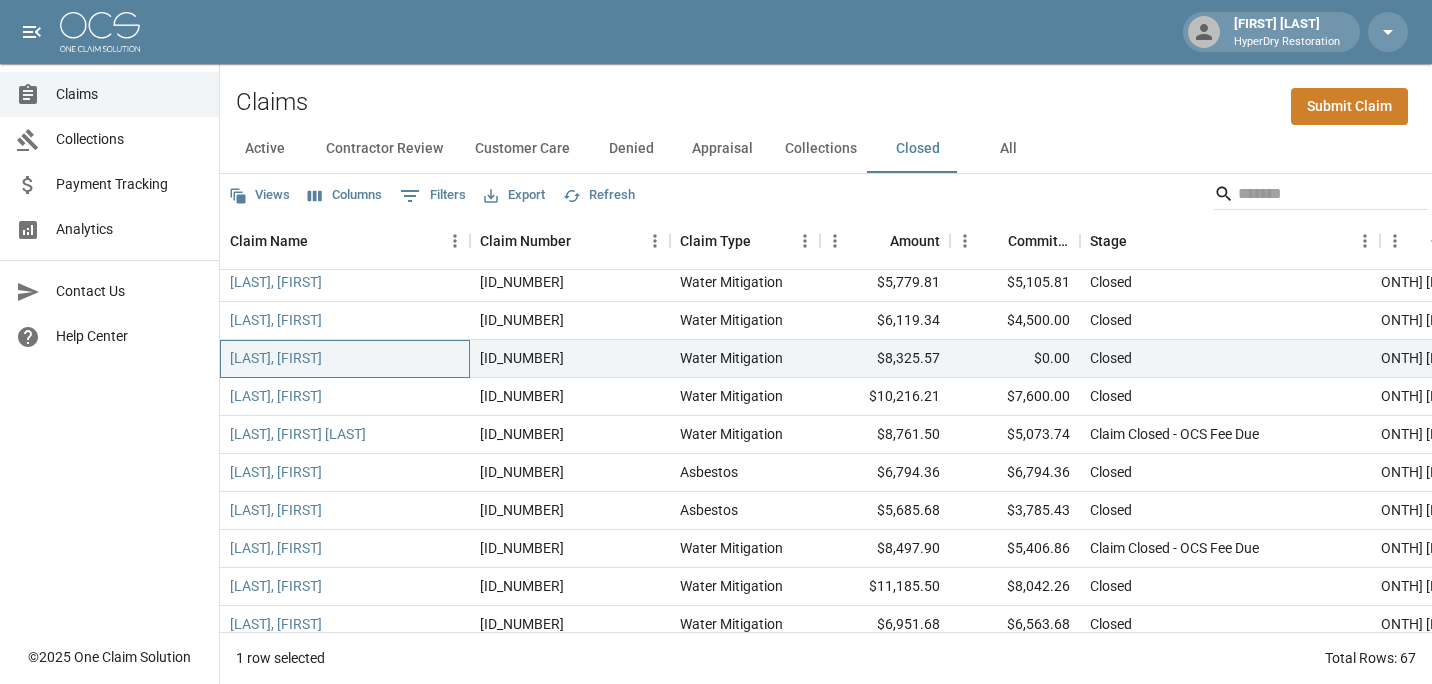 scroll, scrollTop: 700, scrollLeft: 0, axis: vertical 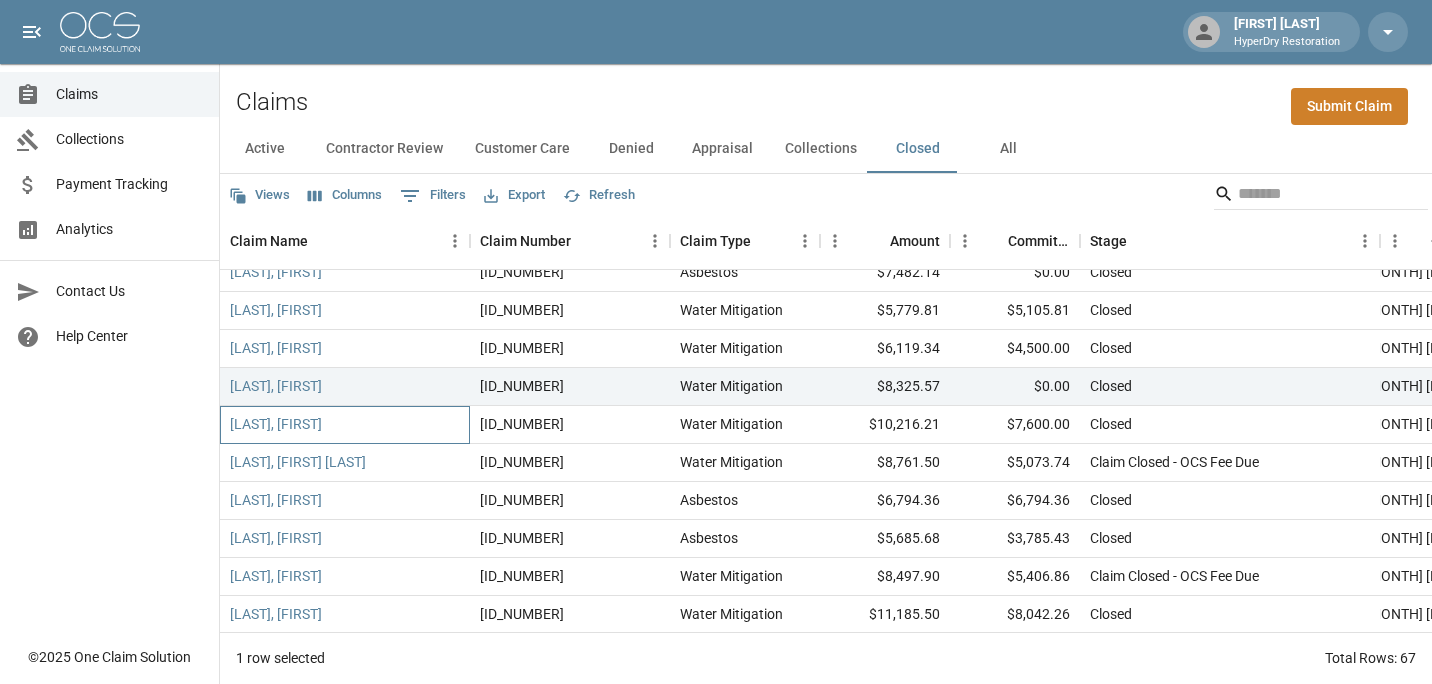 click on "McCarthy, Dinah" at bounding box center (345, 425) 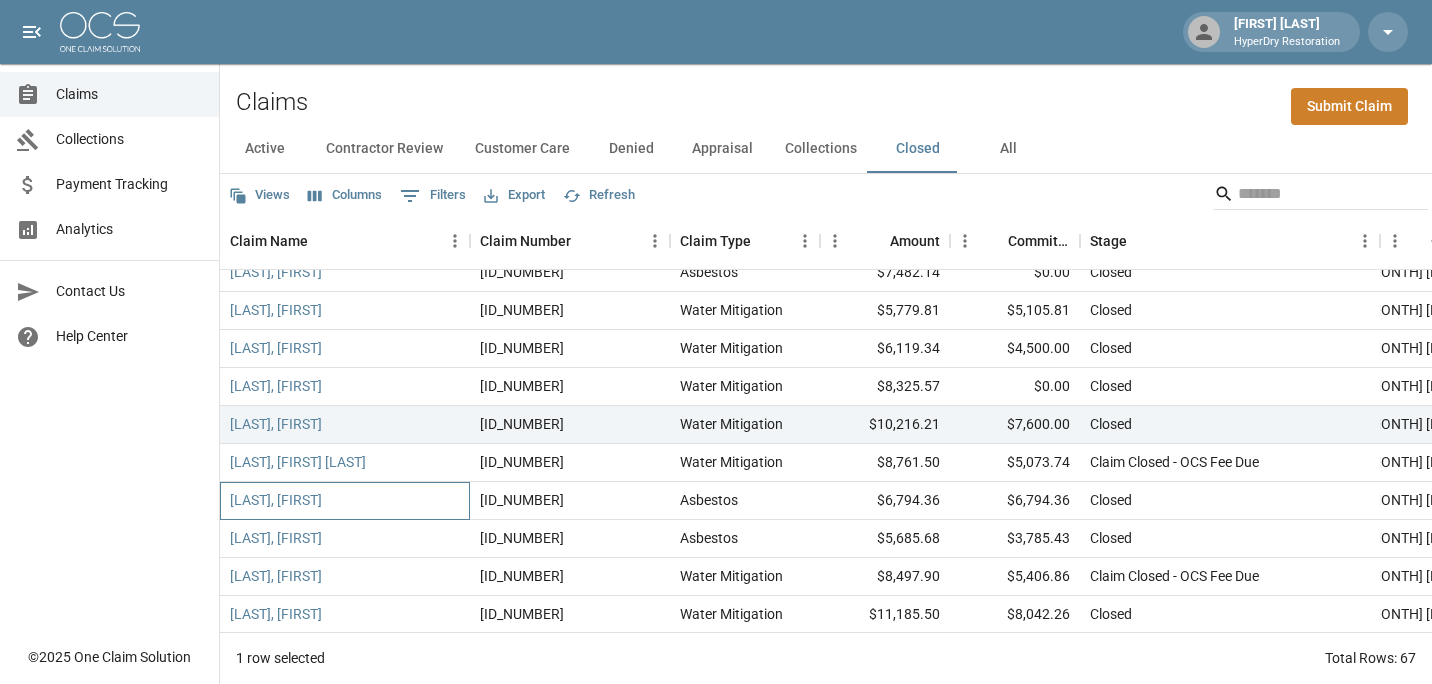 click on "[LAST], [FIRST]" at bounding box center (345, 501) 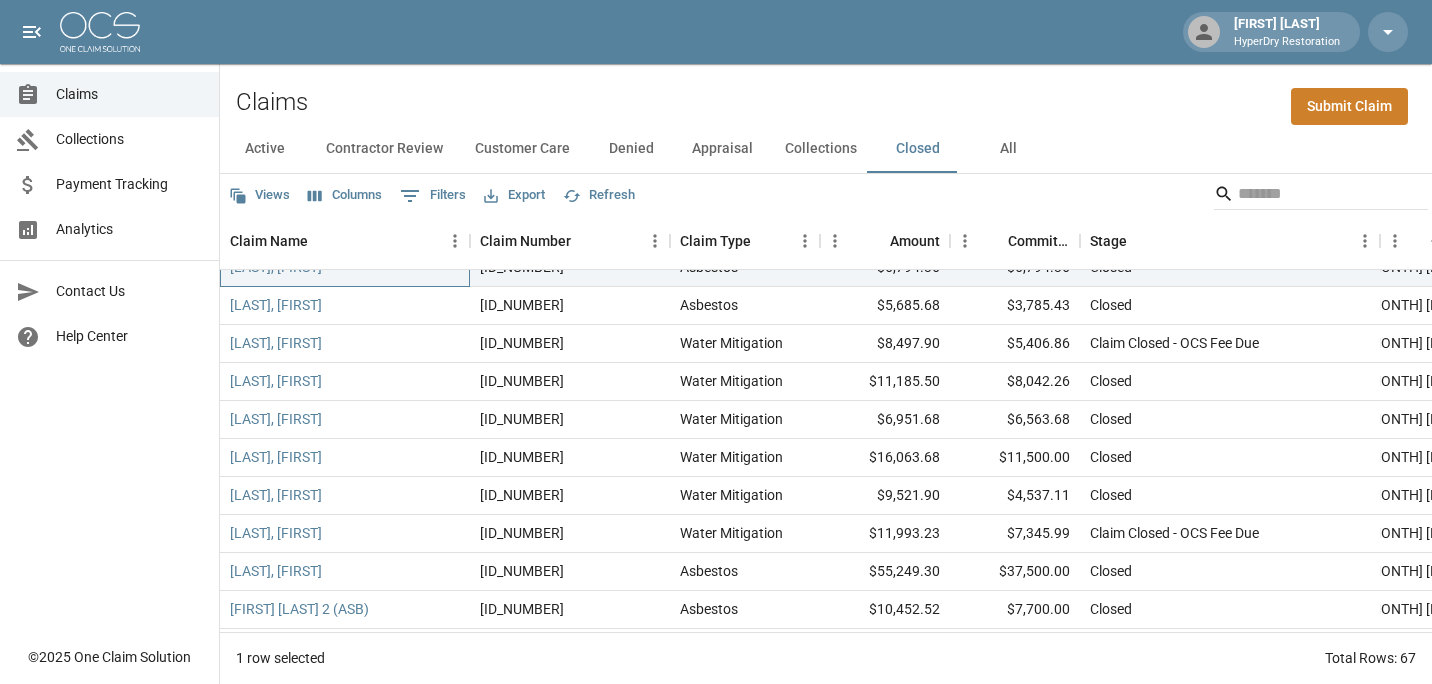 scroll, scrollTop: 700, scrollLeft: 0, axis: vertical 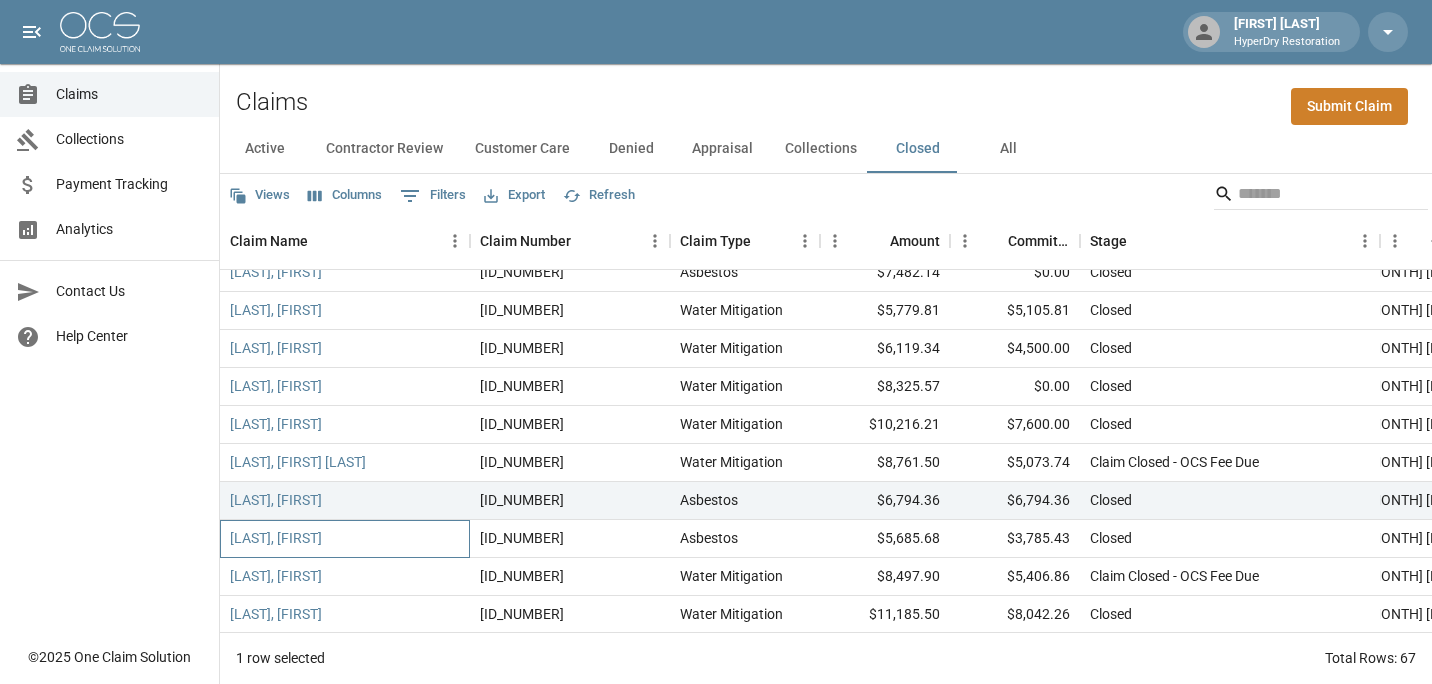 click on "[LAST], [FIRST]" at bounding box center [345, 539] 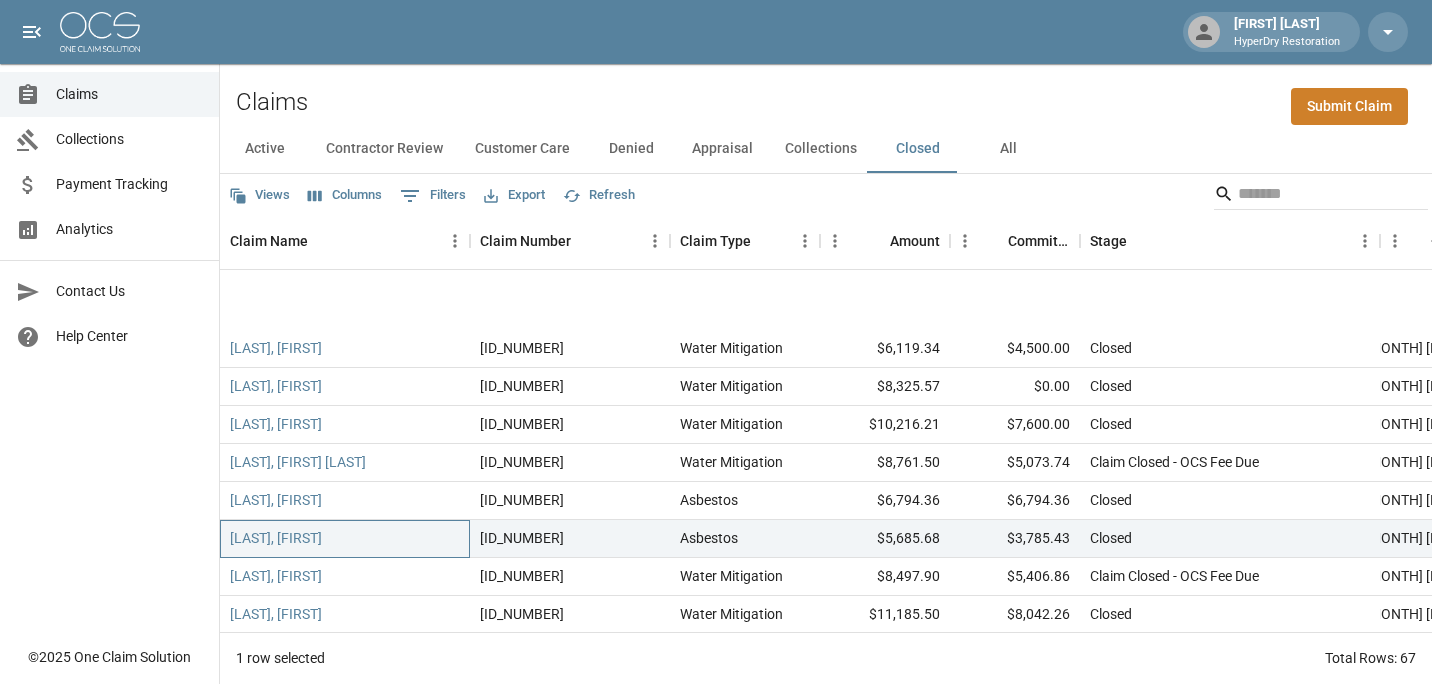 scroll, scrollTop: 933, scrollLeft: 0, axis: vertical 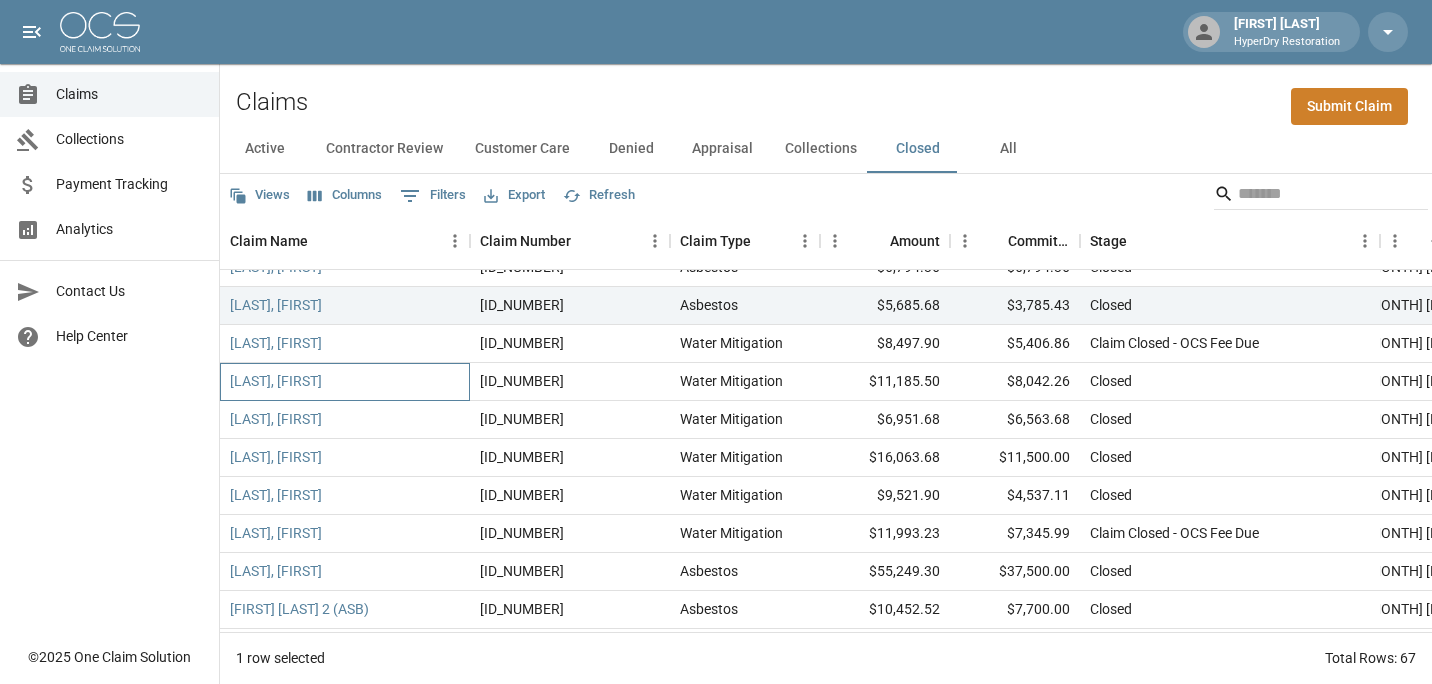 click on "[LAST], [FIRST]" at bounding box center (345, 382) 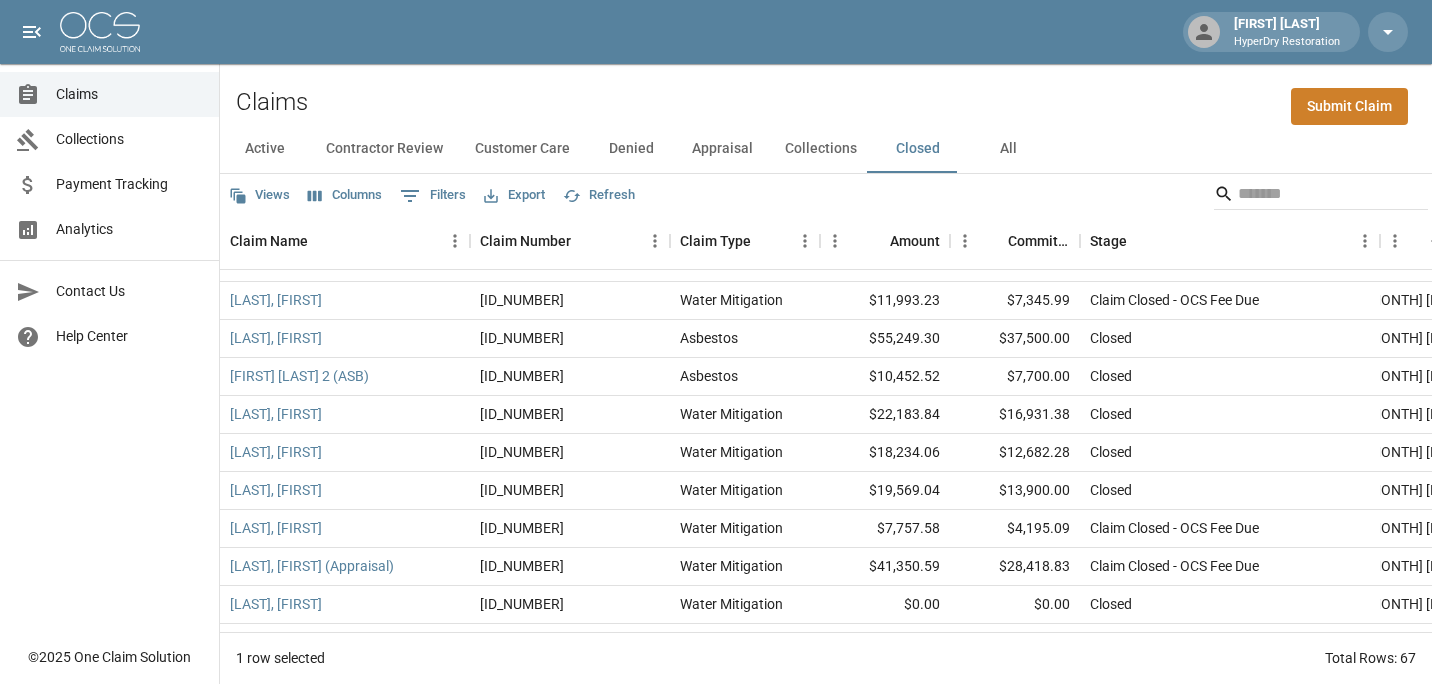 scroll, scrollTop: 933, scrollLeft: 0, axis: vertical 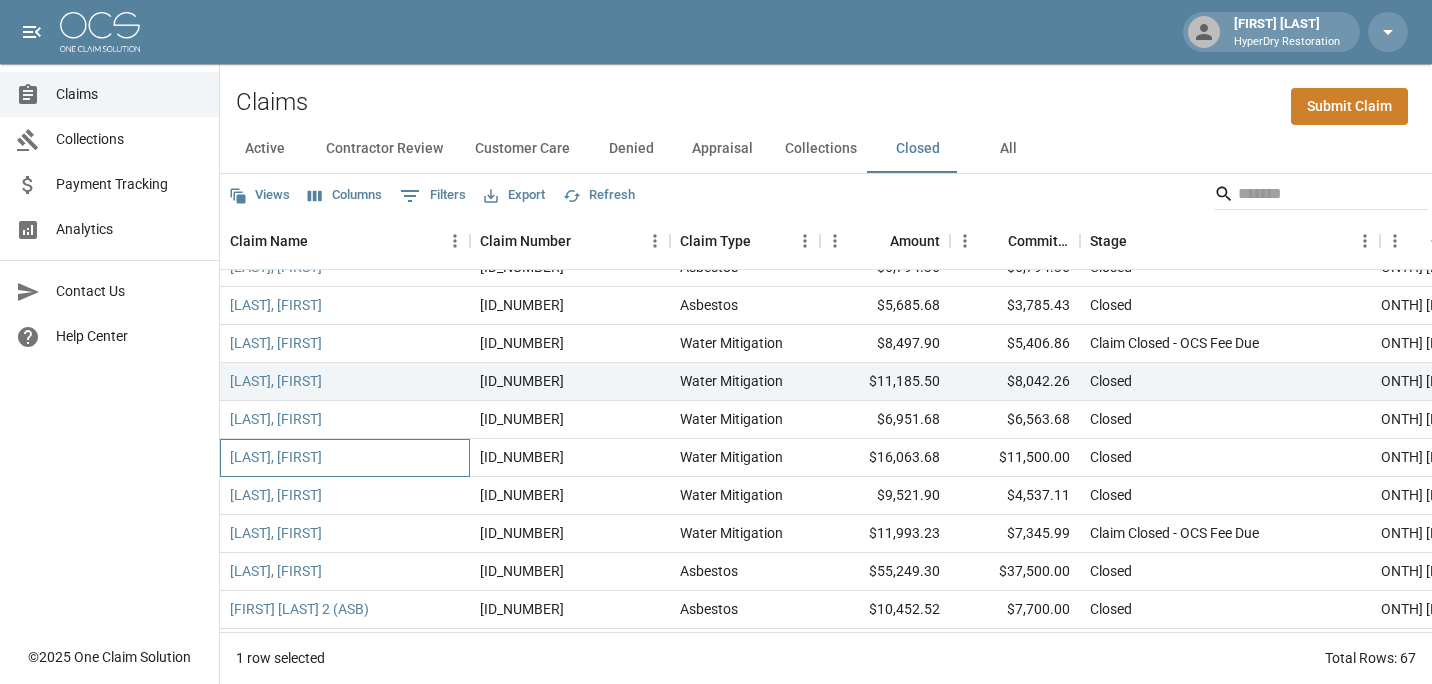 click on "[LAST], [FIRST]" at bounding box center [345, 458] 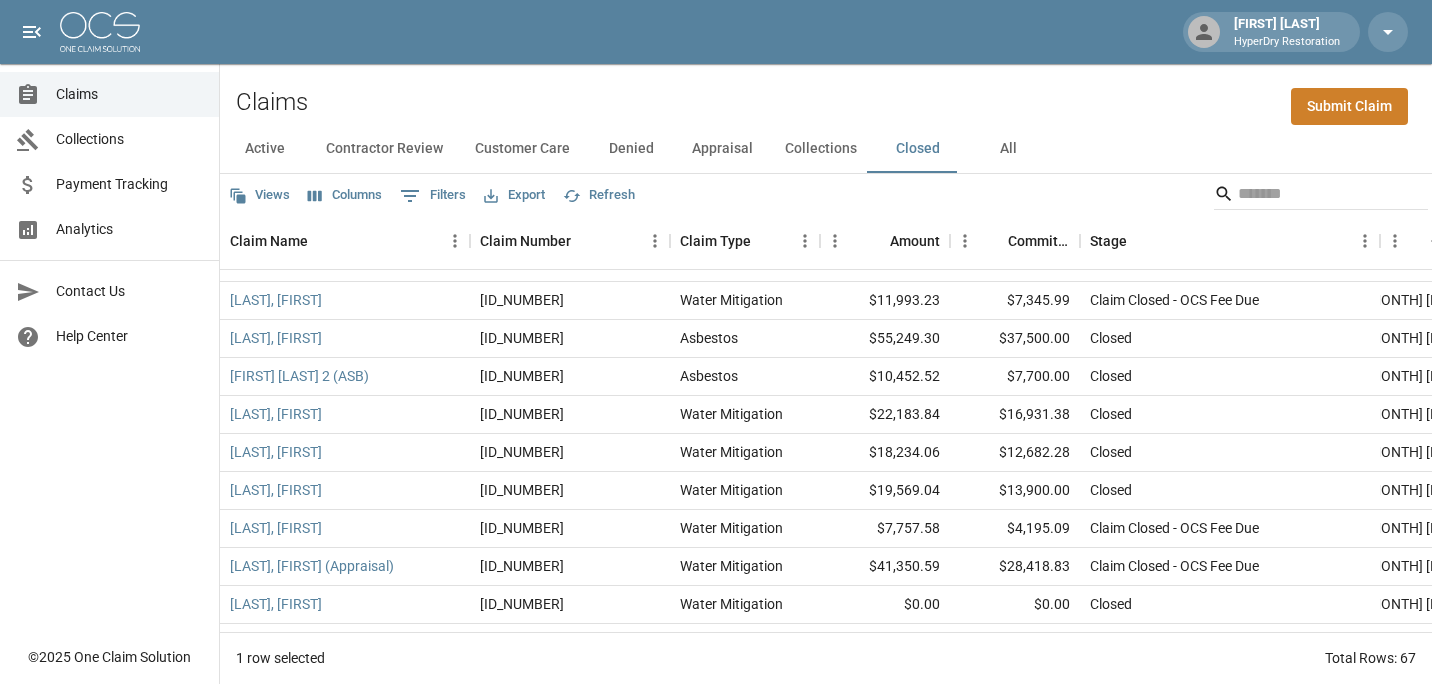 scroll, scrollTop: 933, scrollLeft: 0, axis: vertical 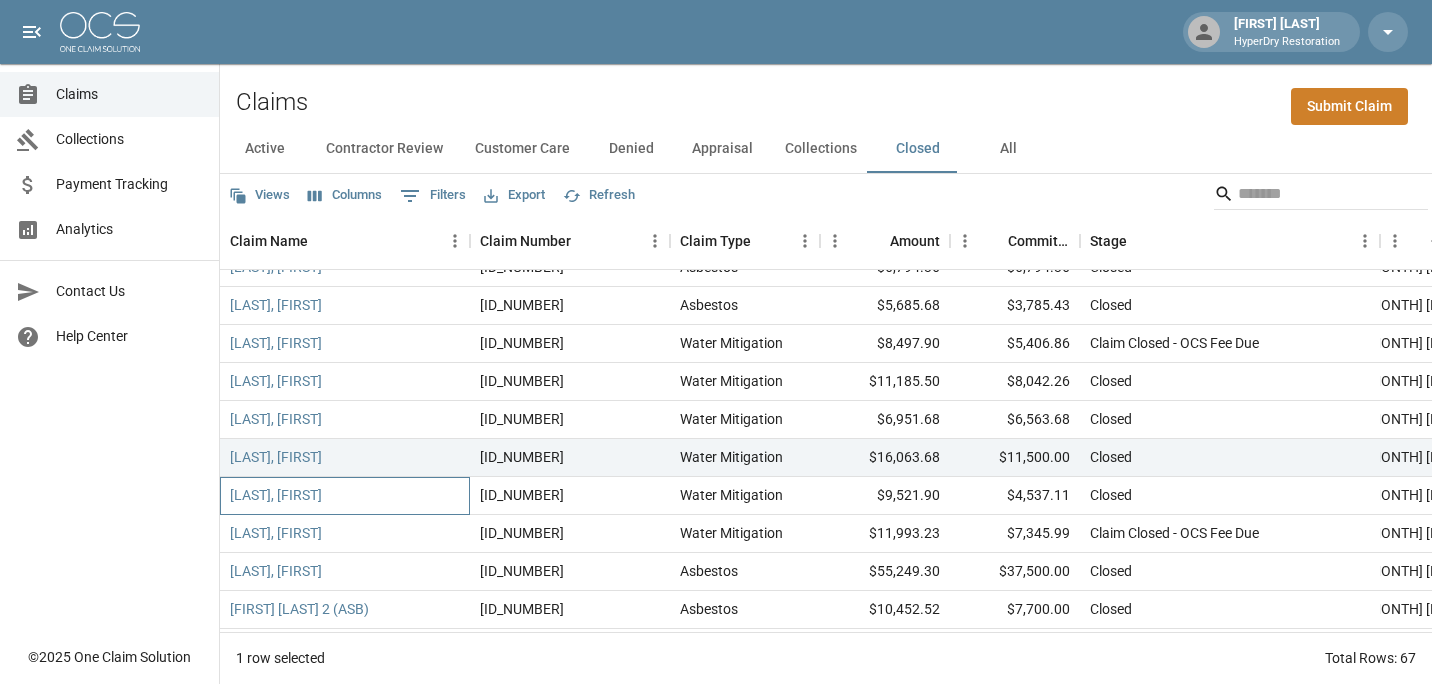 click on "[LAST], [FIRST]" at bounding box center (345, 496) 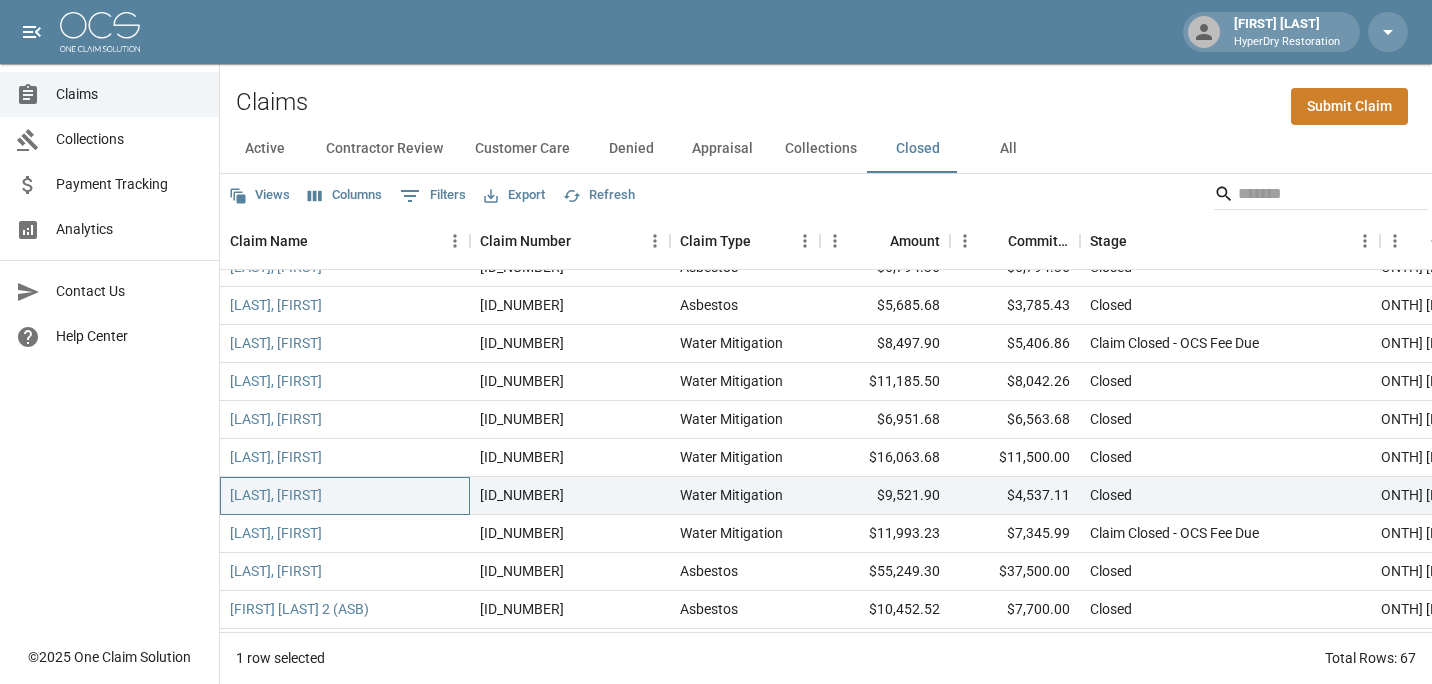 scroll, scrollTop: 1166, scrollLeft: 0, axis: vertical 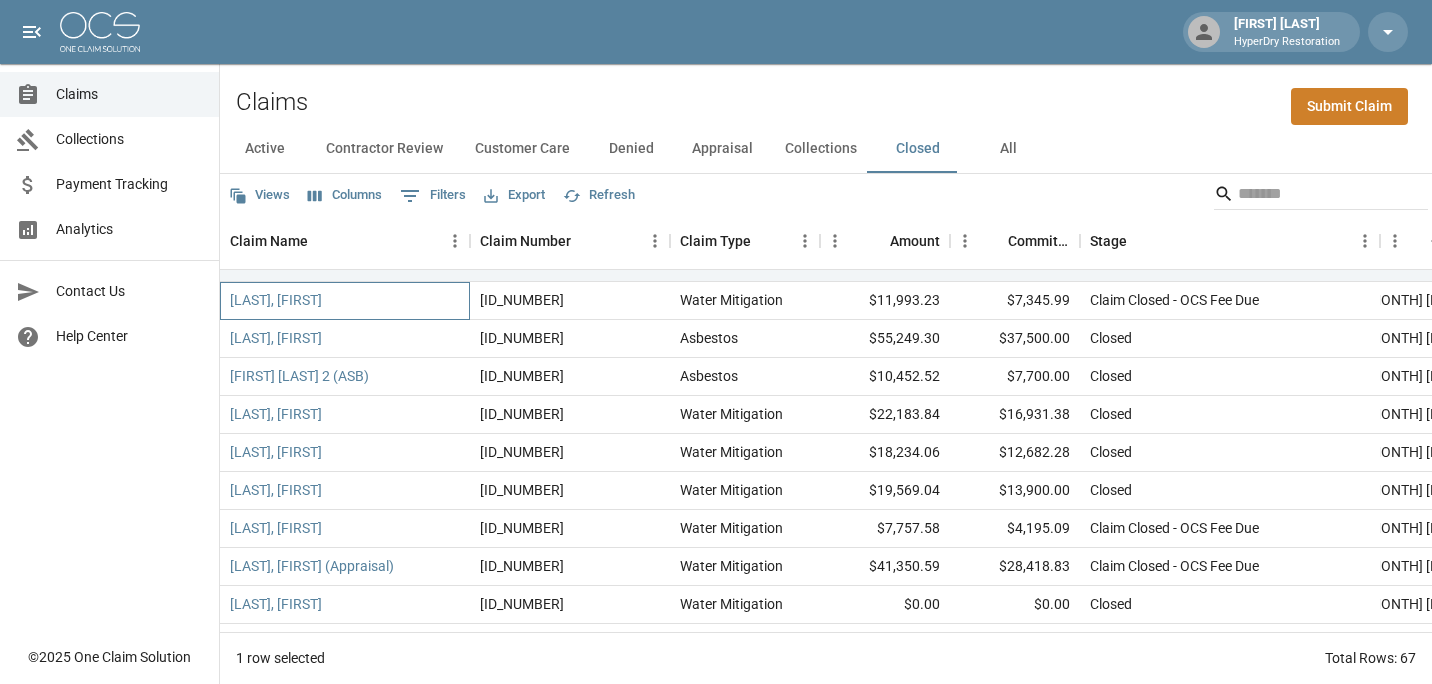 click on "[LAST], [FIRST]" at bounding box center (345, 301) 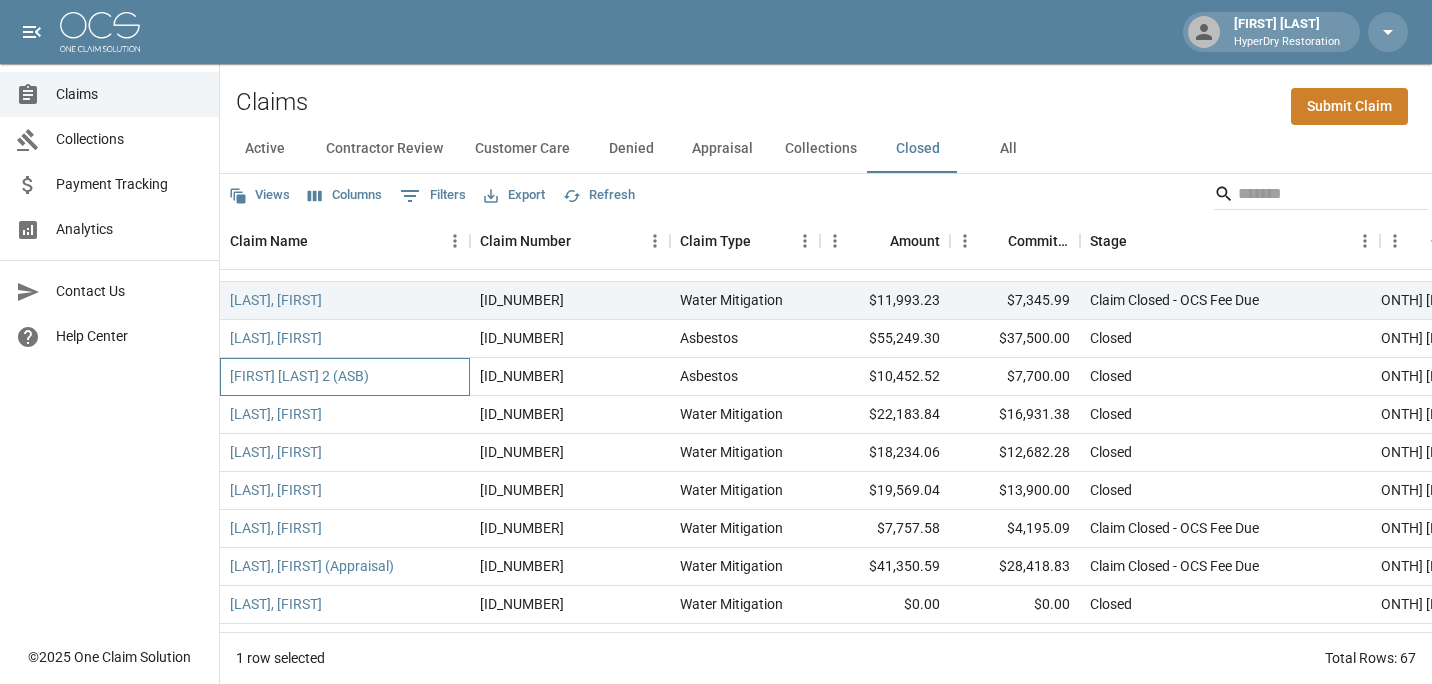 click on "[FIRST] [LAST] [NUMBER] (ASB)" at bounding box center (345, 377) 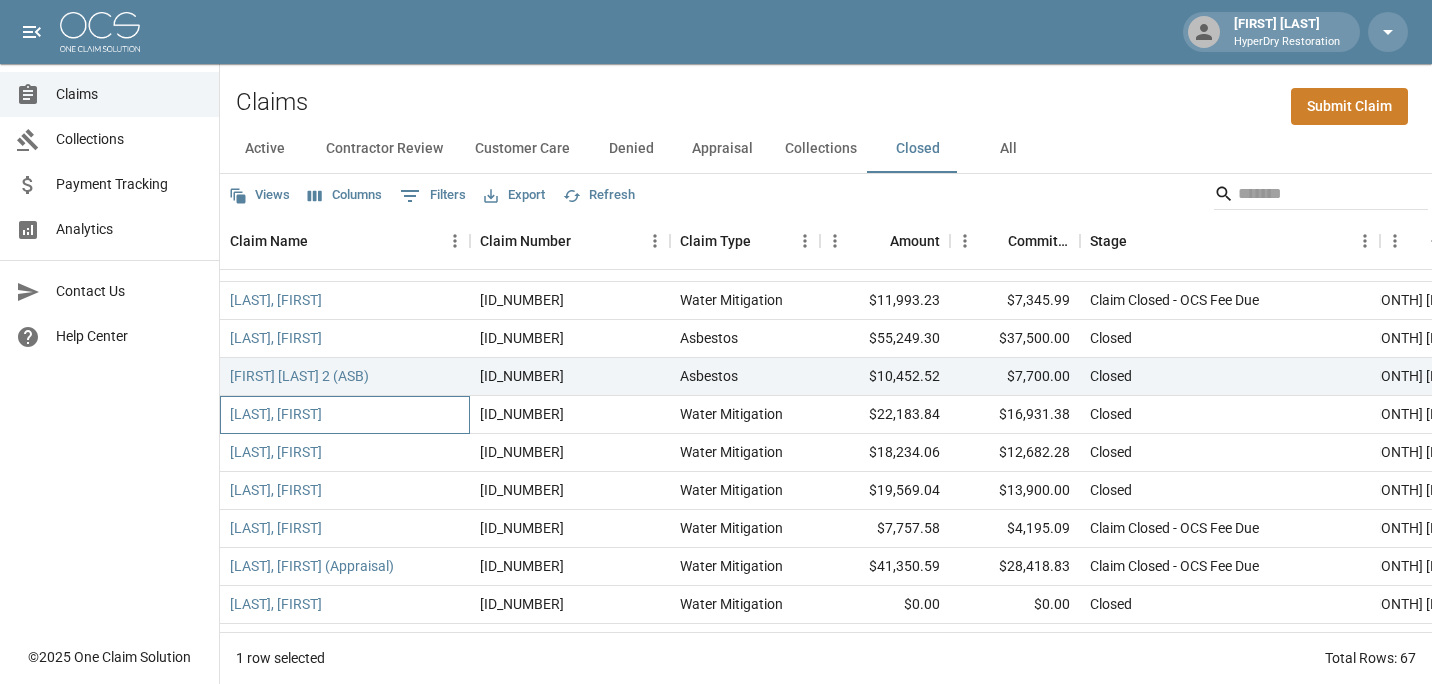 click on "[LAST], [FIRST]" at bounding box center (345, 415) 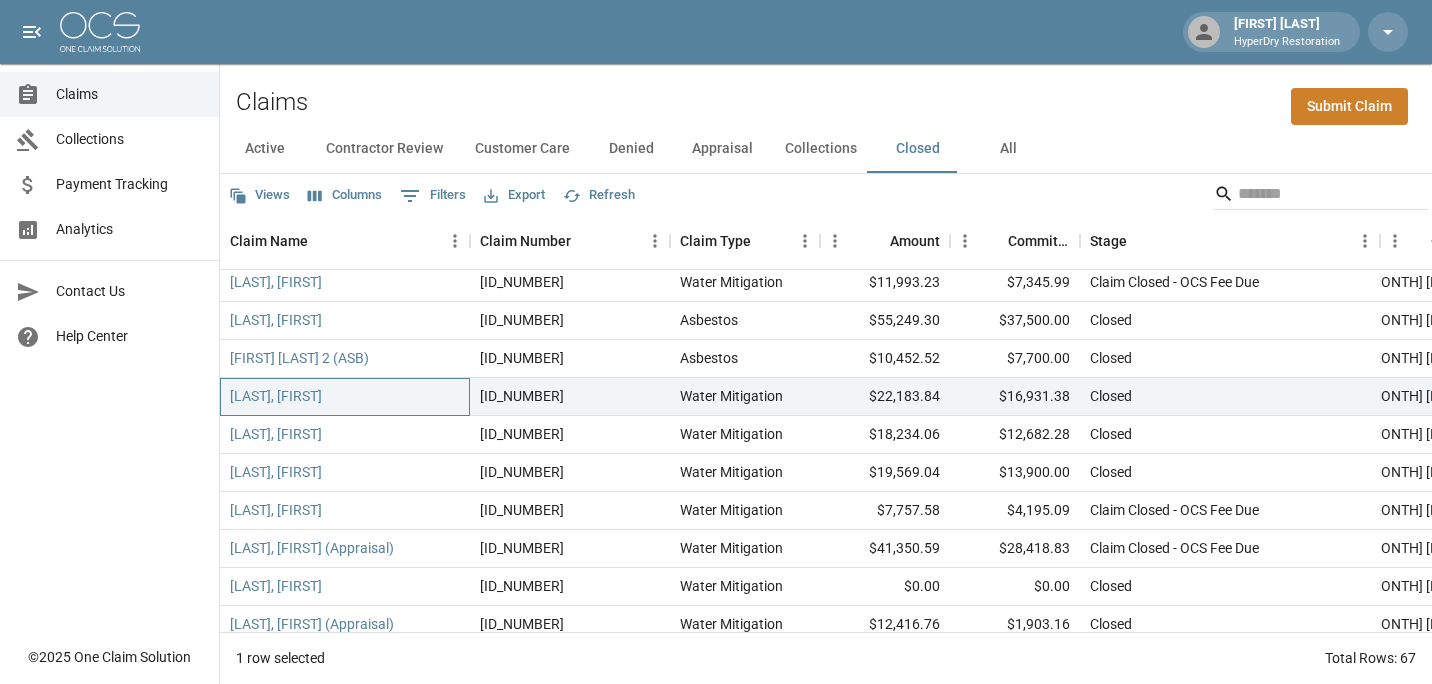 scroll, scrollTop: 1166, scrollLeft: 0, axis: vertical 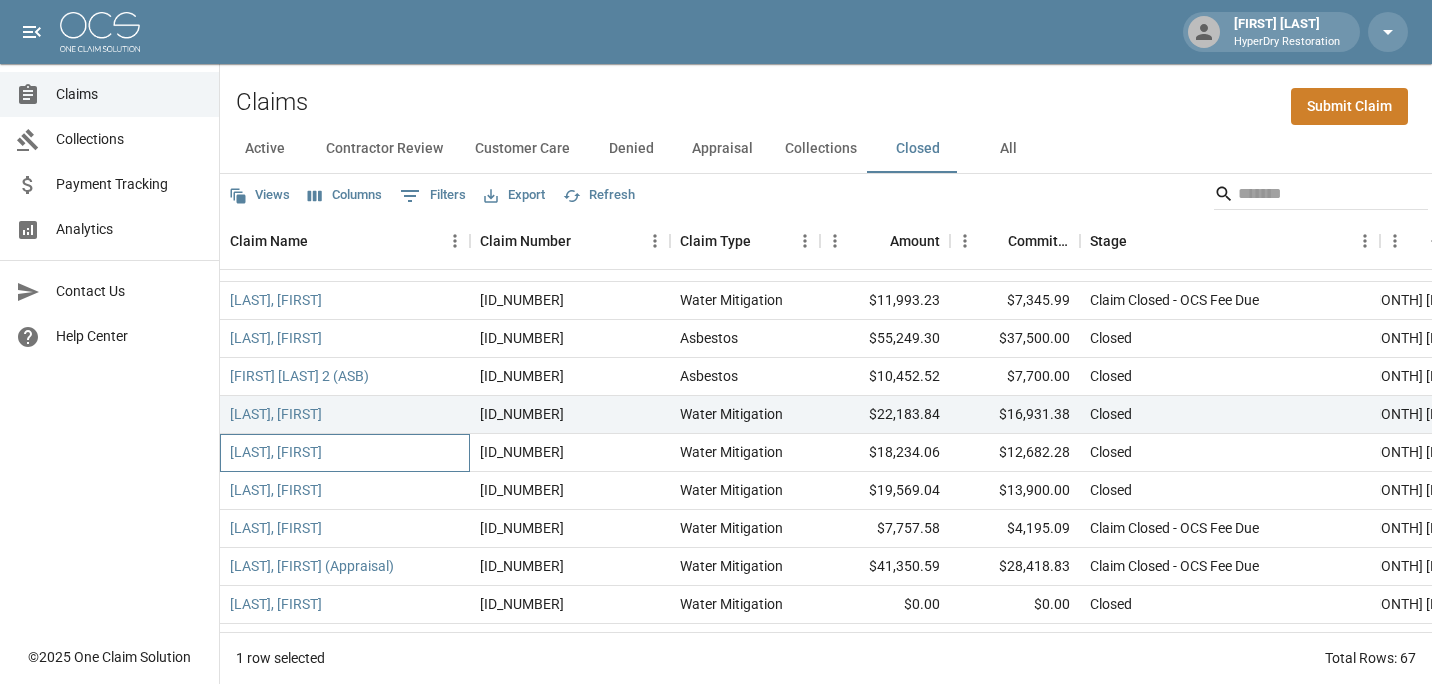click on "Smyser, Robert" at bounding box center (345, 453) 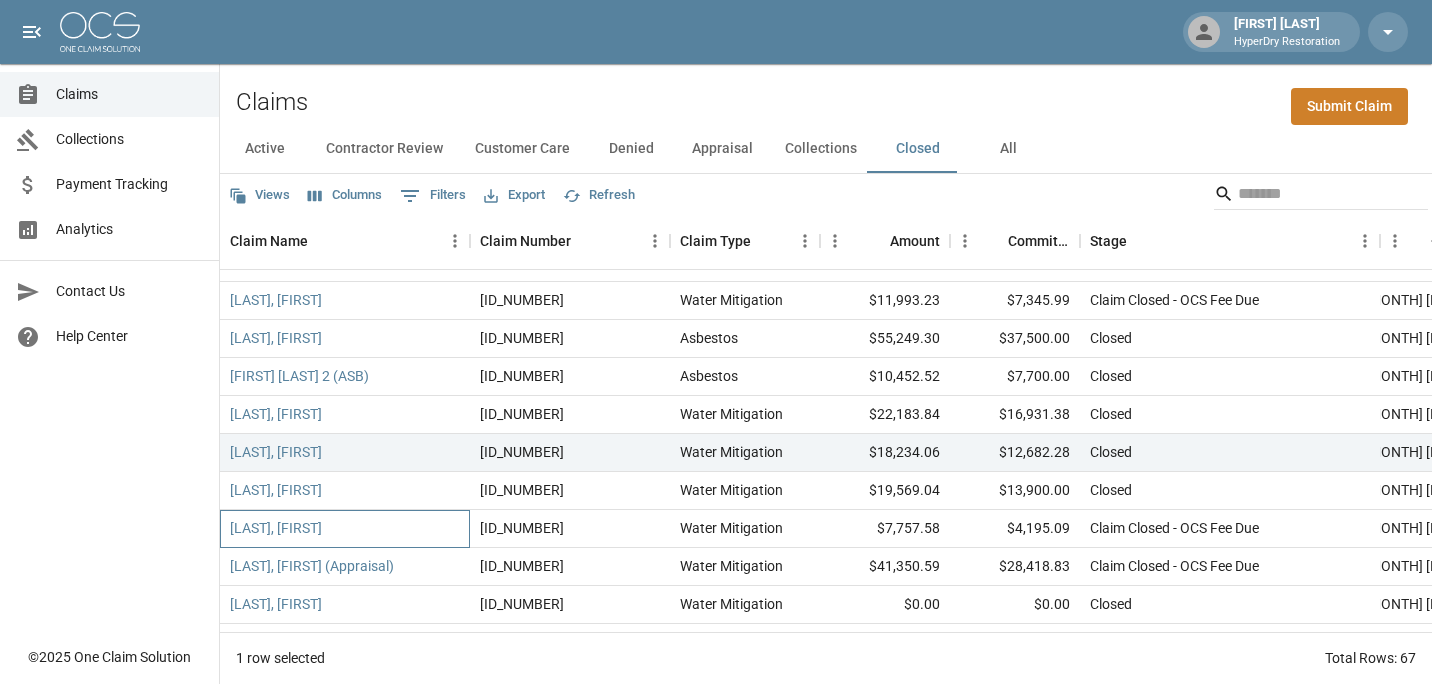 click on "Schultz, Christopher" at bounding box center (345, 529) 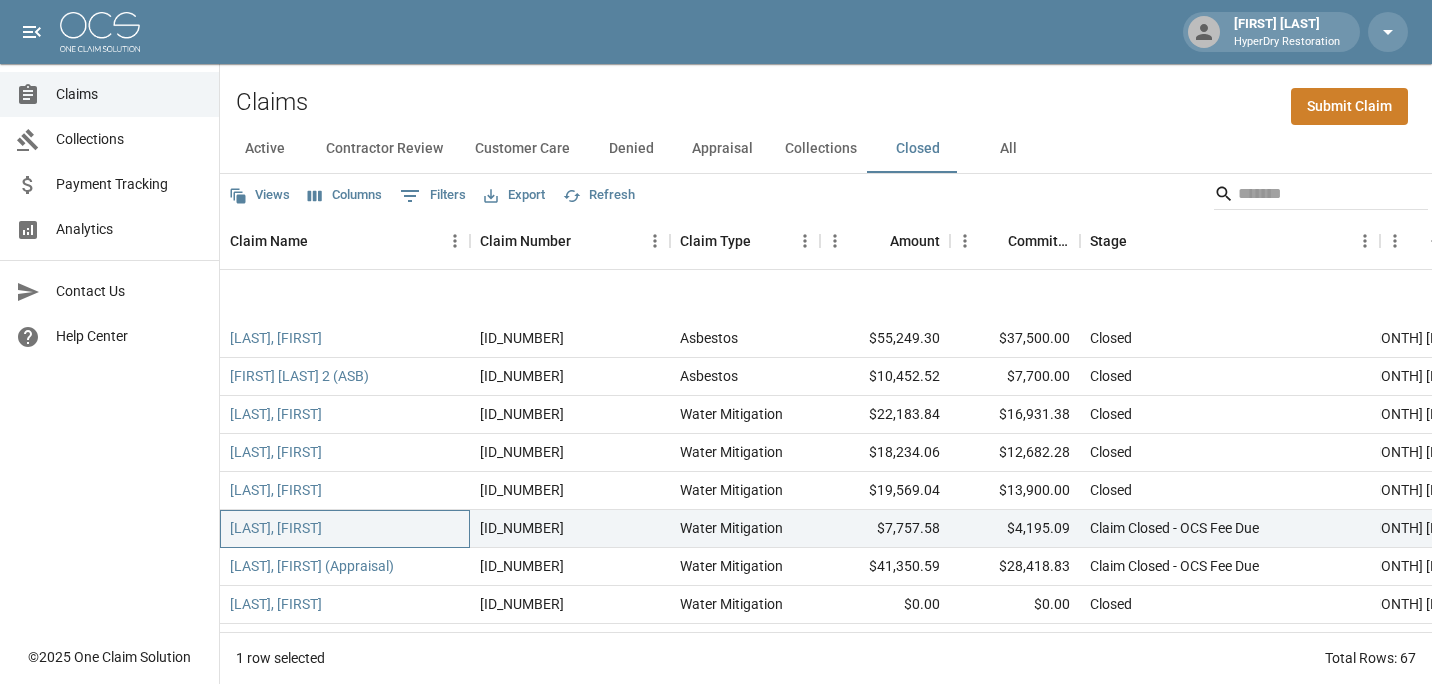 scroll, scrollTop: 1400, scrollLeft: 0, axis: vertical 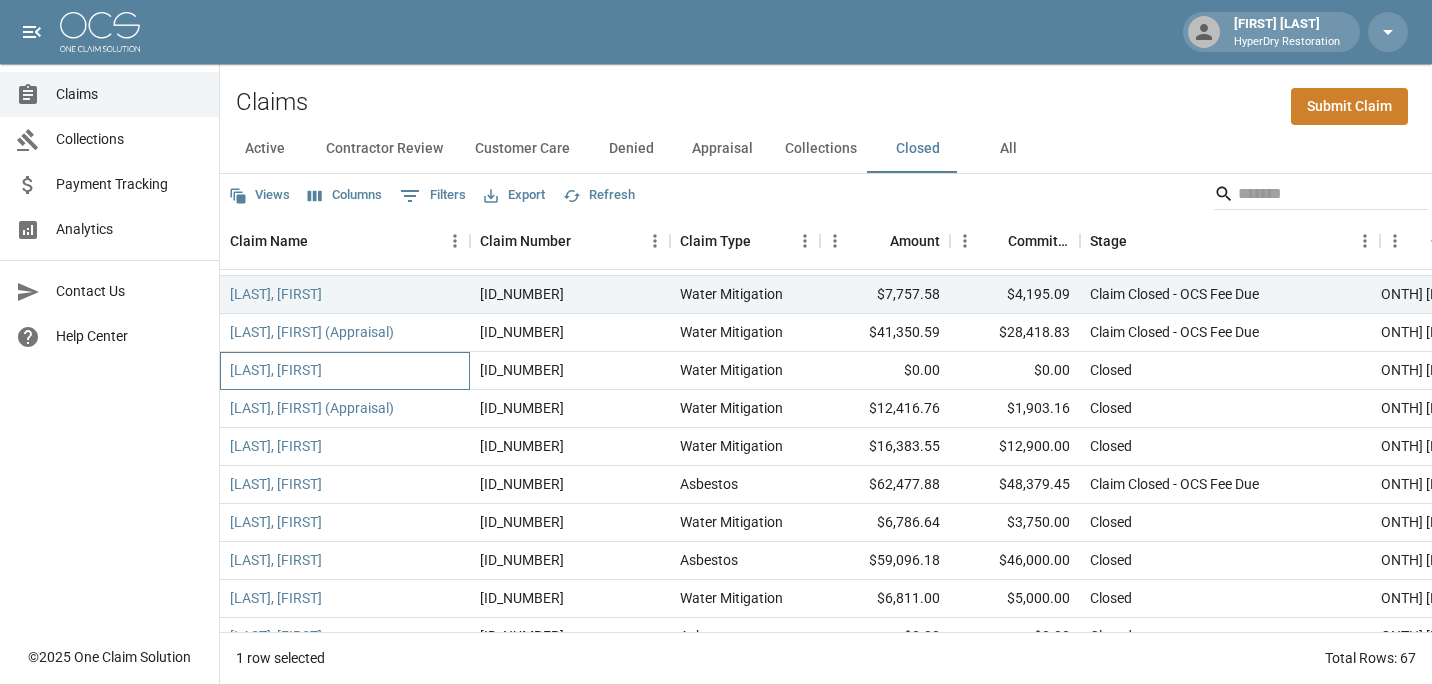 click on "Petty, Austin" at bounding box center [345, 371] 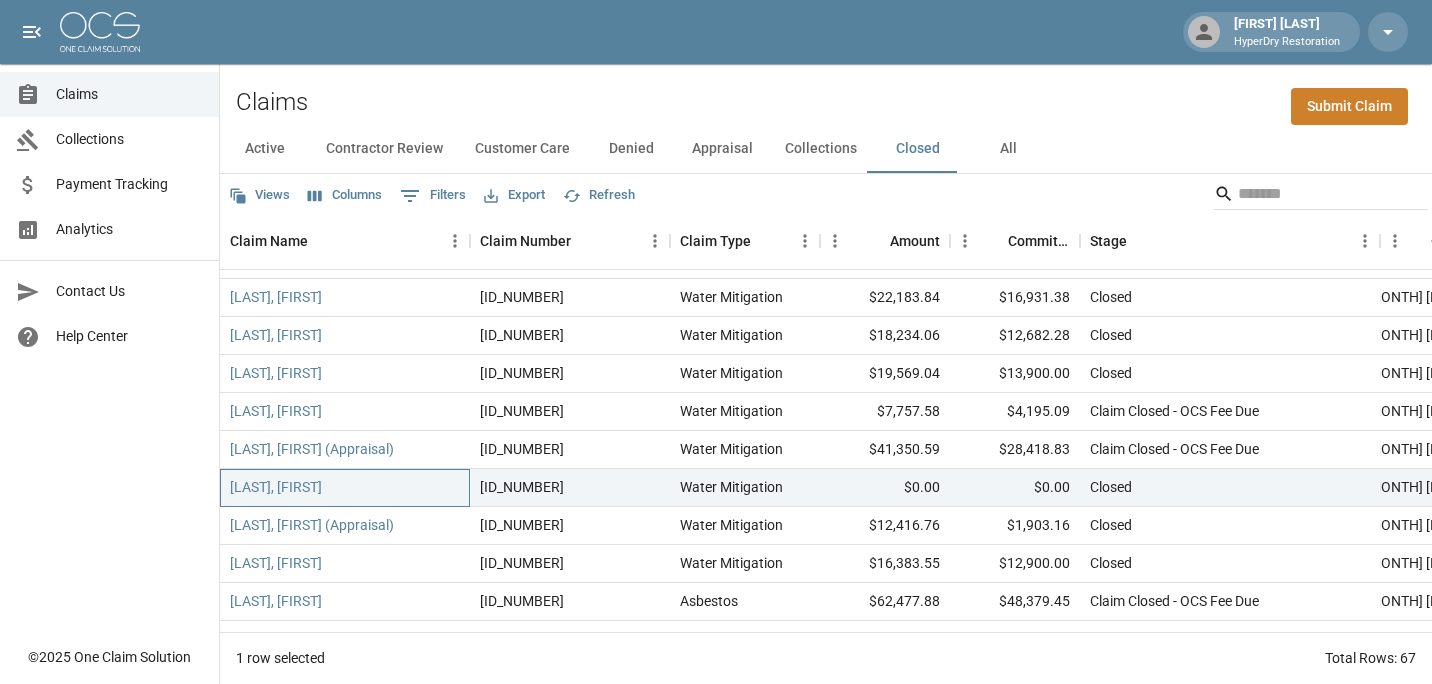 scroll, scrollTop: 1265, scrollLeft: 0, axis: vertical 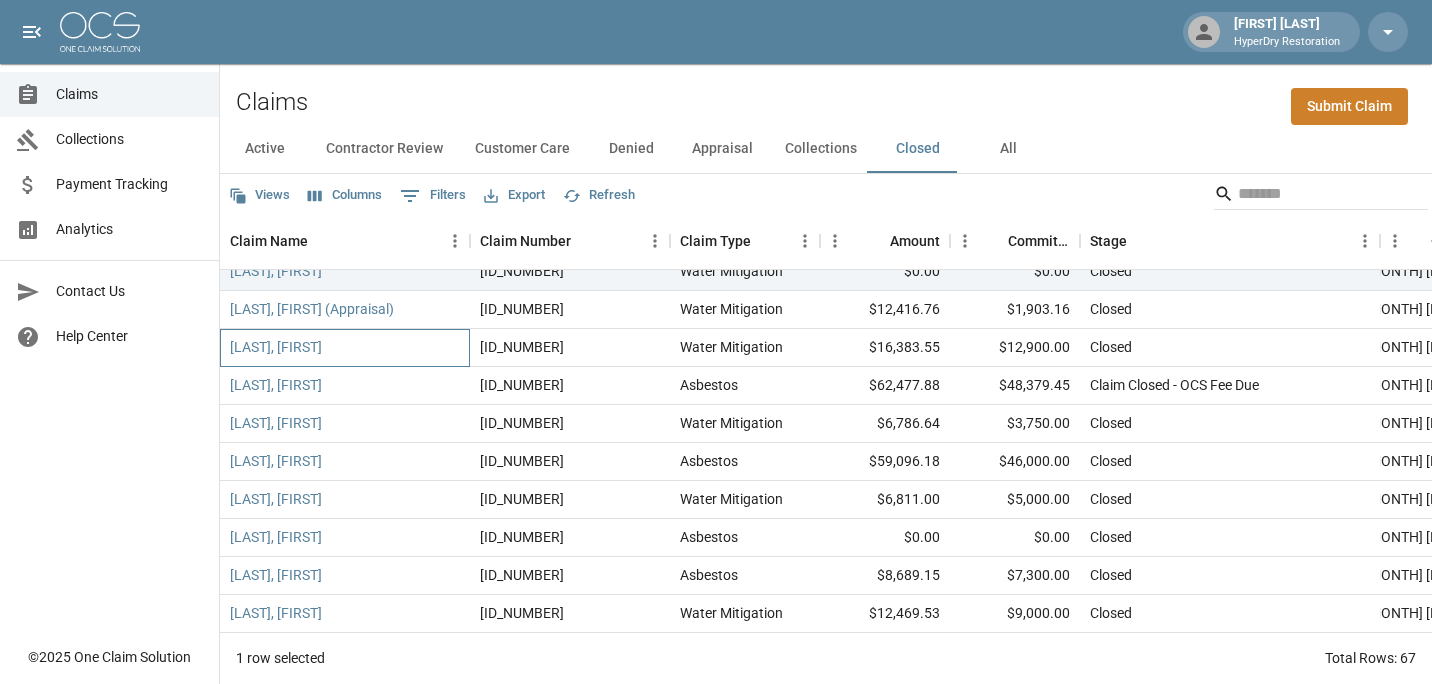 click on "Araujo, Manuela" at bounding box center (345, 348) 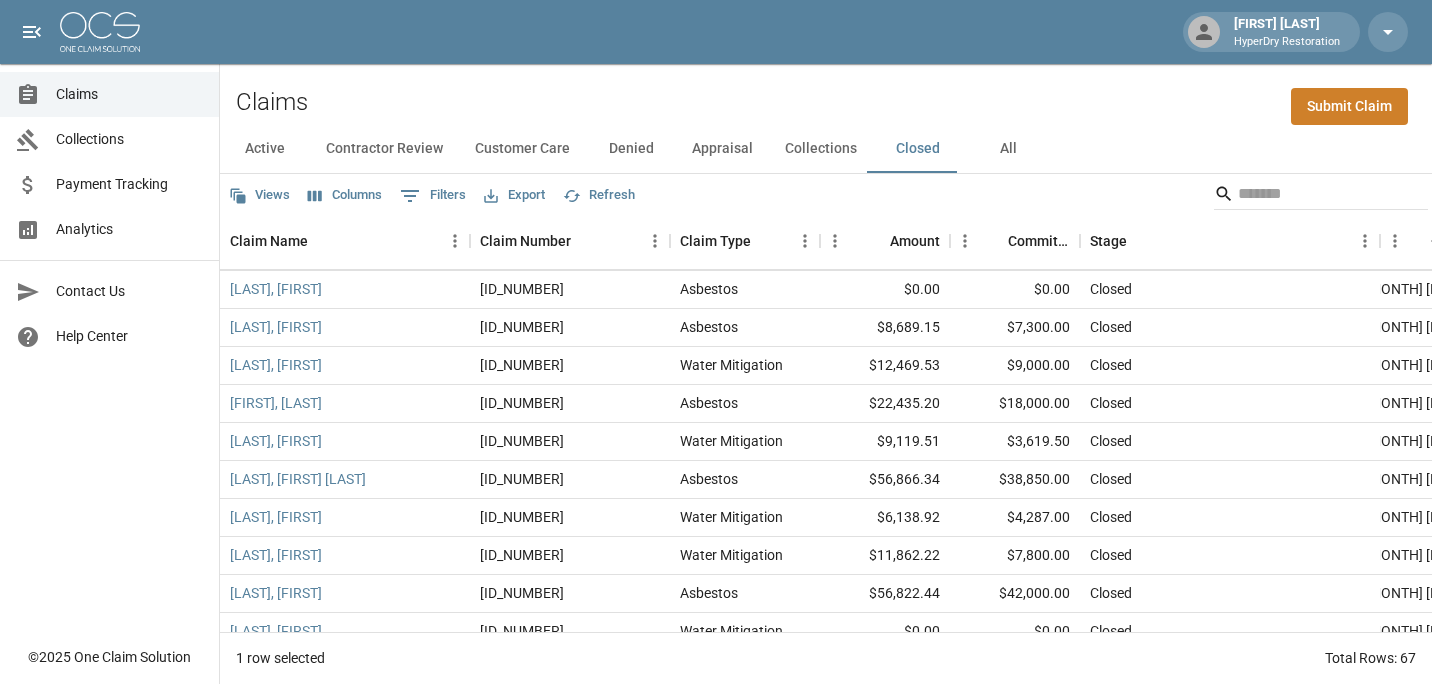scroll, scrollTop: 1499, scrollLeft: 0, axis: vertical 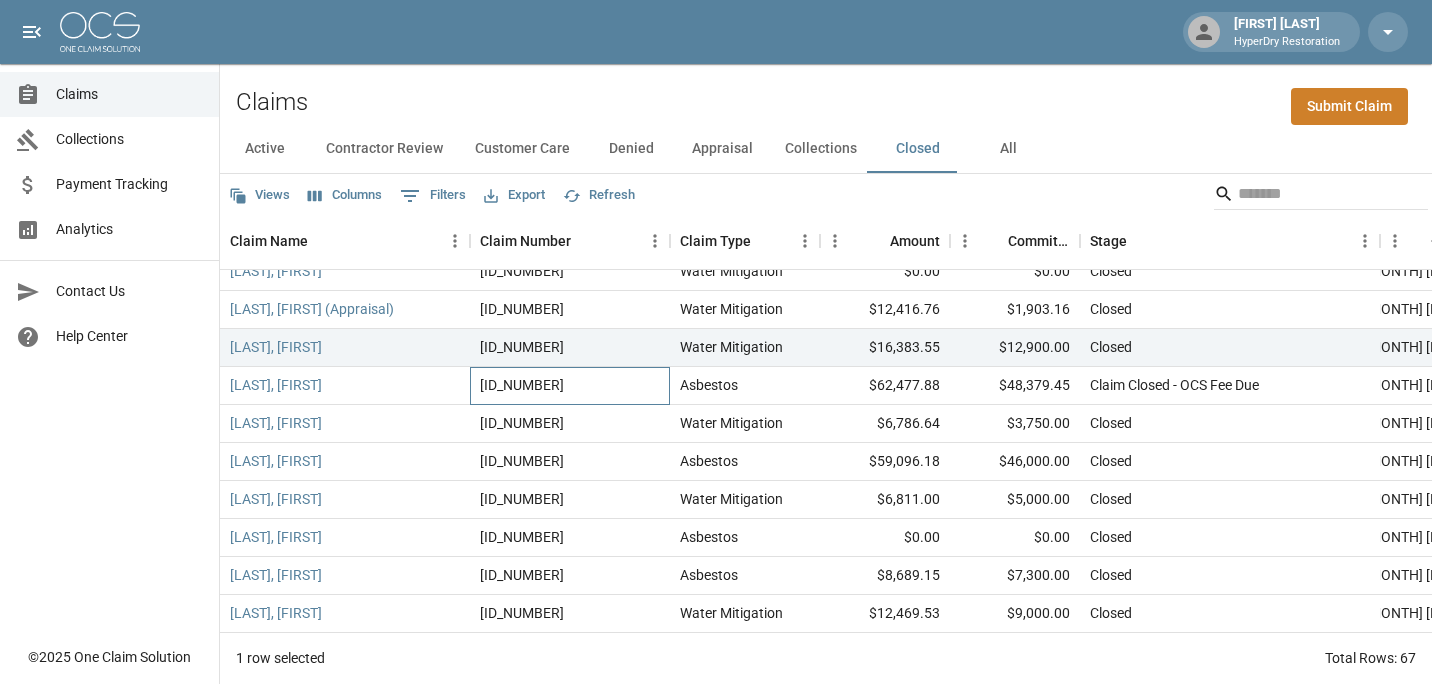 click on "0788795853" at bounding box center (570, 386) 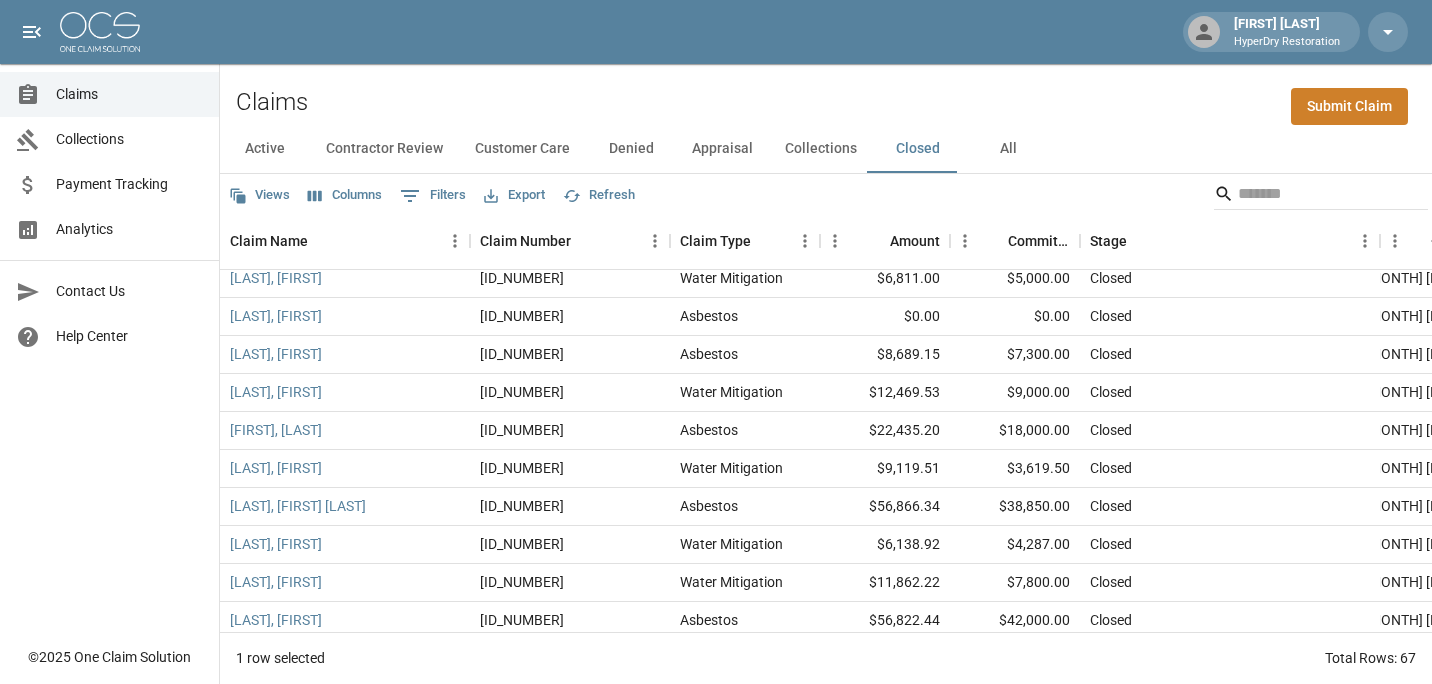 scroll, scrollTop: 1732, scrollLeft: 0, axis: vertical 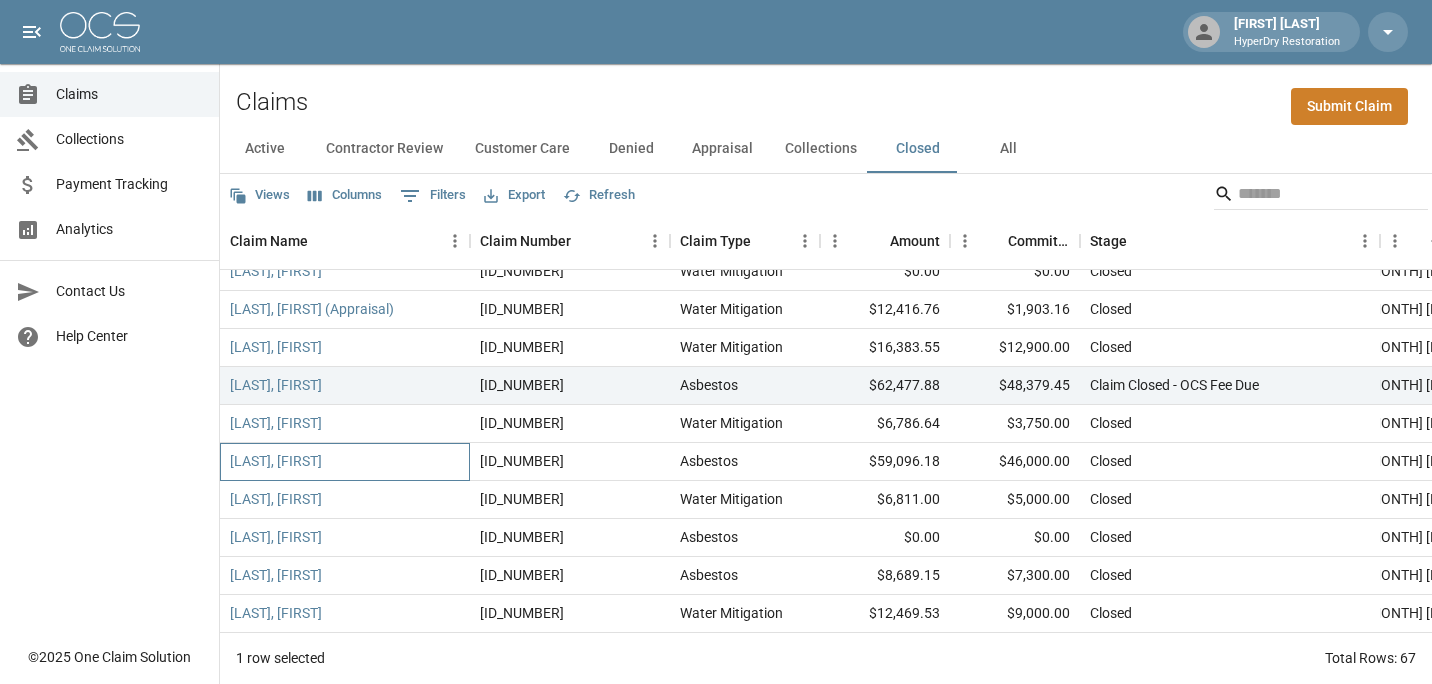 click on "[LAST], [FIRST]" at bounding box center (345, 462) 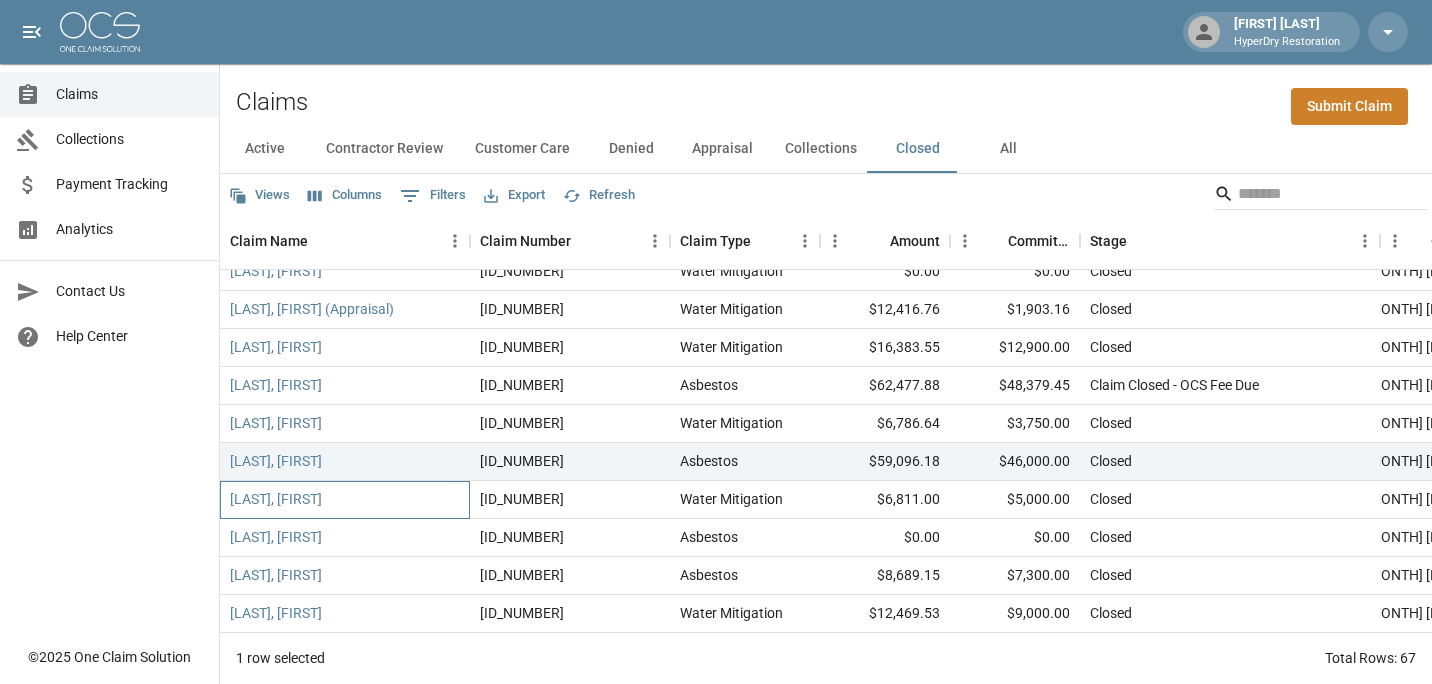 click on "[LAST], [FIRST]" at bounding box center (345, 500) 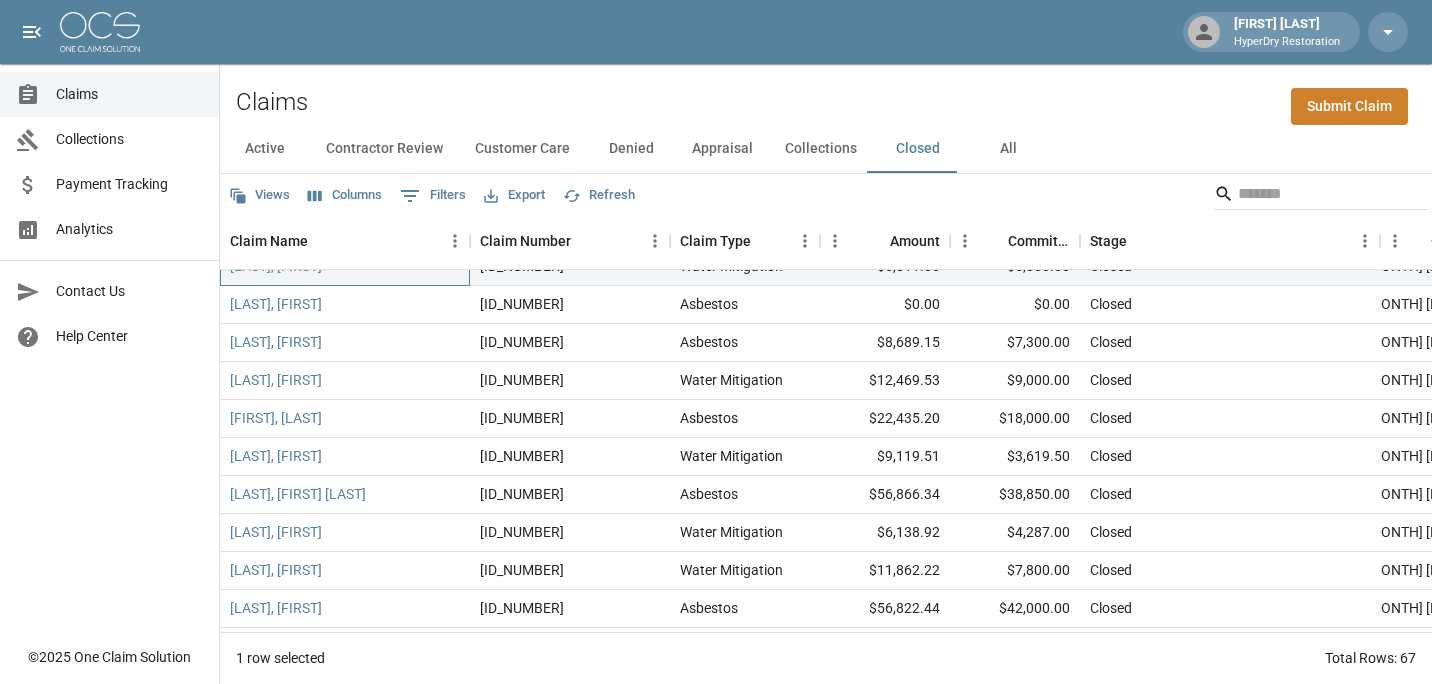 scroll, scrollTop: 1499, scrollLeft: 0, axis: vertical 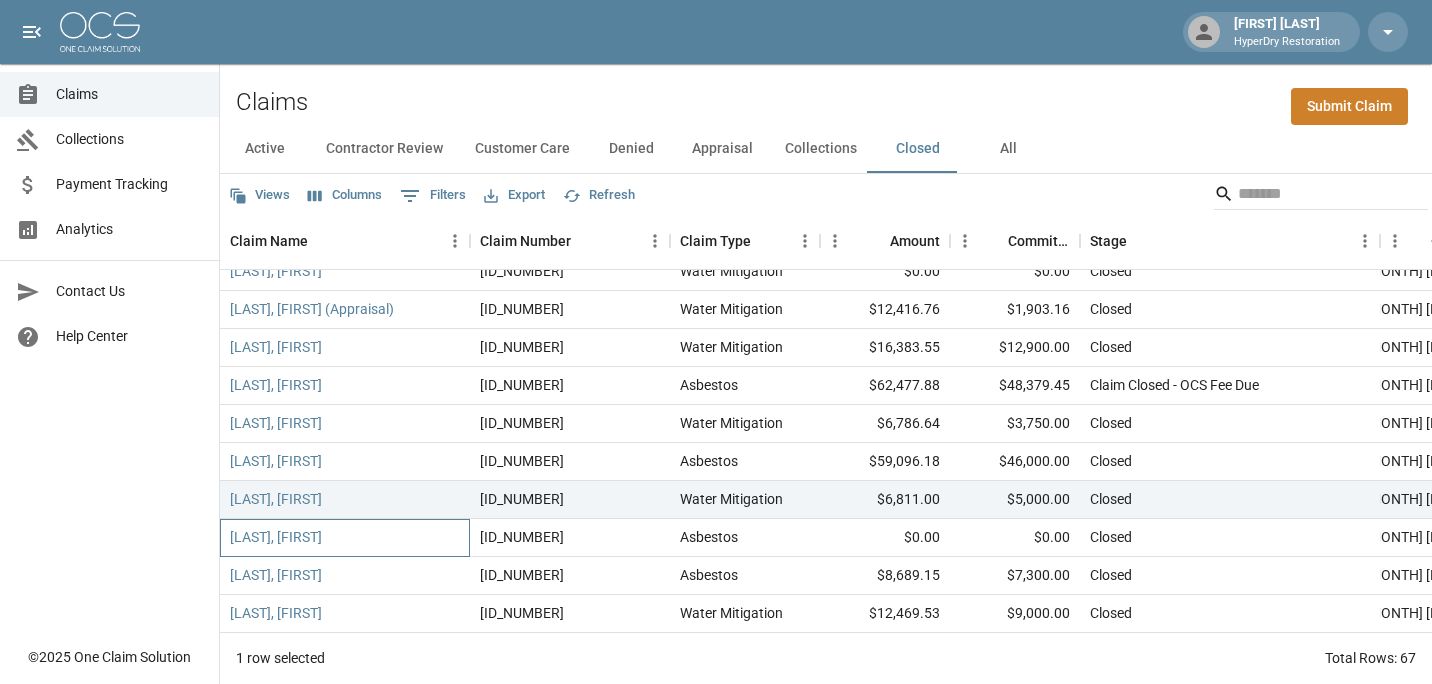 click on "[LAST], [FIRST]" at bounding box center [345, 538] 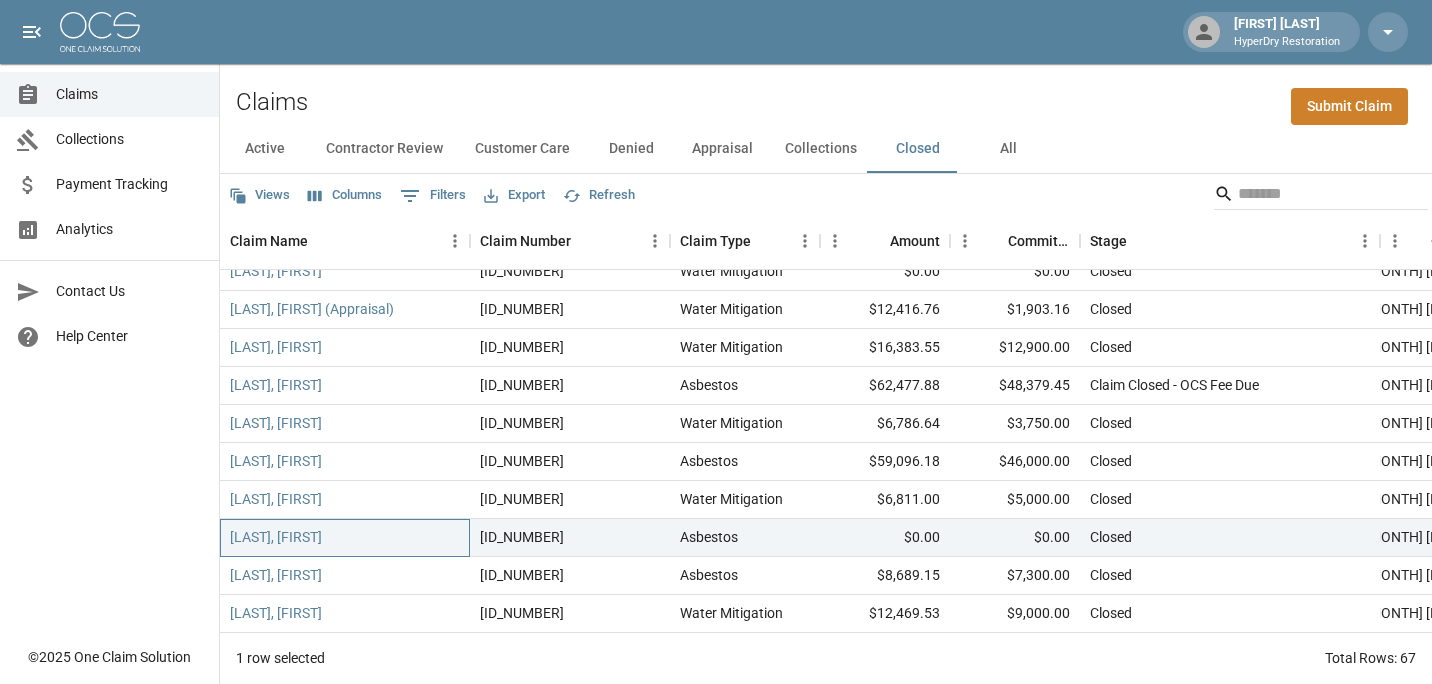 scroll, scrollTop: 1732, scrollLeft: 0, axis: vertical 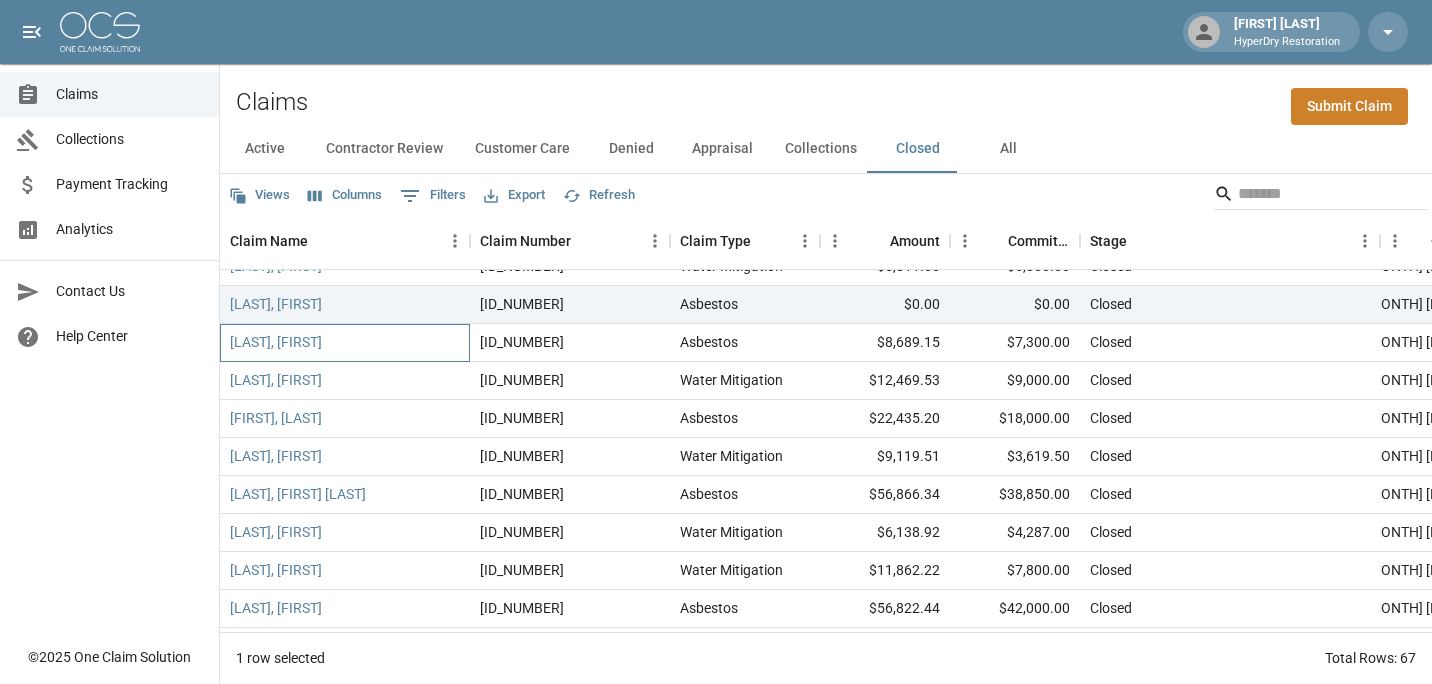 click on "[LAST], [FIRST]" at bounding box center [345, 343] 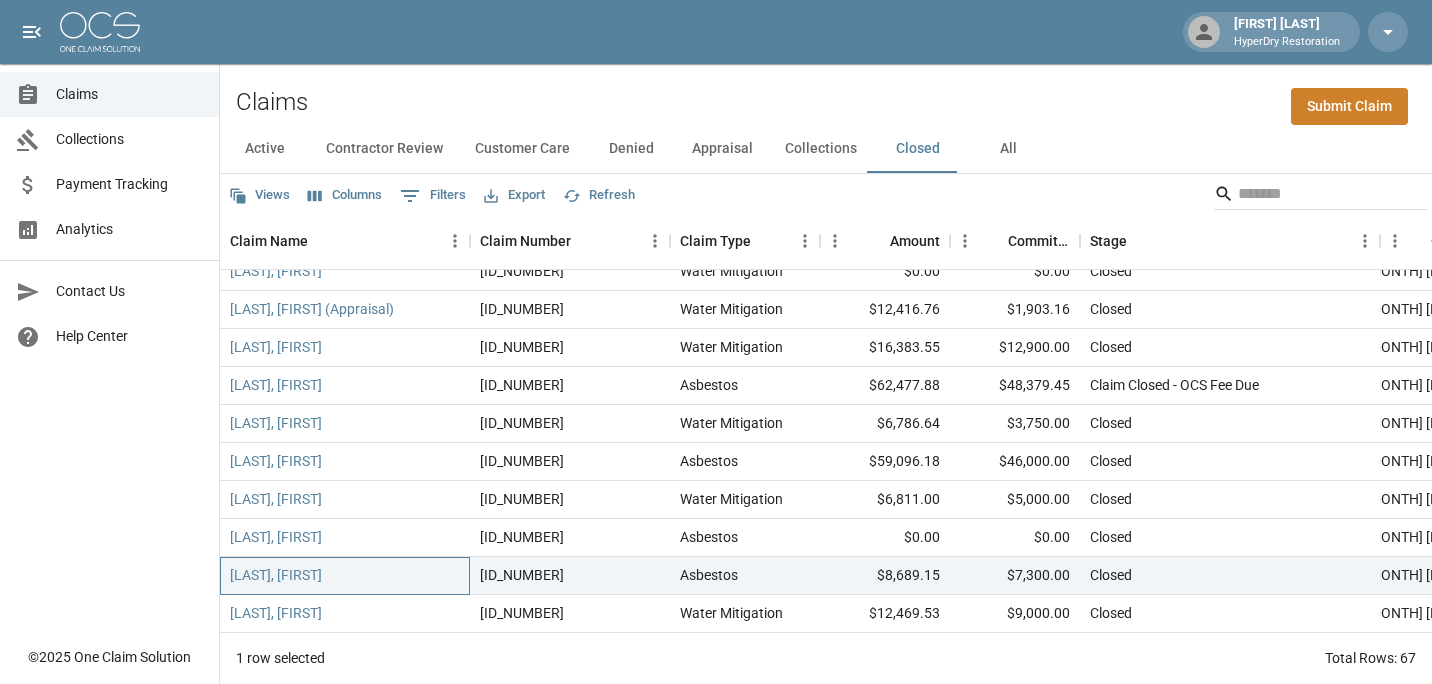 scroll, scrollTop: 1732, scrollLeft: 0, axis: vertical 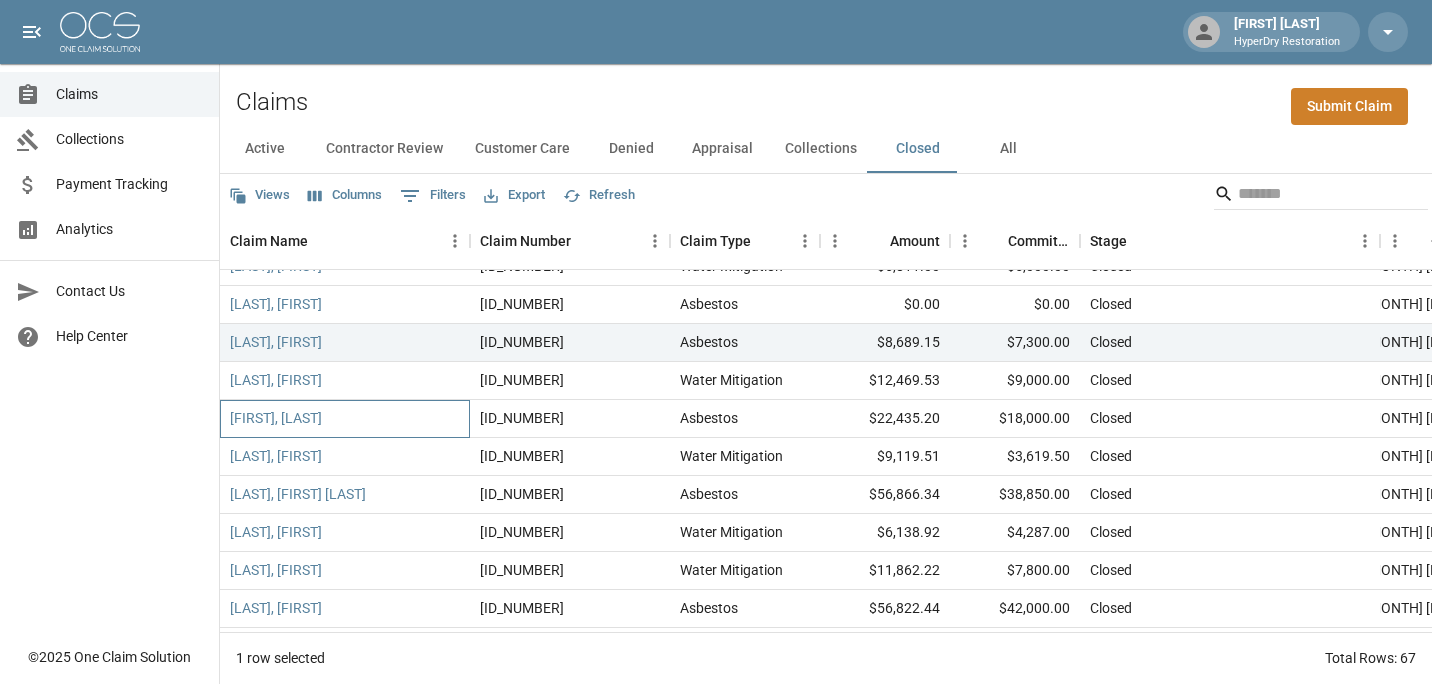 click on "[LAST], [FIRST]" at bounding box center [345, 419] 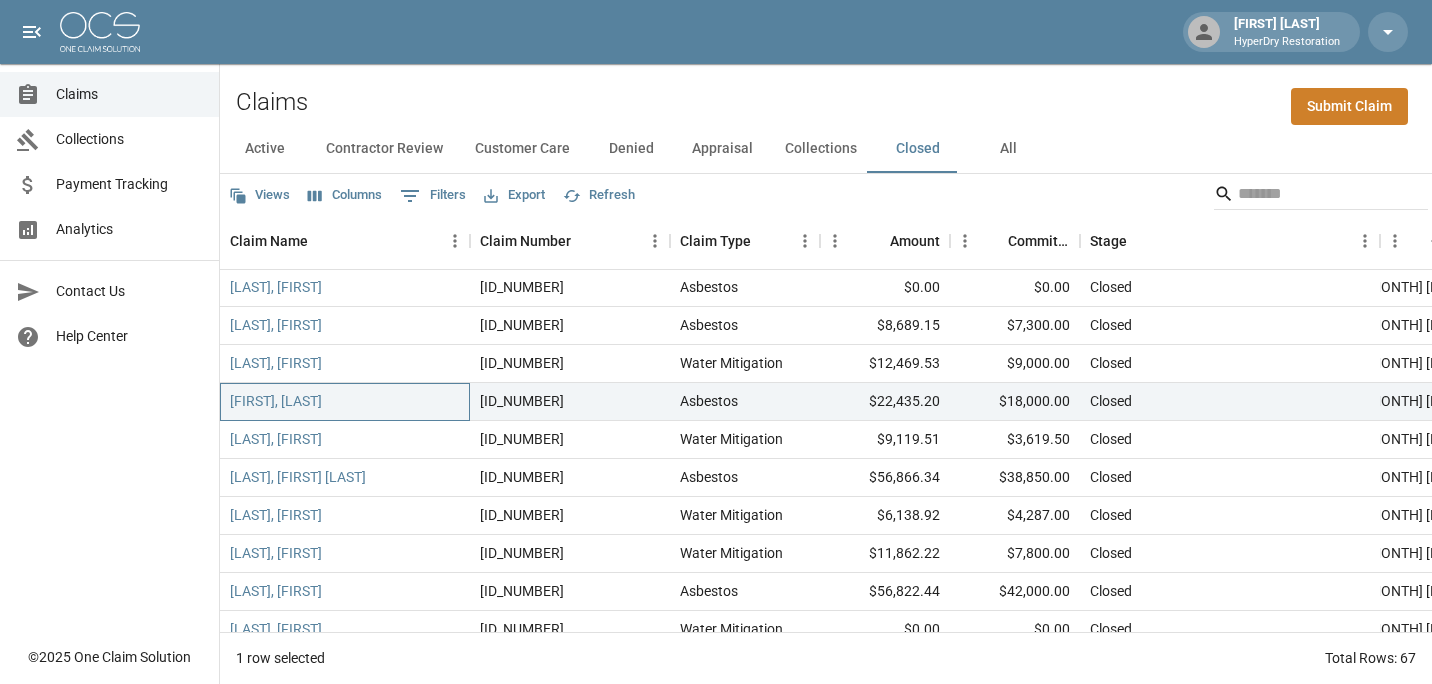 scroll, scrollTop: 1732, scrollLeft: 0, axis: vertical 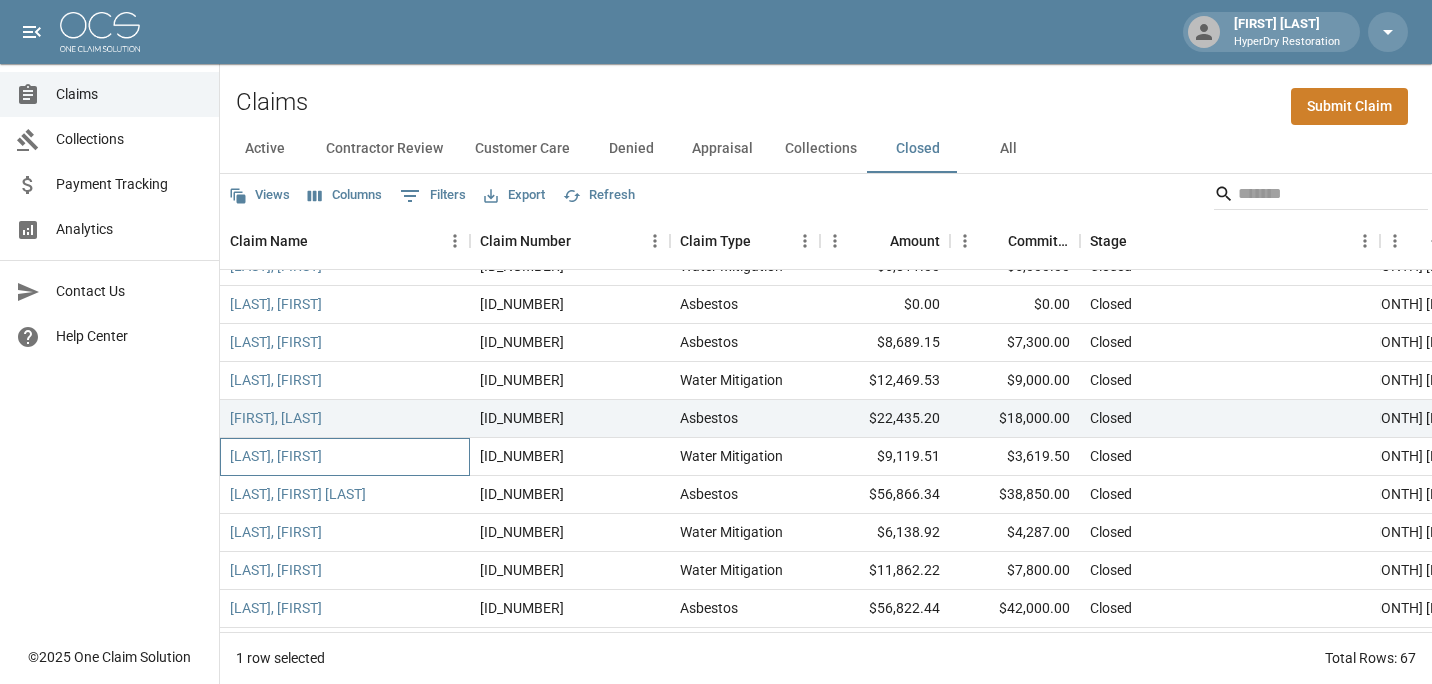 click on "[LAST], [FIRST]" at bounding box center [345, 457] 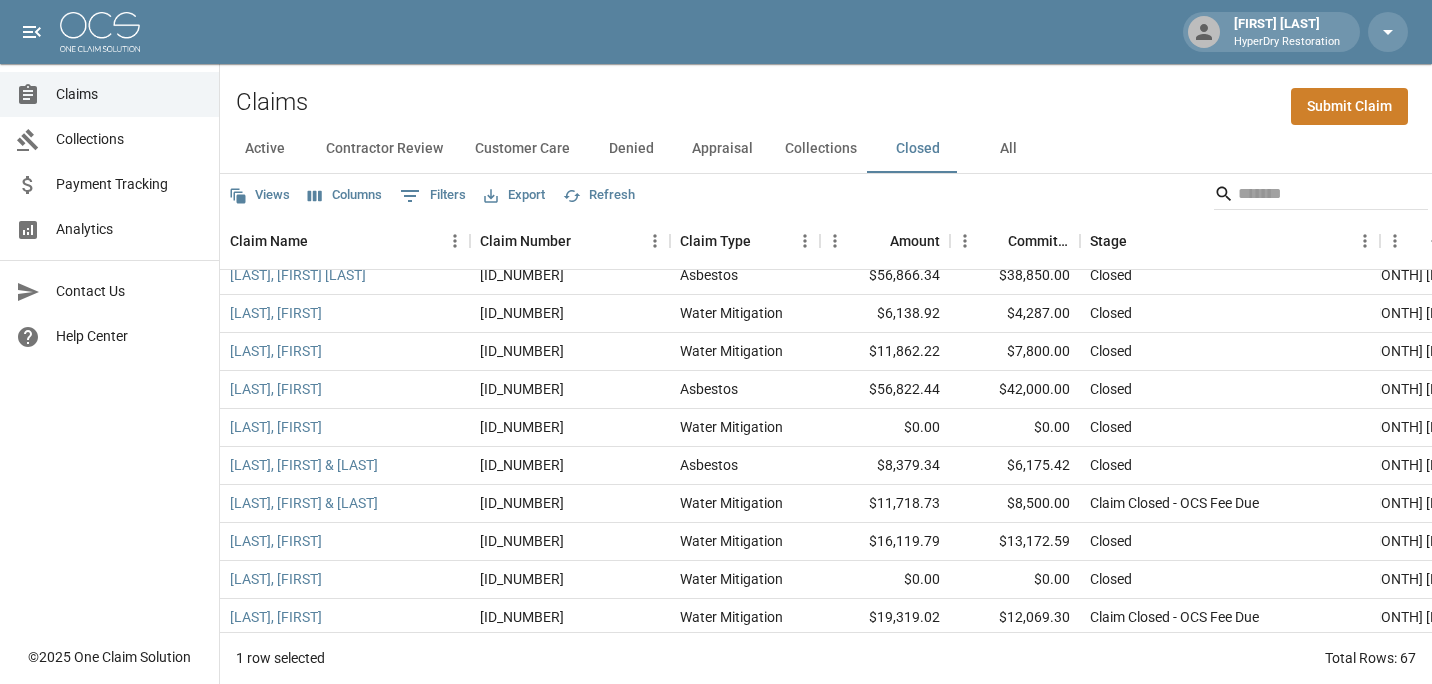 scroll, scrollTop: 1965, scrollLeft: 0, axis: vertical 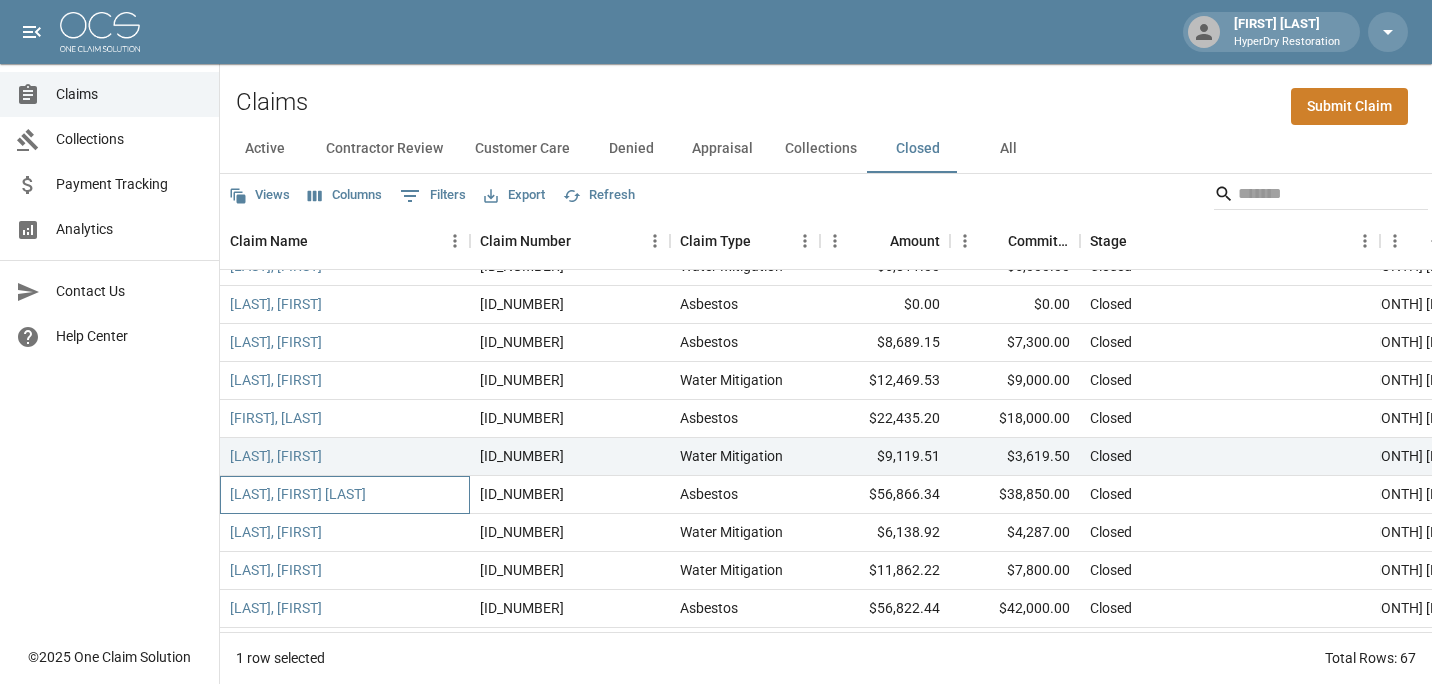 click on "[LAST] [FIRST] [MIDDLE]" at bounding box center (345, 495) 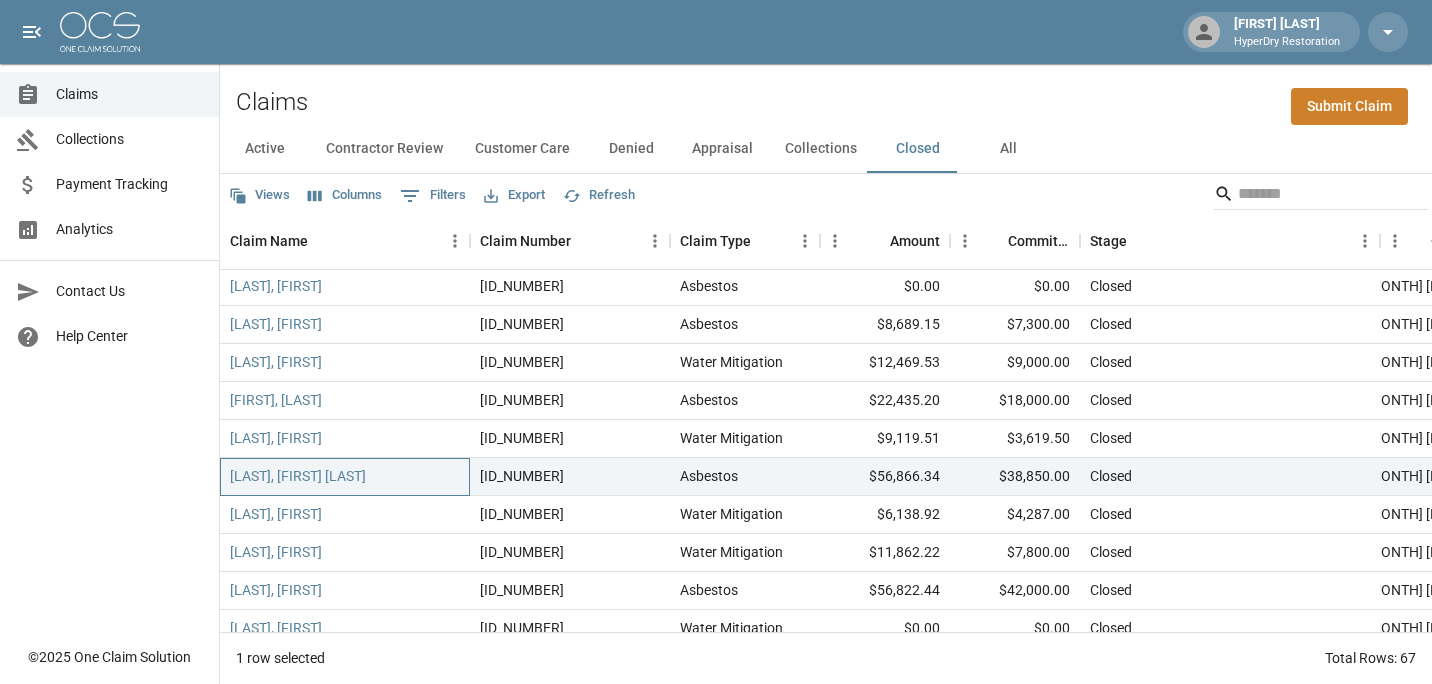 scroll, scrollTop: 1732, scrollLeft: 0, axis: vertical 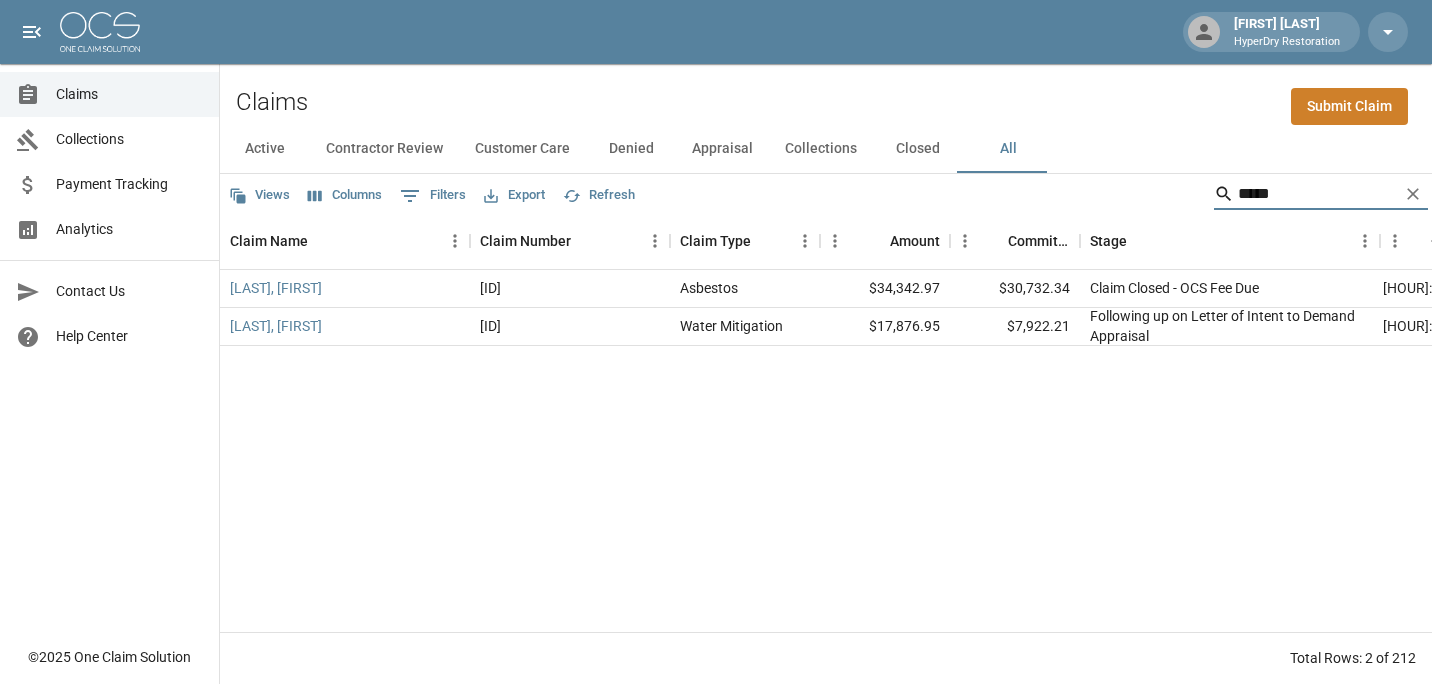 drag, startPoint x: 1254, startPoint y: 192, endPoint x: 970, endPoint y: 199, distance: 284.08624 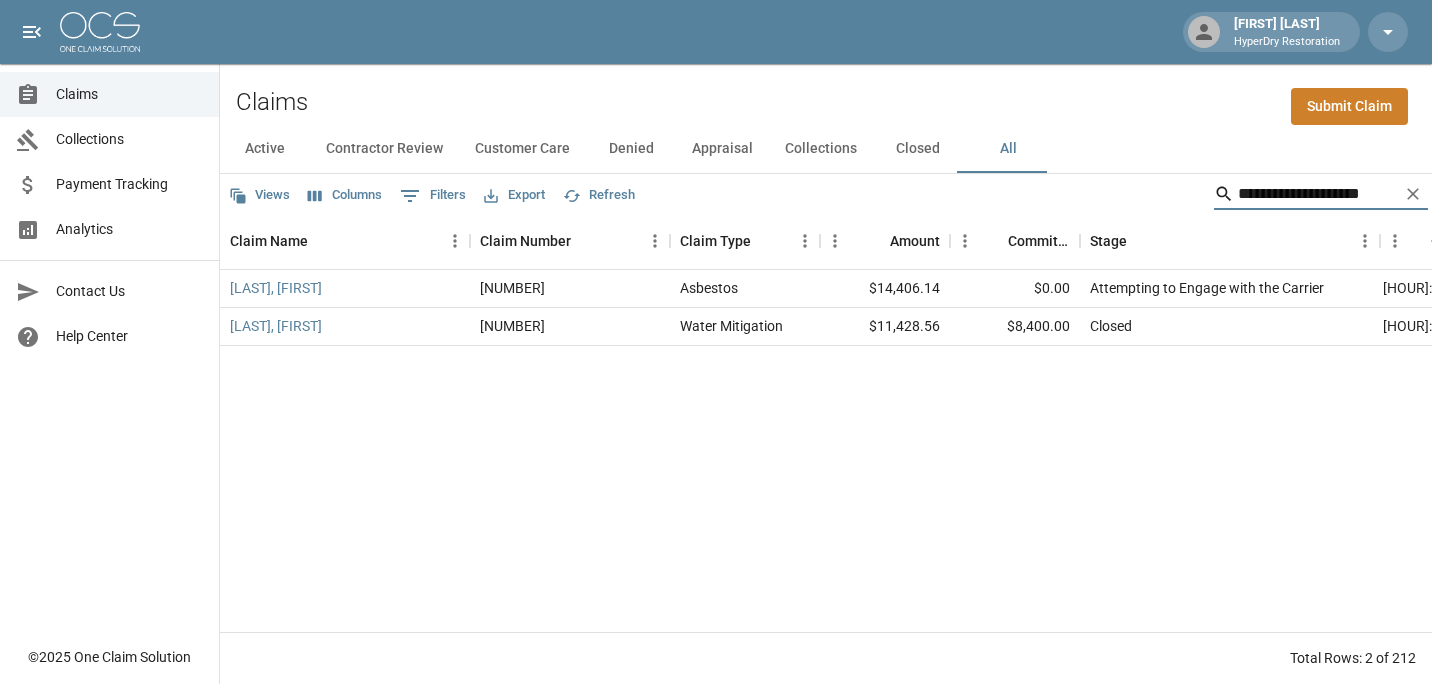 drag, startPoint x: 1364, startPoint y: 195, endPoint x: 955, endPoint y: 213, distance: 409.3959 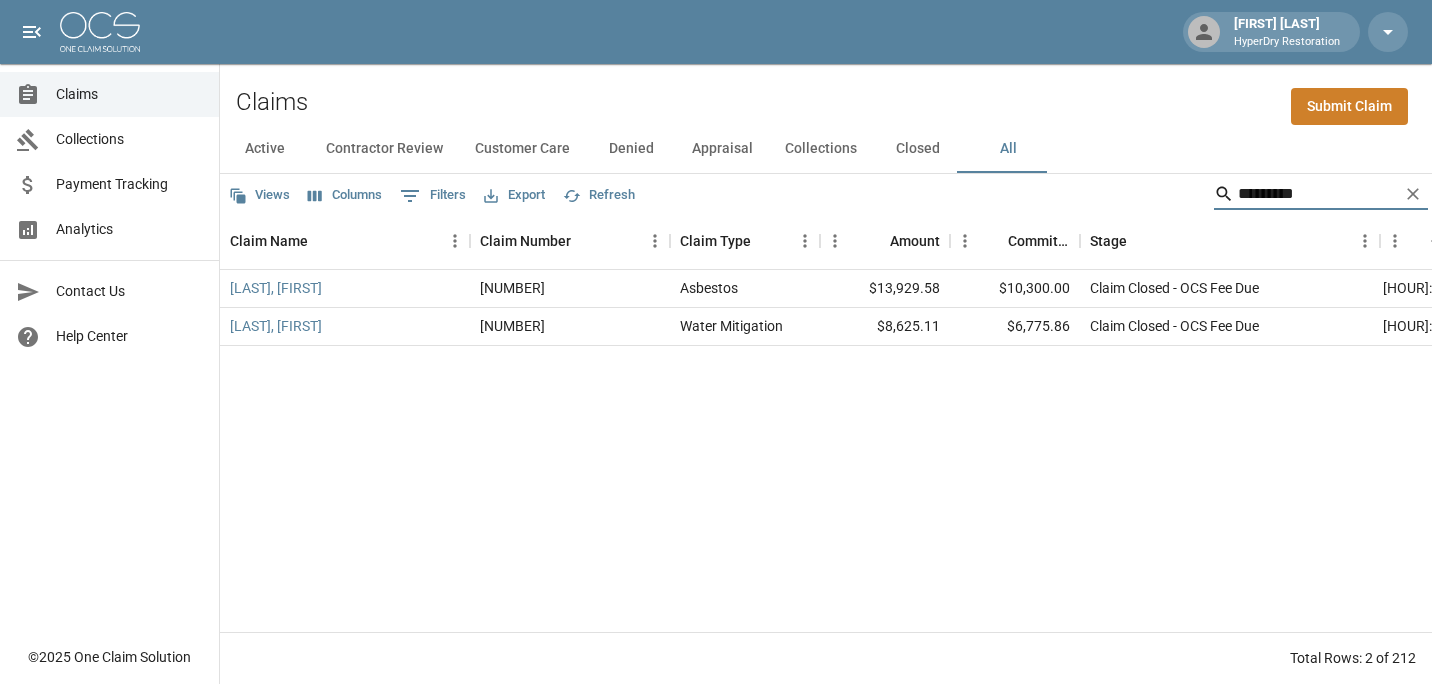 drag, startPoint x: 1294, startPoint y: 194, endPoint x: 890, endPoint y: 185, distance: 404.10025 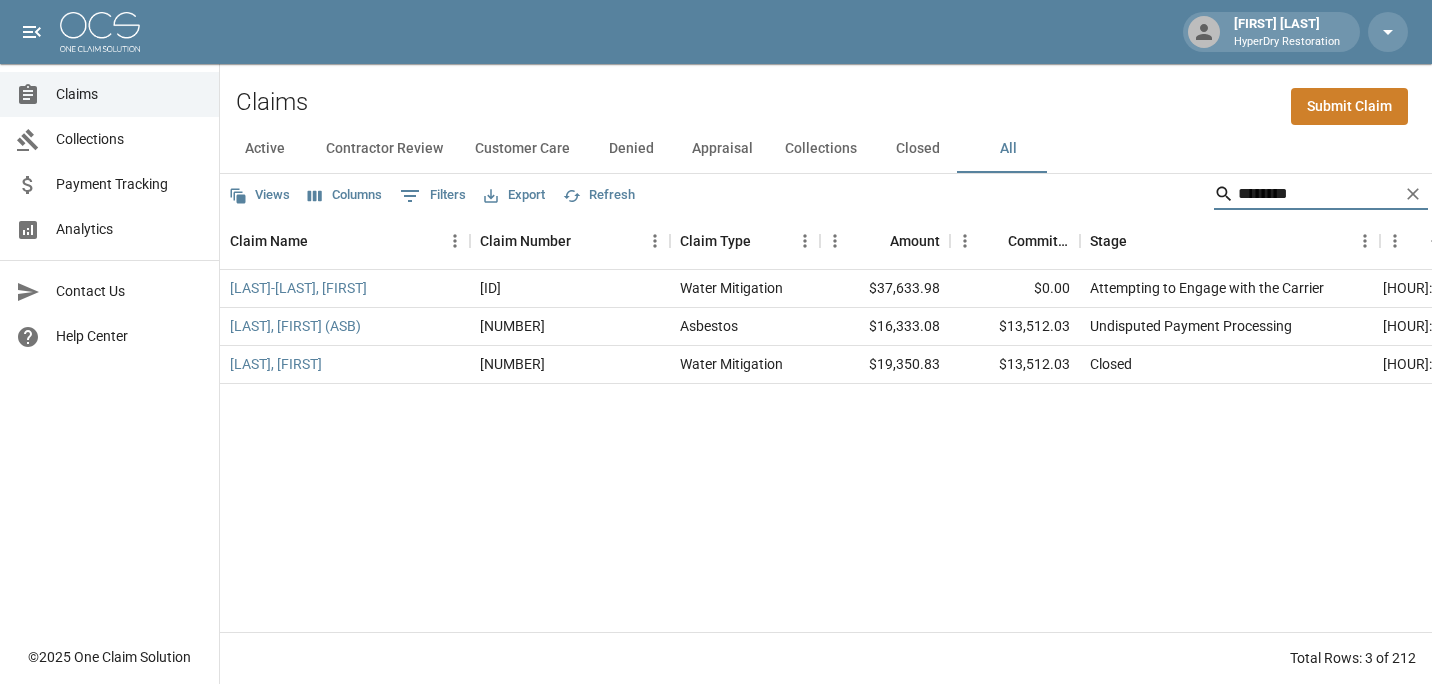drag, startPoint x: 1303, startPoint y: 198, endPoint x: 1063, endPoint y: 202, distance: 240.03333 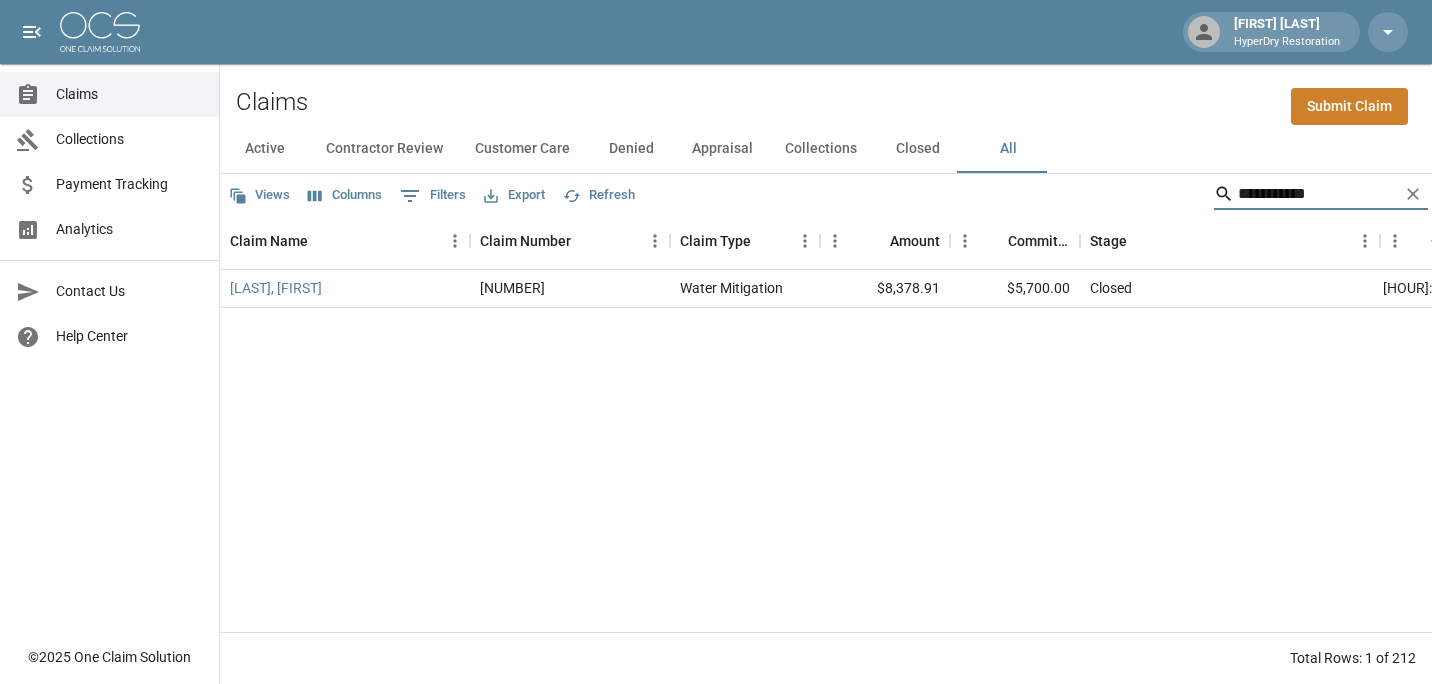 drag, startPoint x: 1318, startPoint y: 192, endPoint x: 821, endPoint y: 204, distance: 497.14484 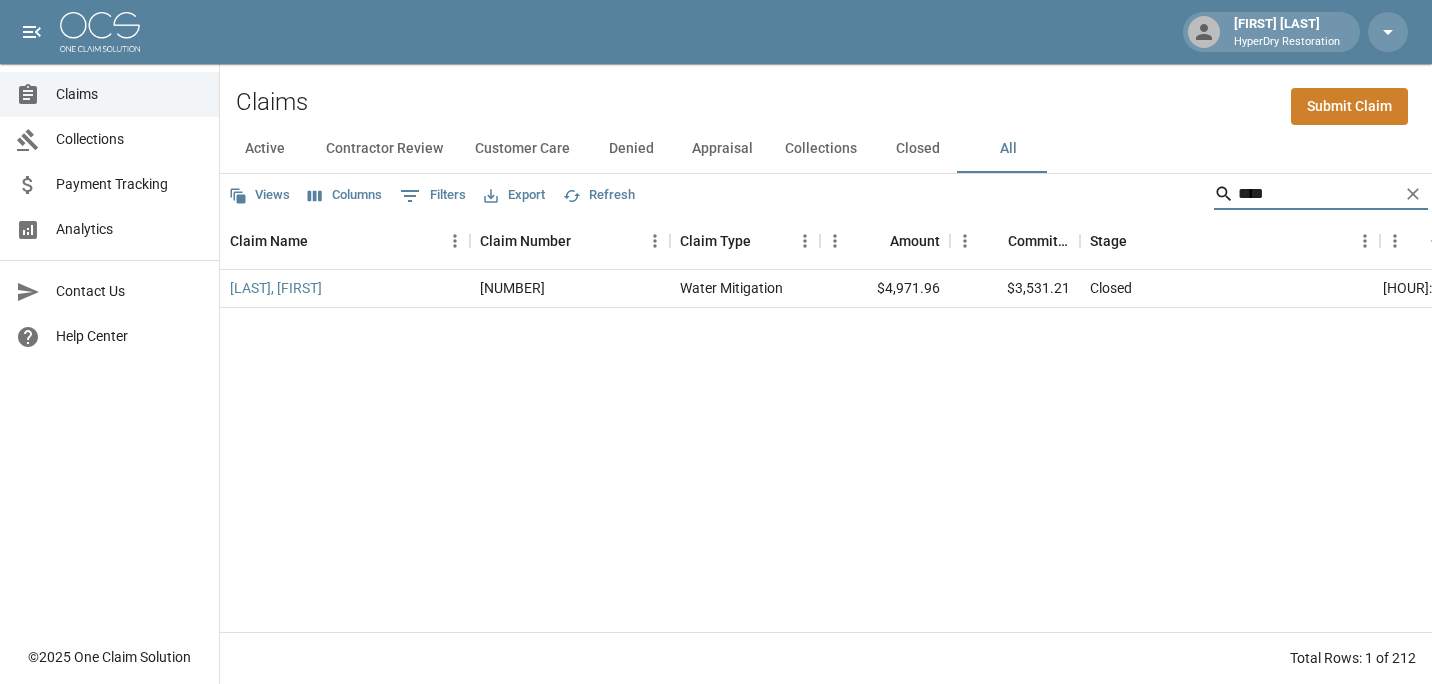 type on "****" 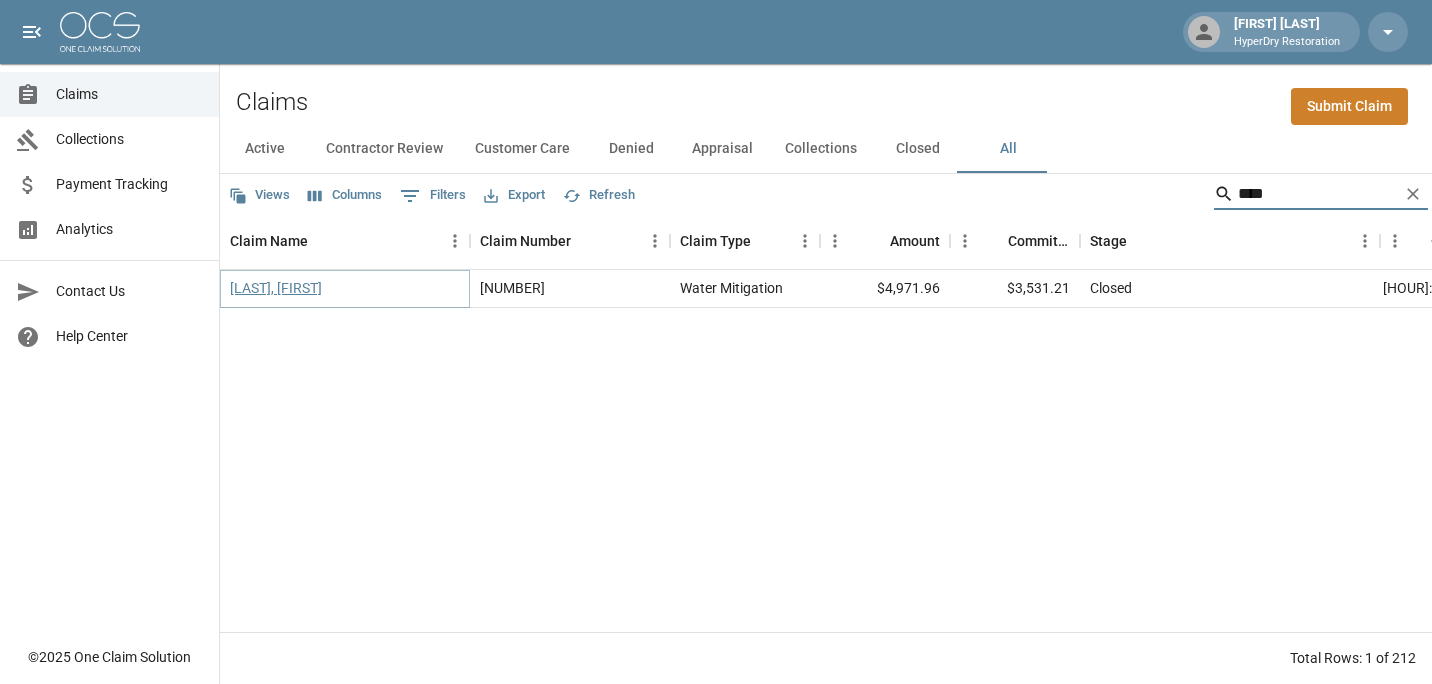 click on "[LAST], [FIRST]" at bounding box center (276, 288) 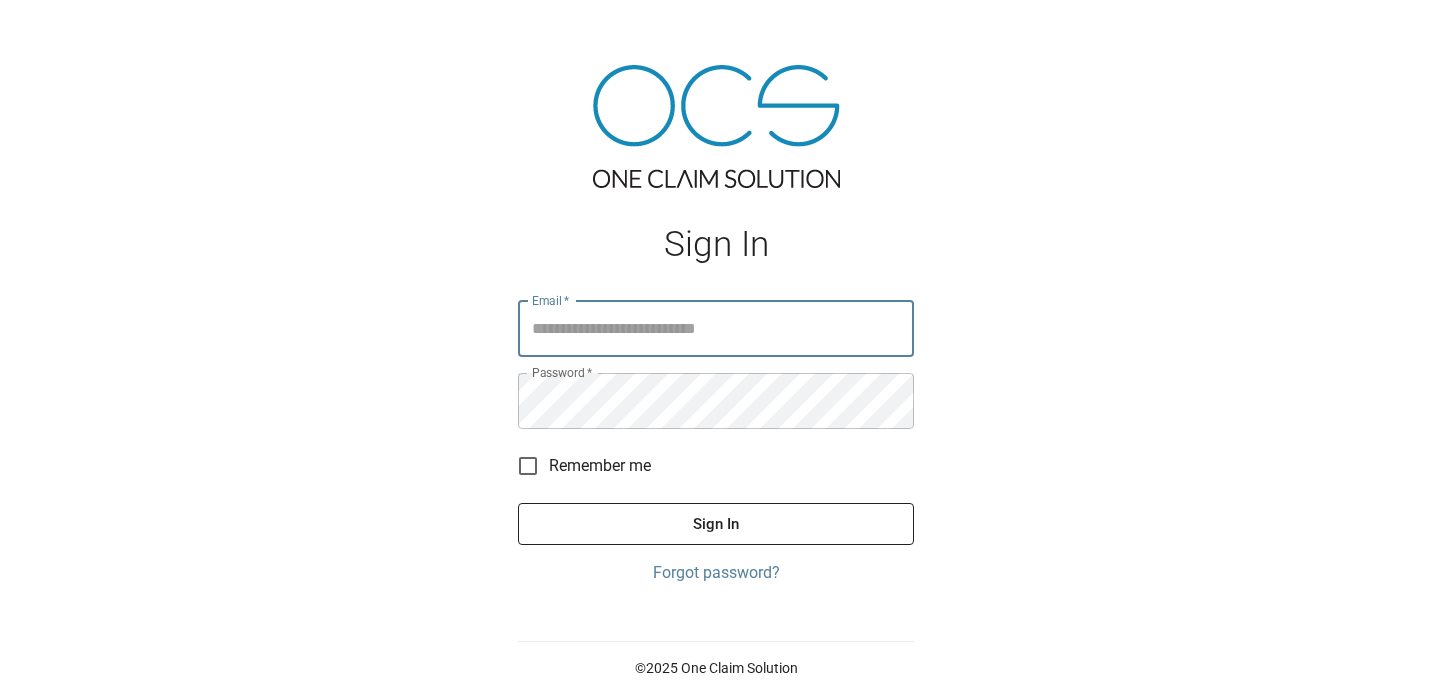 scroll, scrollTop: 0, scrollLeft: 0, axis: both 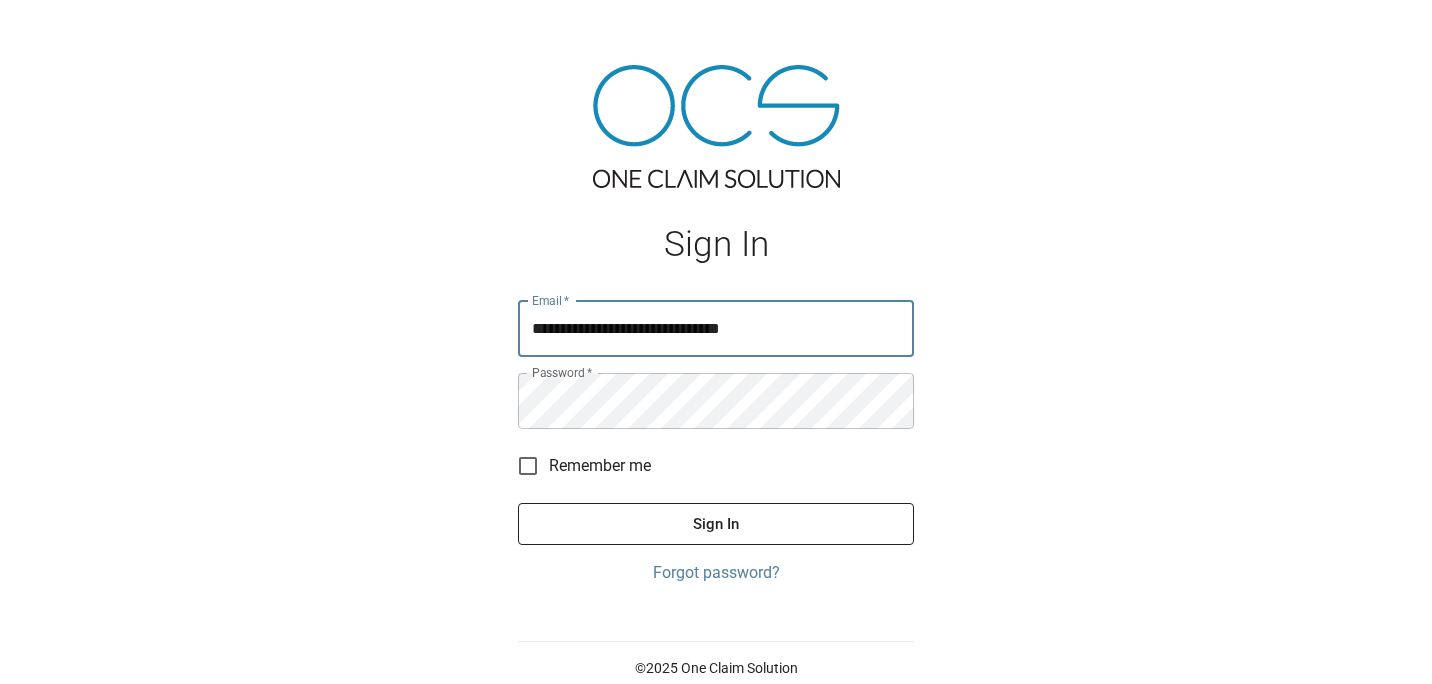 click on "Sign In" at bounding box center (716, 524) 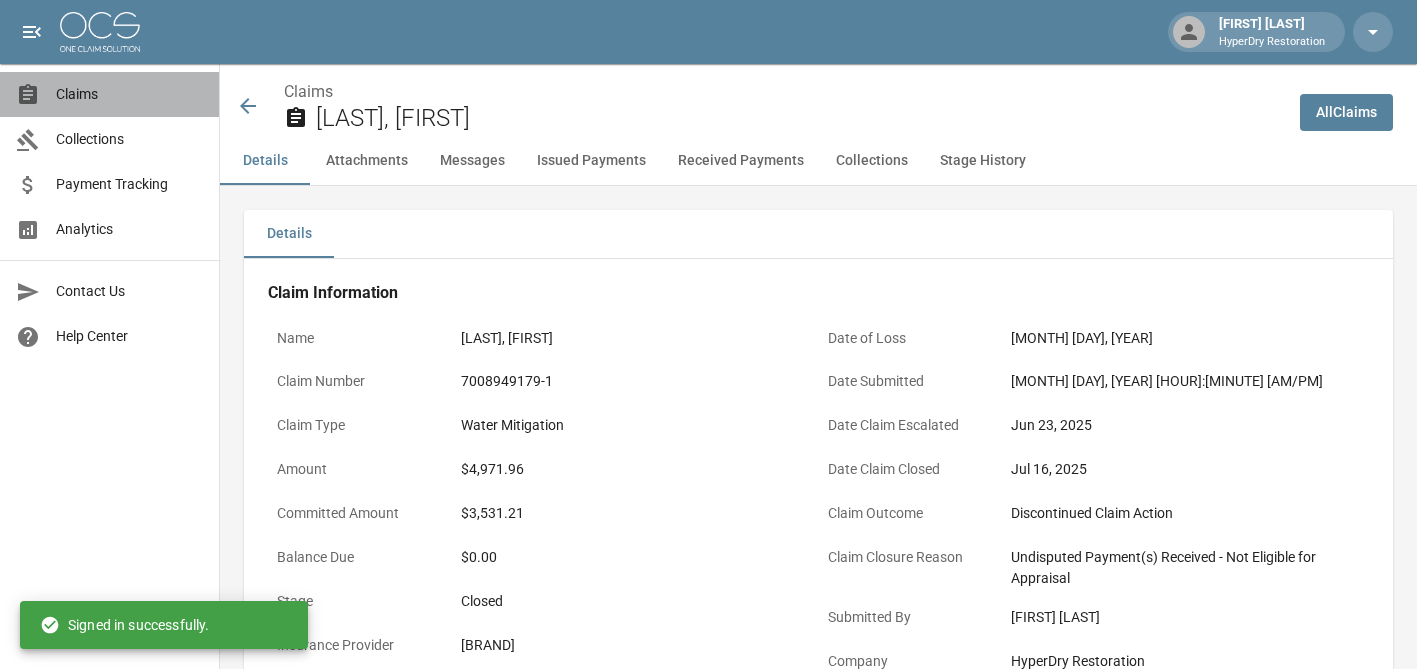 click on "Claims" at bounding box center (129, 94) 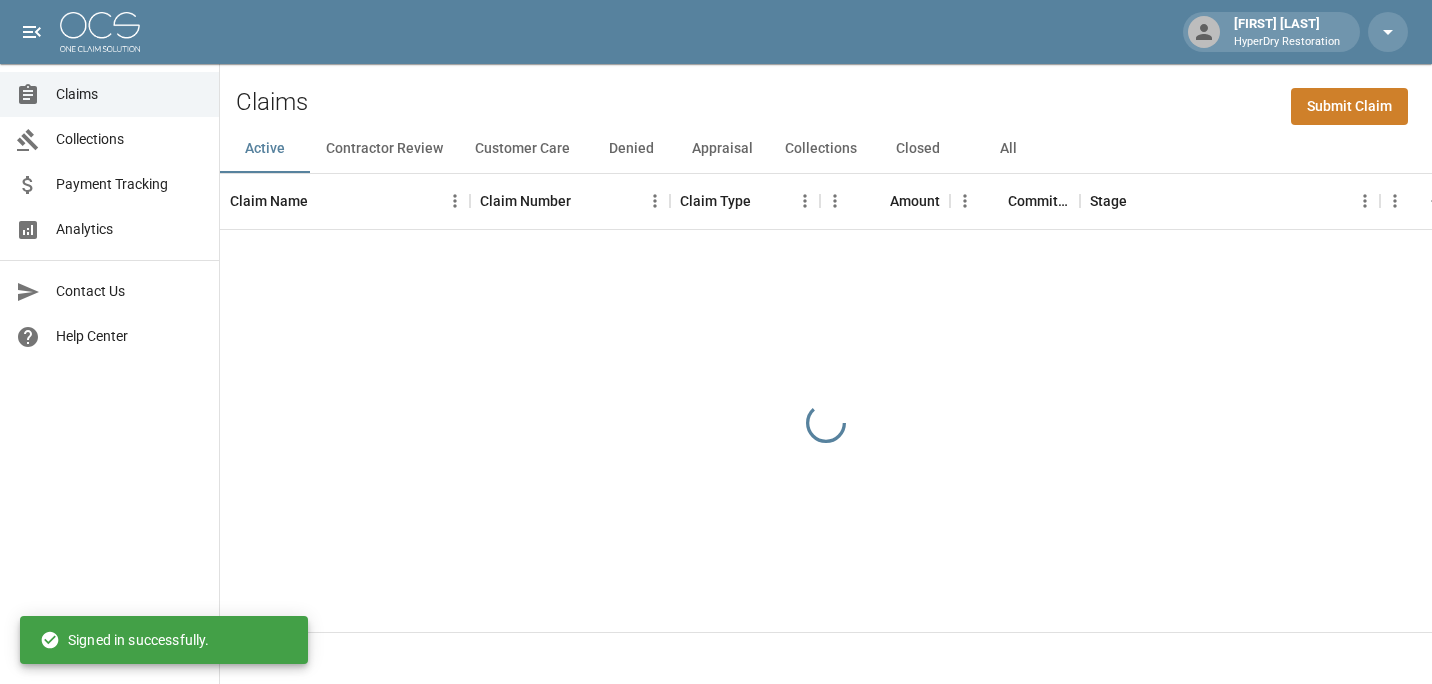 click on "All" at bounding box center (1008, 149) 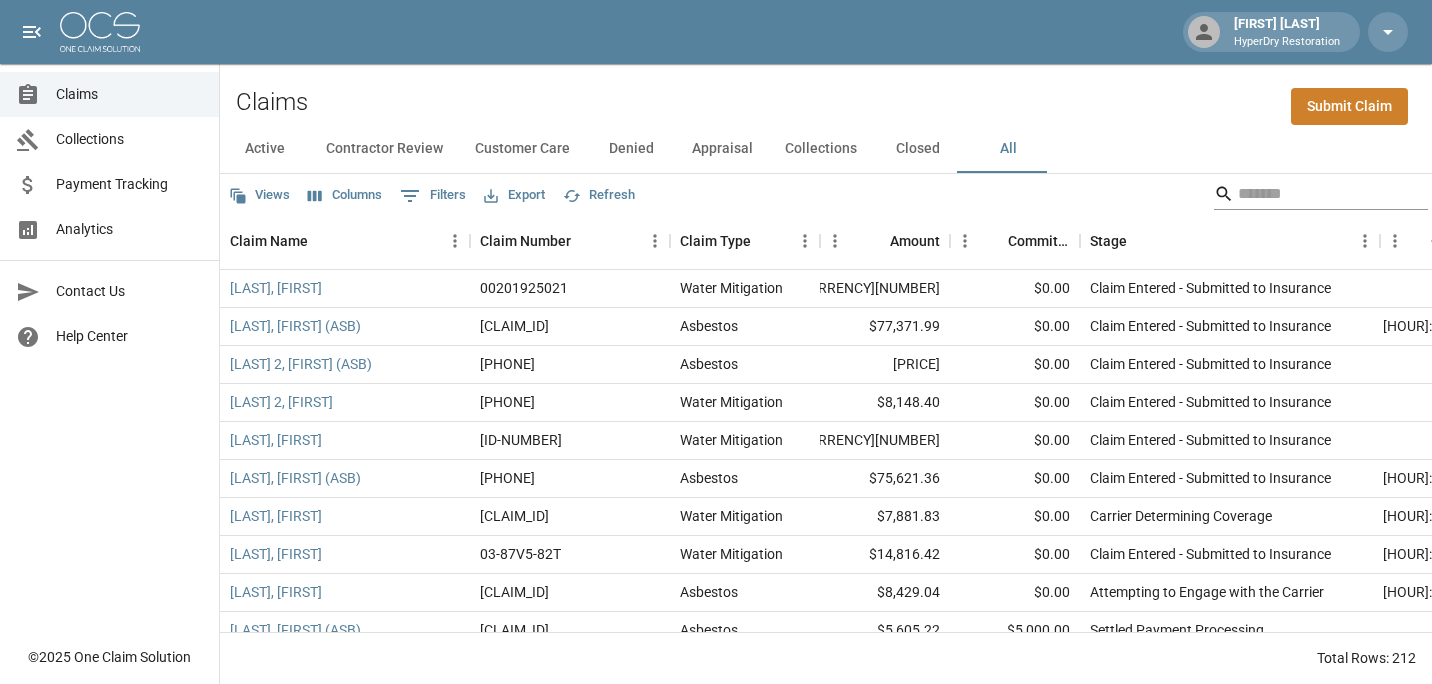 click at bounding box center (1318, 194) 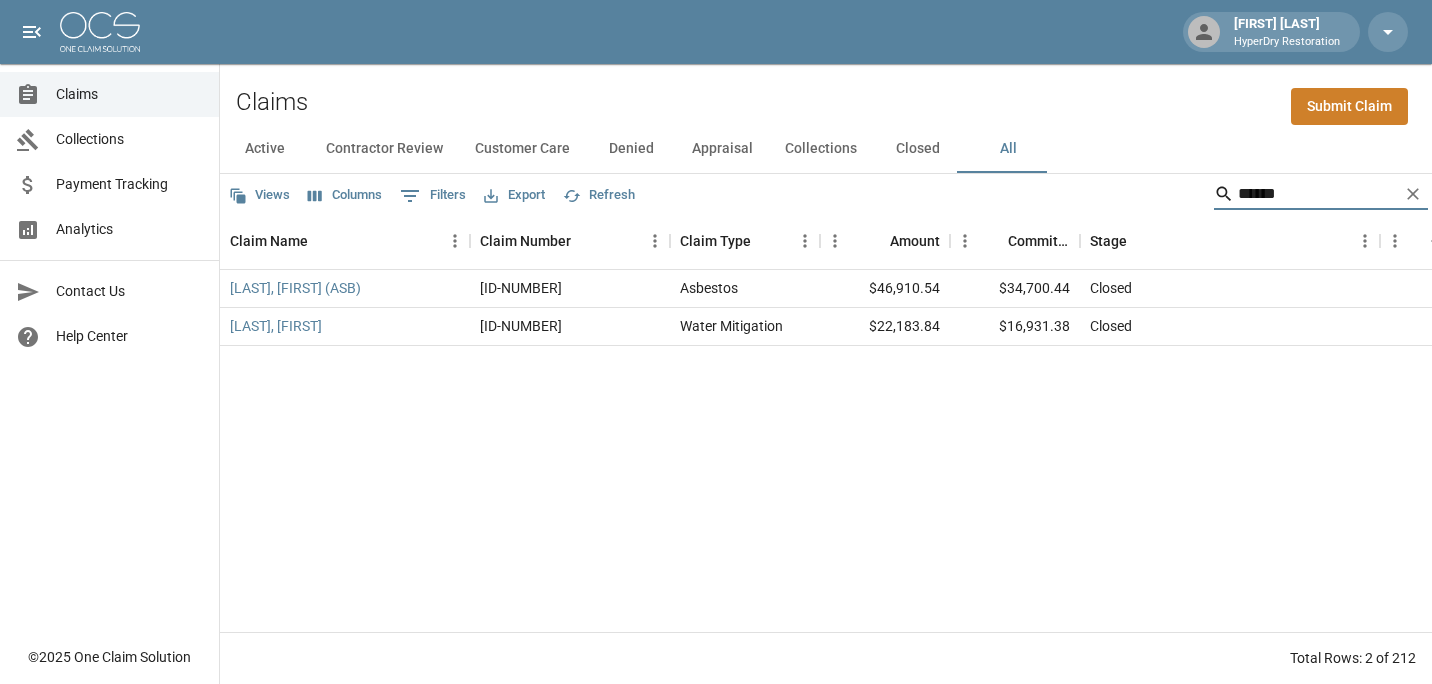 drag, startPoint x: 1285, startPoint y: 197, endPoint x: 1072, endPoint y: 203, distance: 213.08449 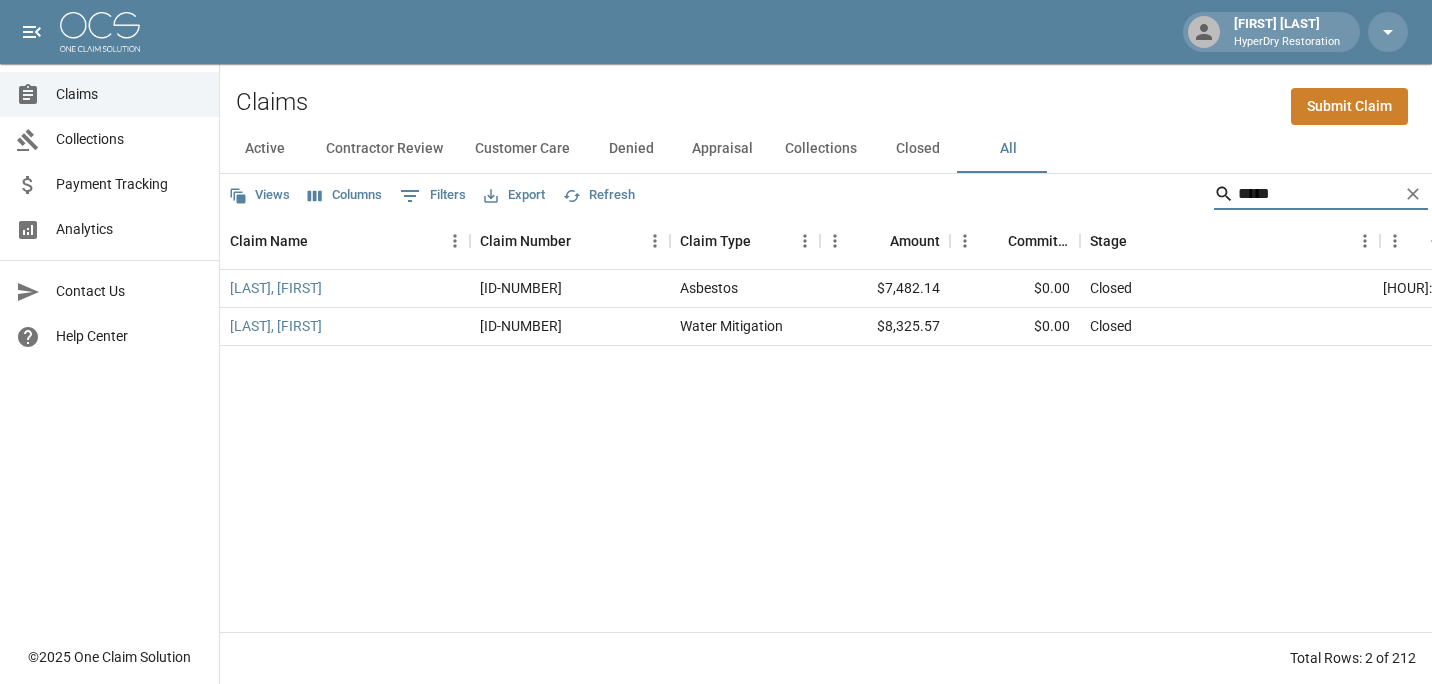 drag, startPoint x: 1294, startPoint y: 198, endPoint x: 1029, endPoint y: 200, distance: 265.00754 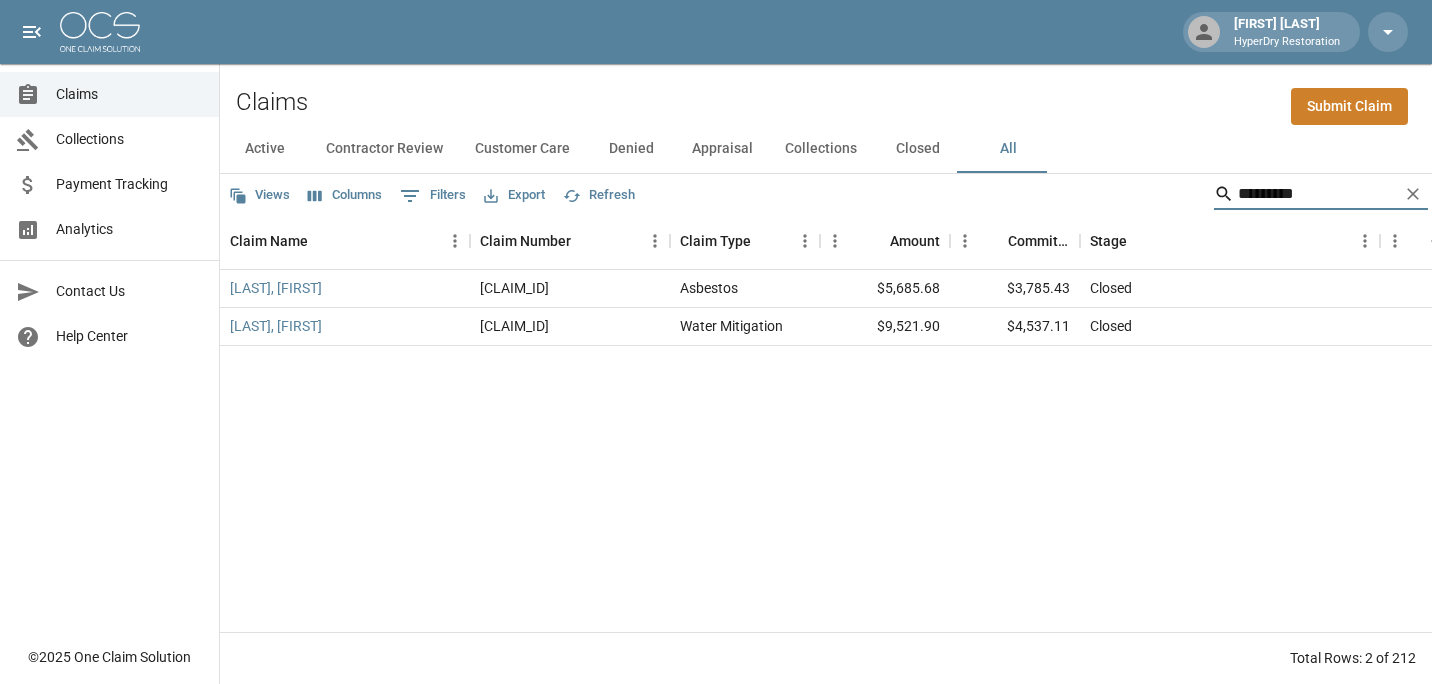 type on "*********" 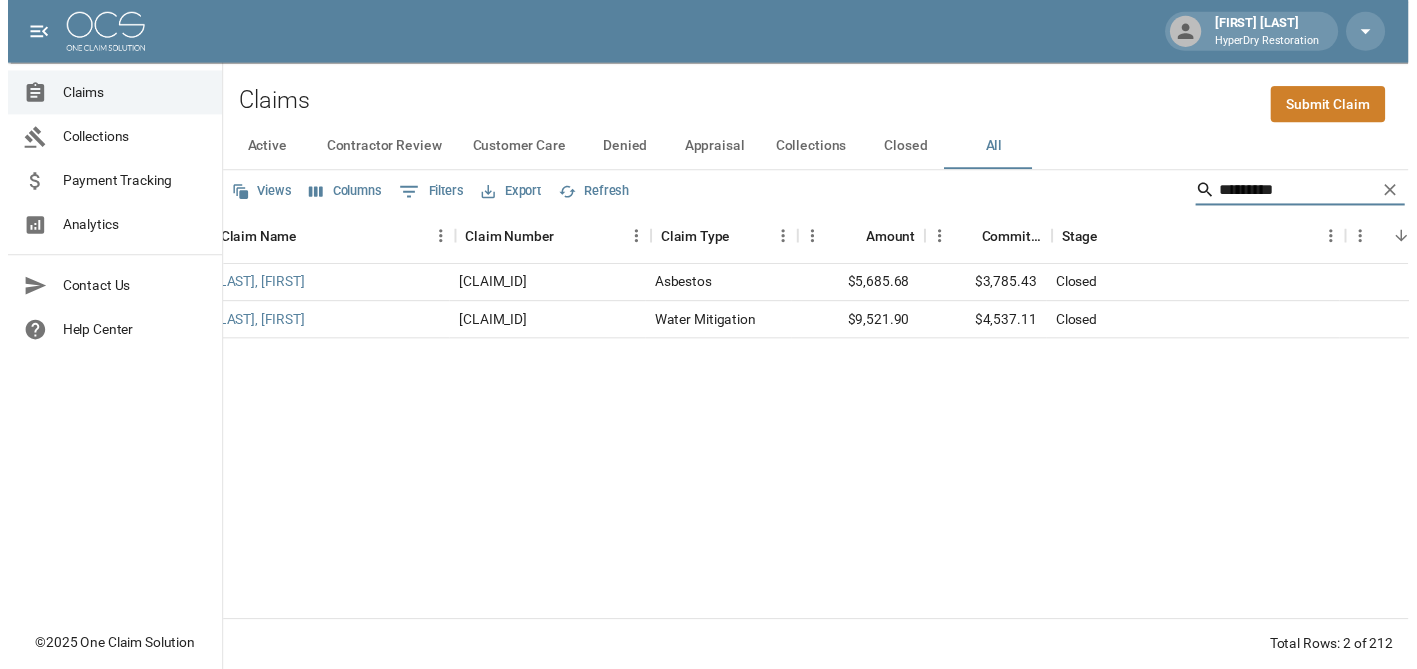 scroll, scrollTop: 0, scrollLeft: 0, axis: both 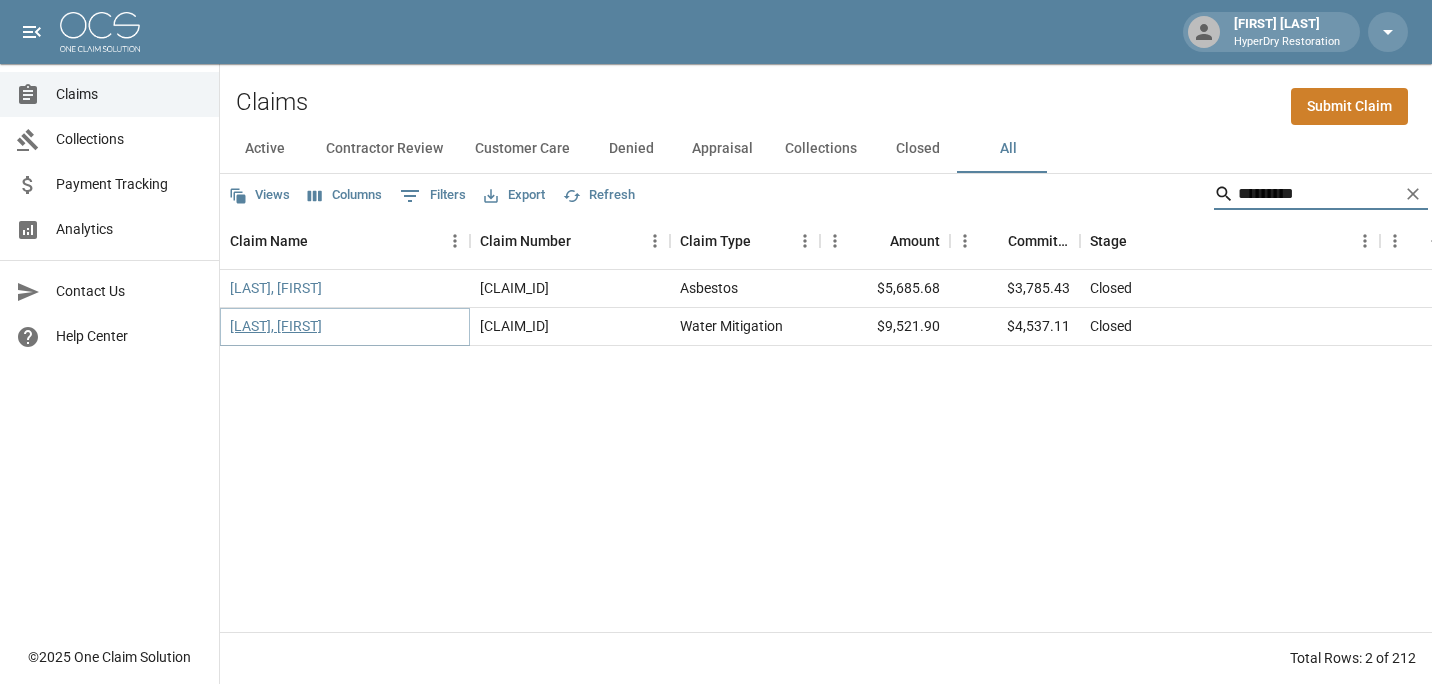click on "[LAST], [FIRST]" at bounding box center (276, 326) 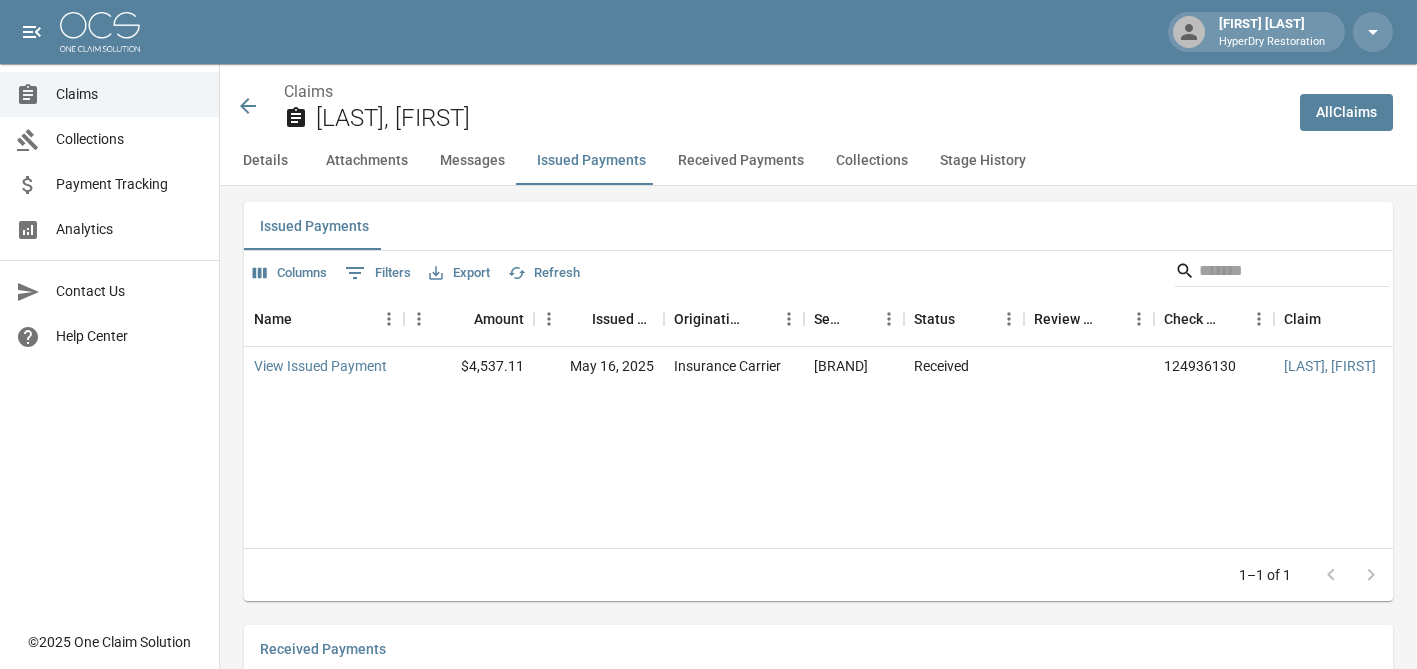 scroll, scrollTop: 2333, scrollLeft: 0, axis: vertical 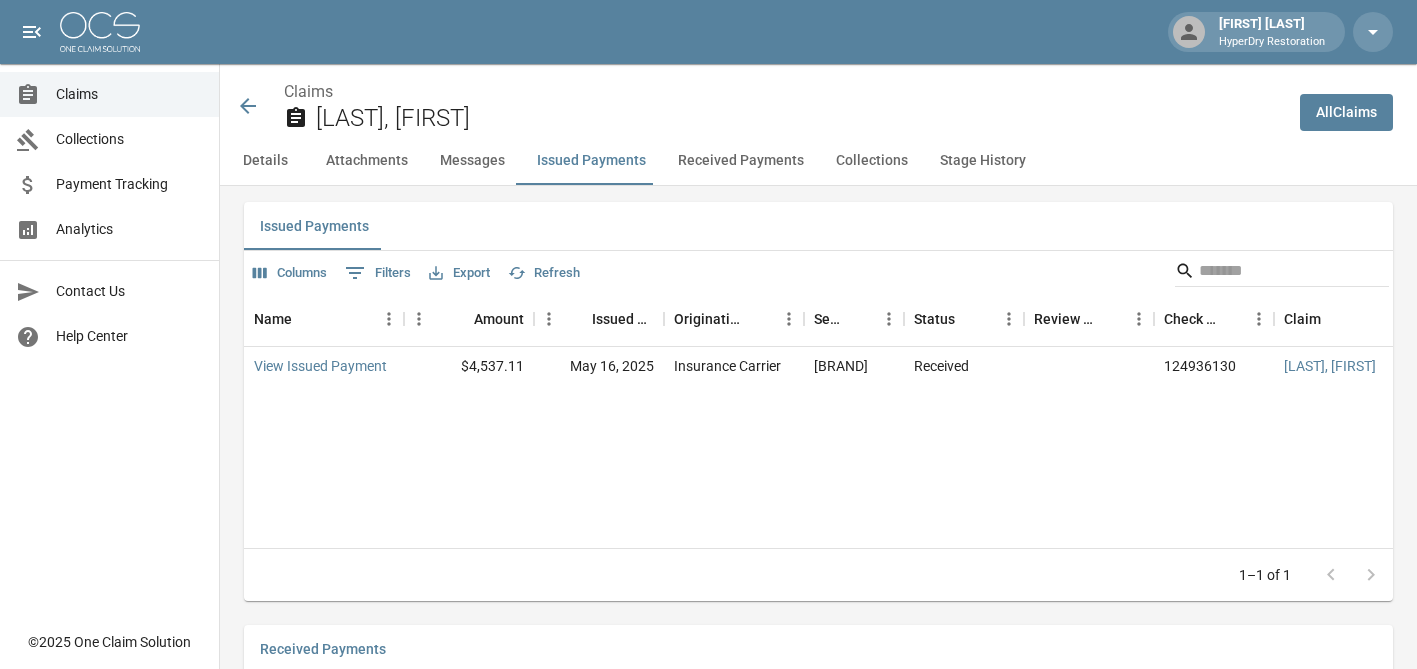 click on "Claims Castaneda, Wbaldo" at bounding box center (760, 106) 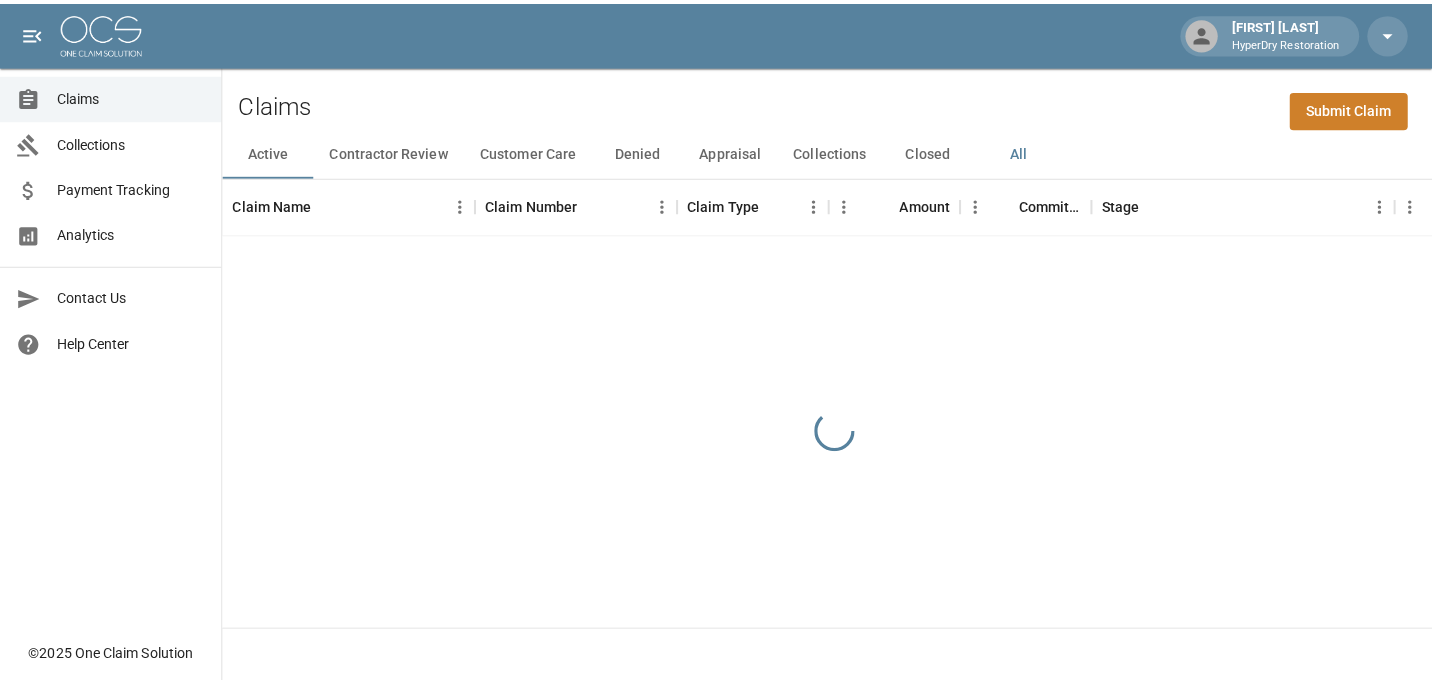 scroll, scrollTop: 0, scrollLeft: 0, axis: both 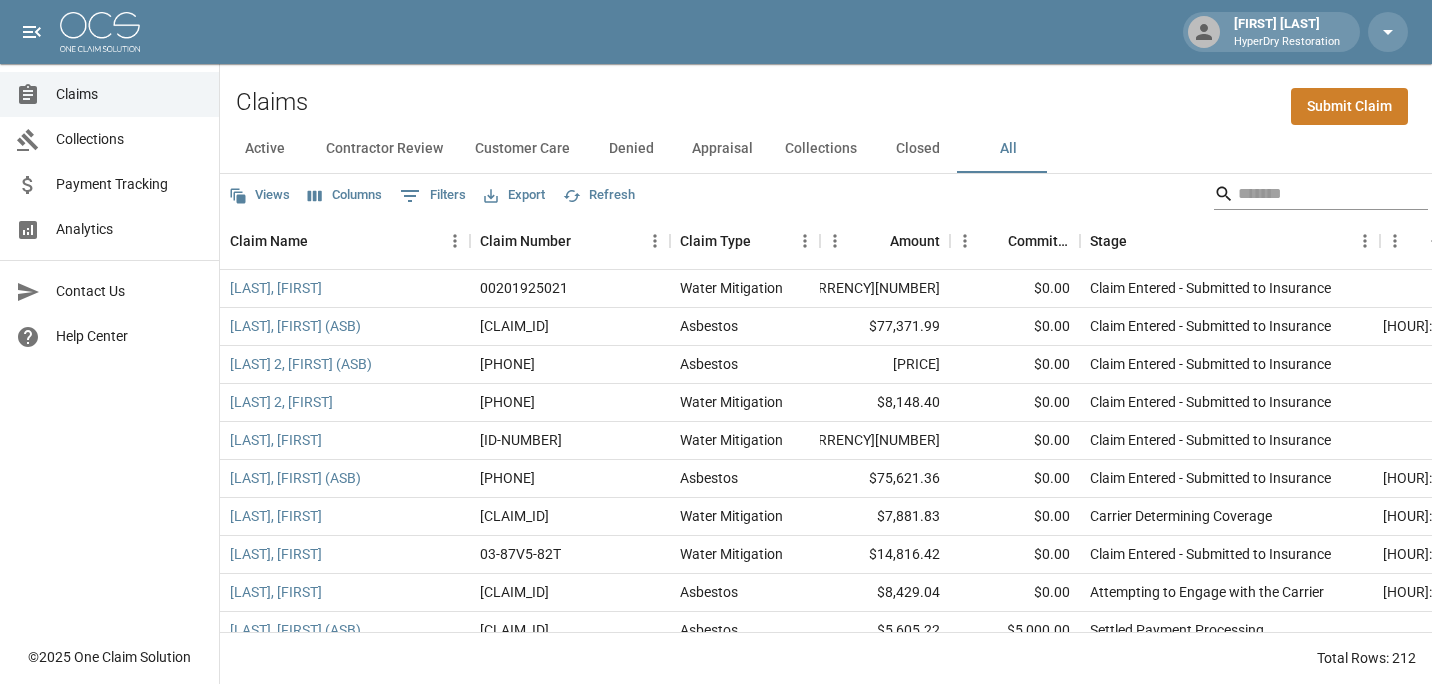 click at bounding box center [1318, 194] 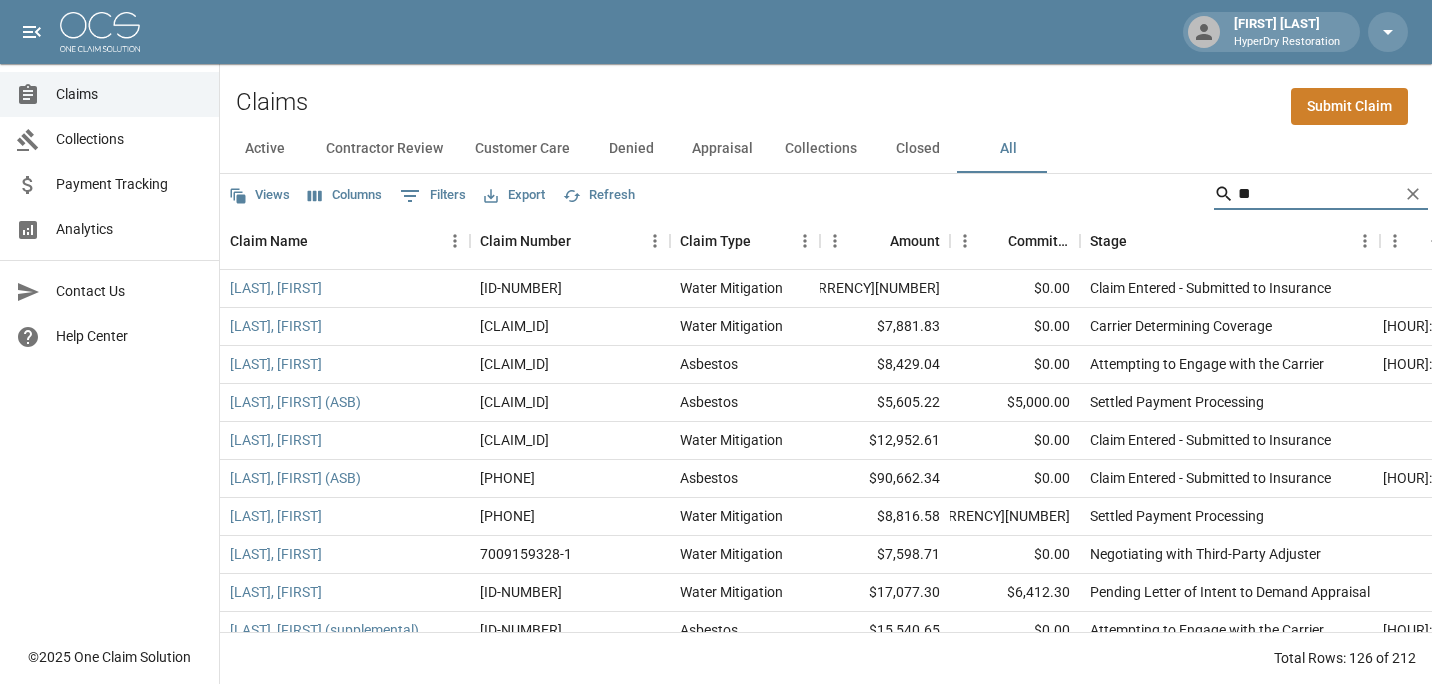 type on "*" 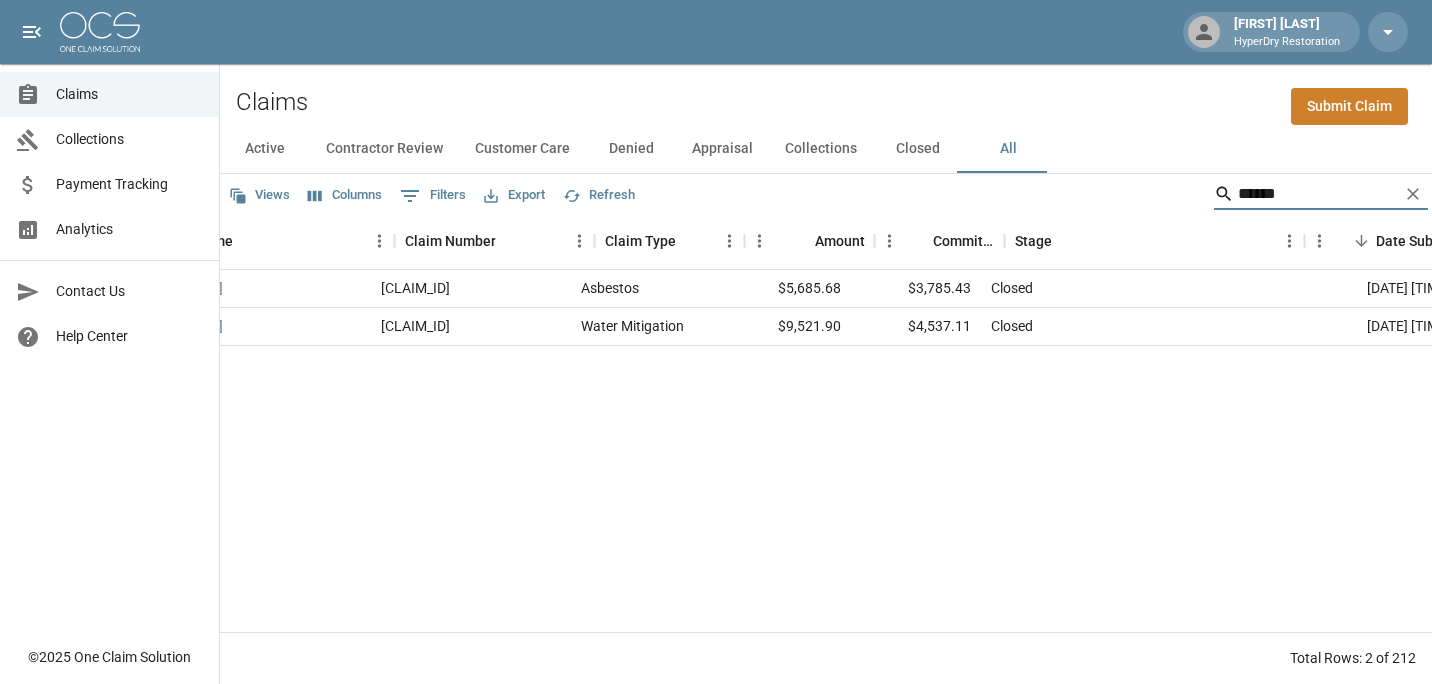 scroll, scrollTop: 0, scrollLeft: 100, axis: horizontal 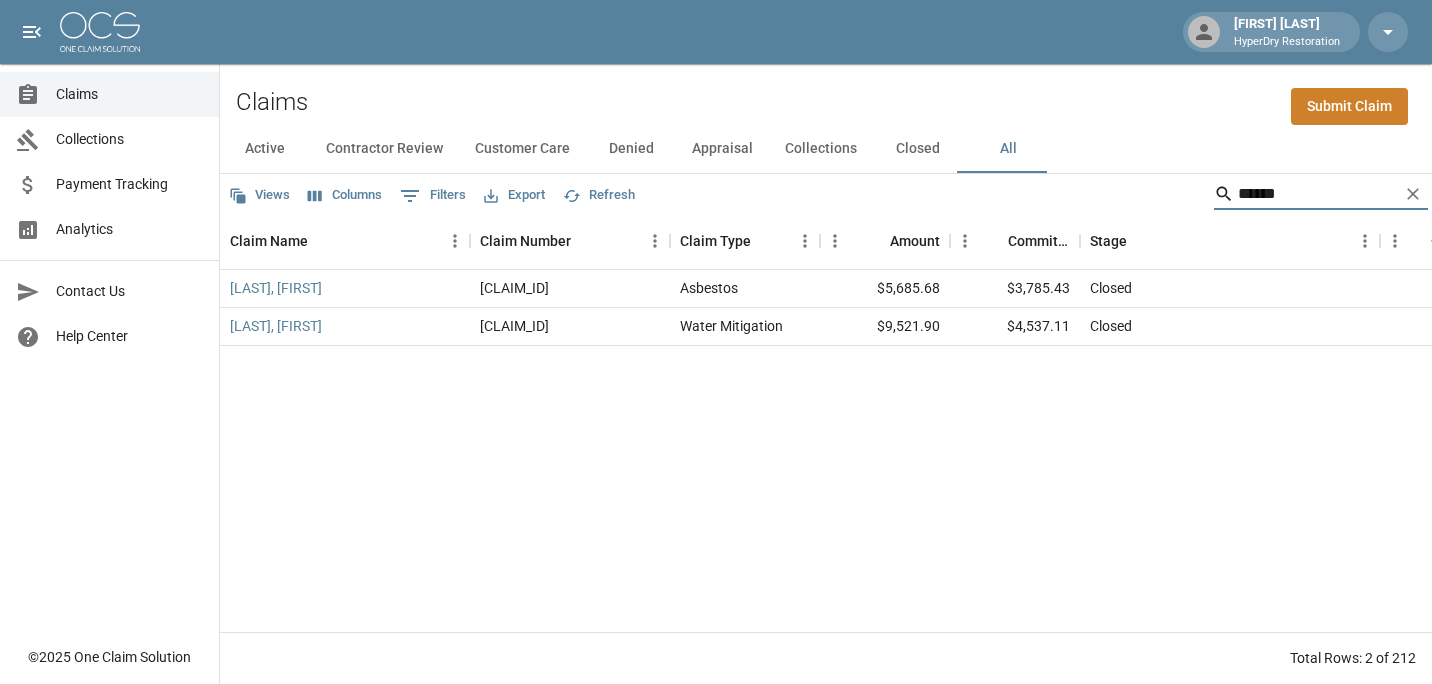 drag, startPoint x: 1272, startPoint y: 192, endPoint x: 967, endPoint y: 201, distance: 305.13275 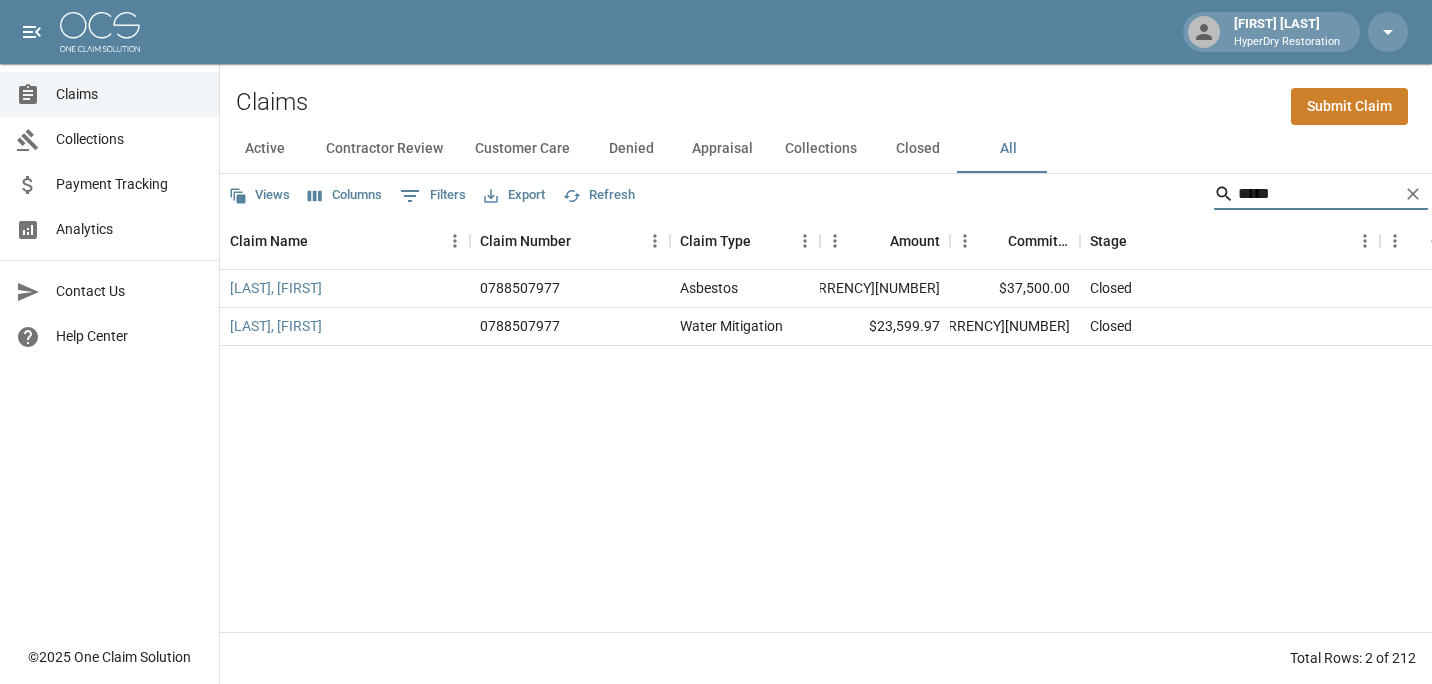 drag, startPoint x: 1274, startPoint y: 202, endPoint x: 1082, endPoint y: 193, distance: 192.21082 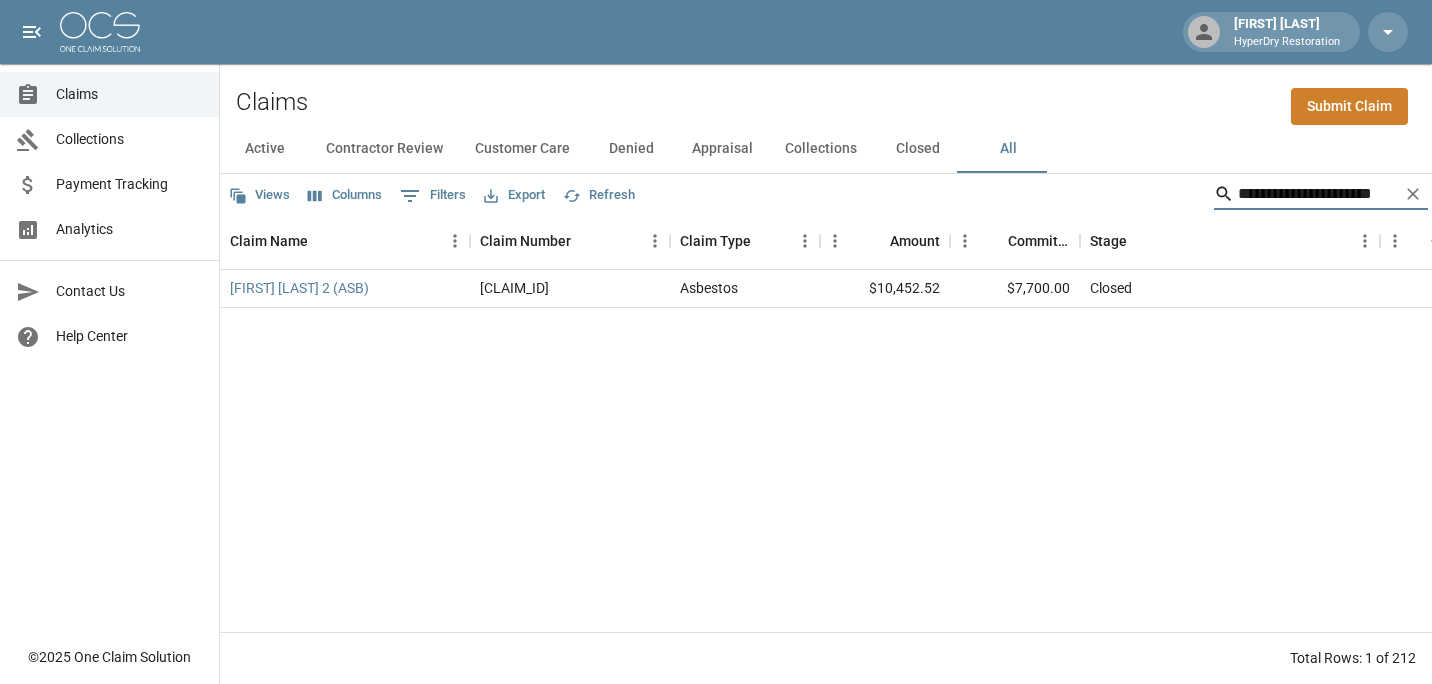 type on "**********" 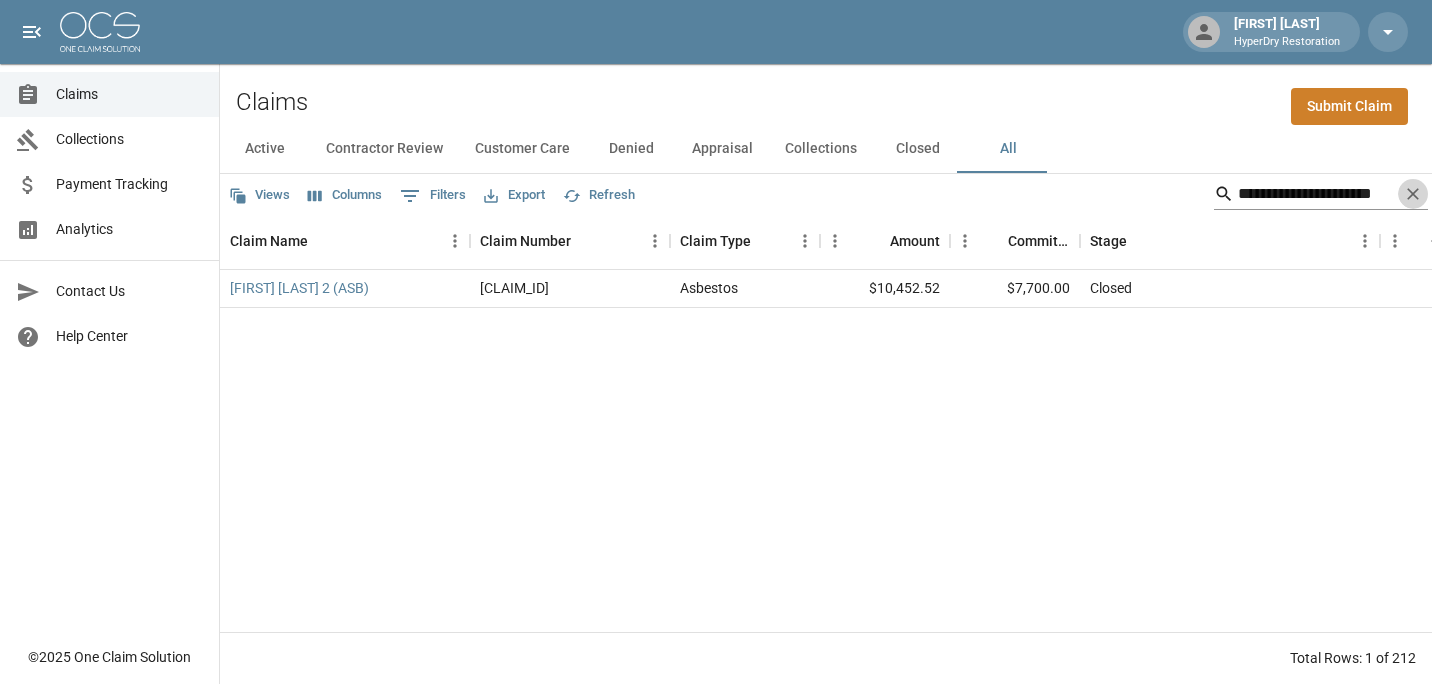 click 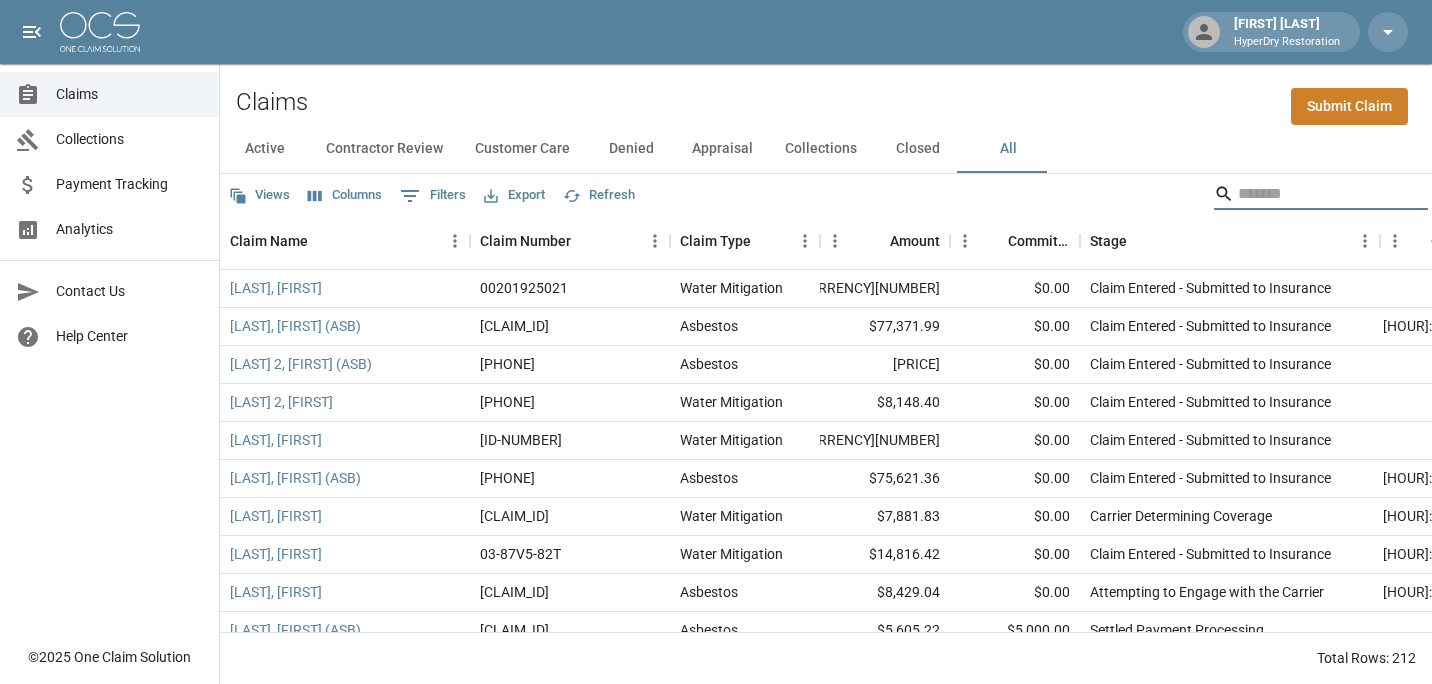 click at bounding box center [1318, 194] 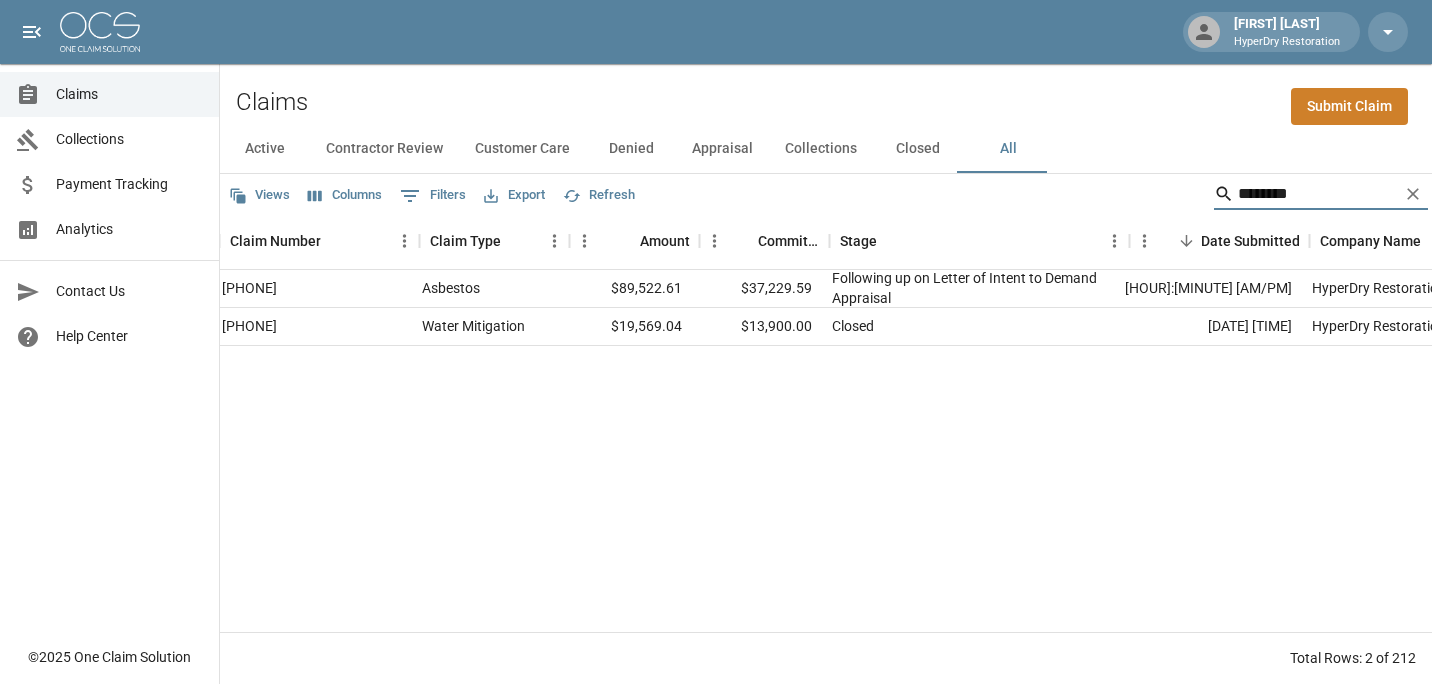 scroll, scrollTop: 0, scrollLeft: 0, axis: both 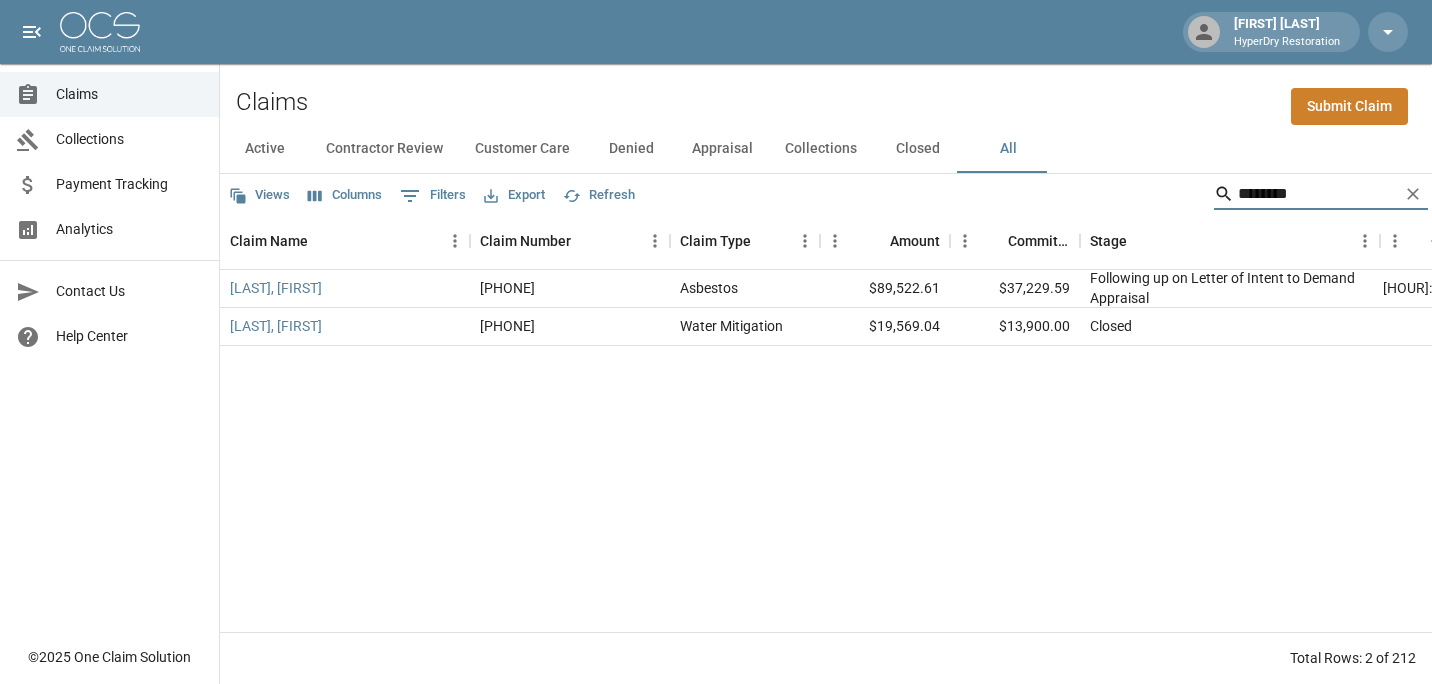 drag, startPoint x: 1283, startPoint y: 193, endPoint x: 1115, endPoint y: 210, distance: 168.85793 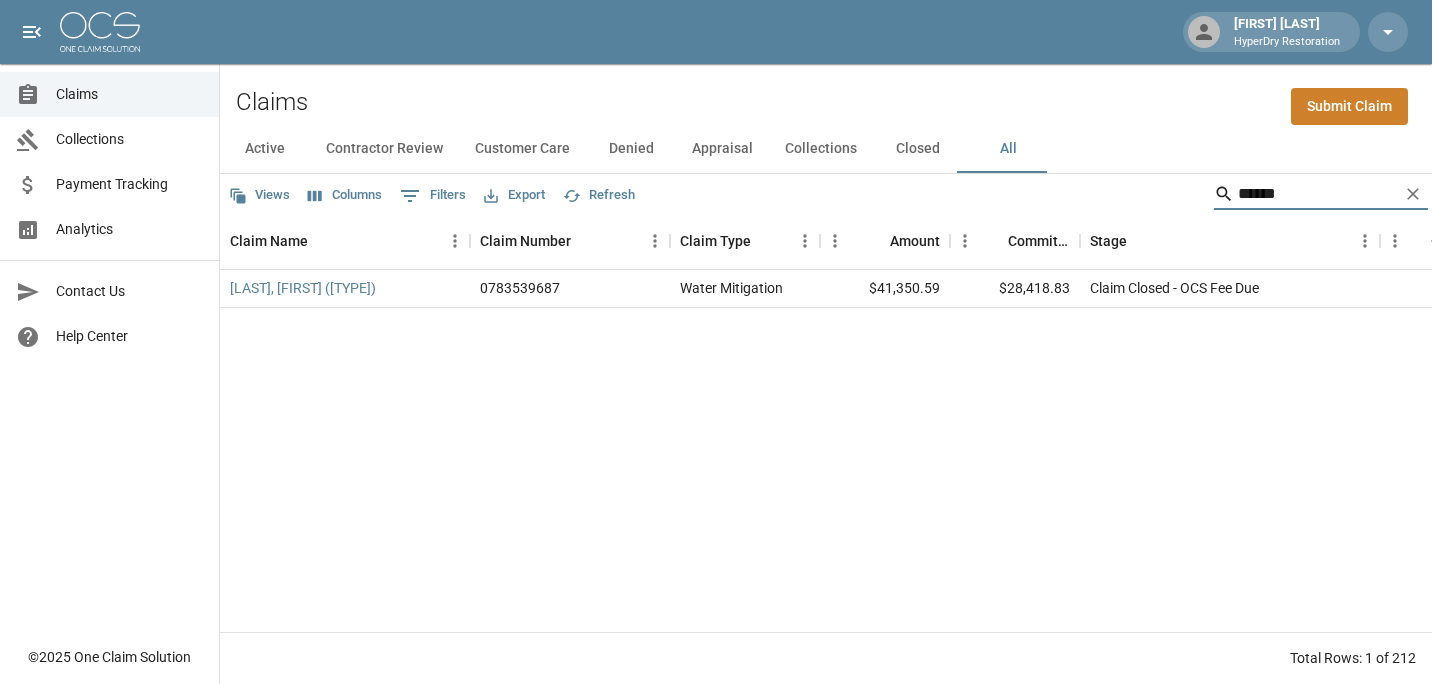 type on "******" 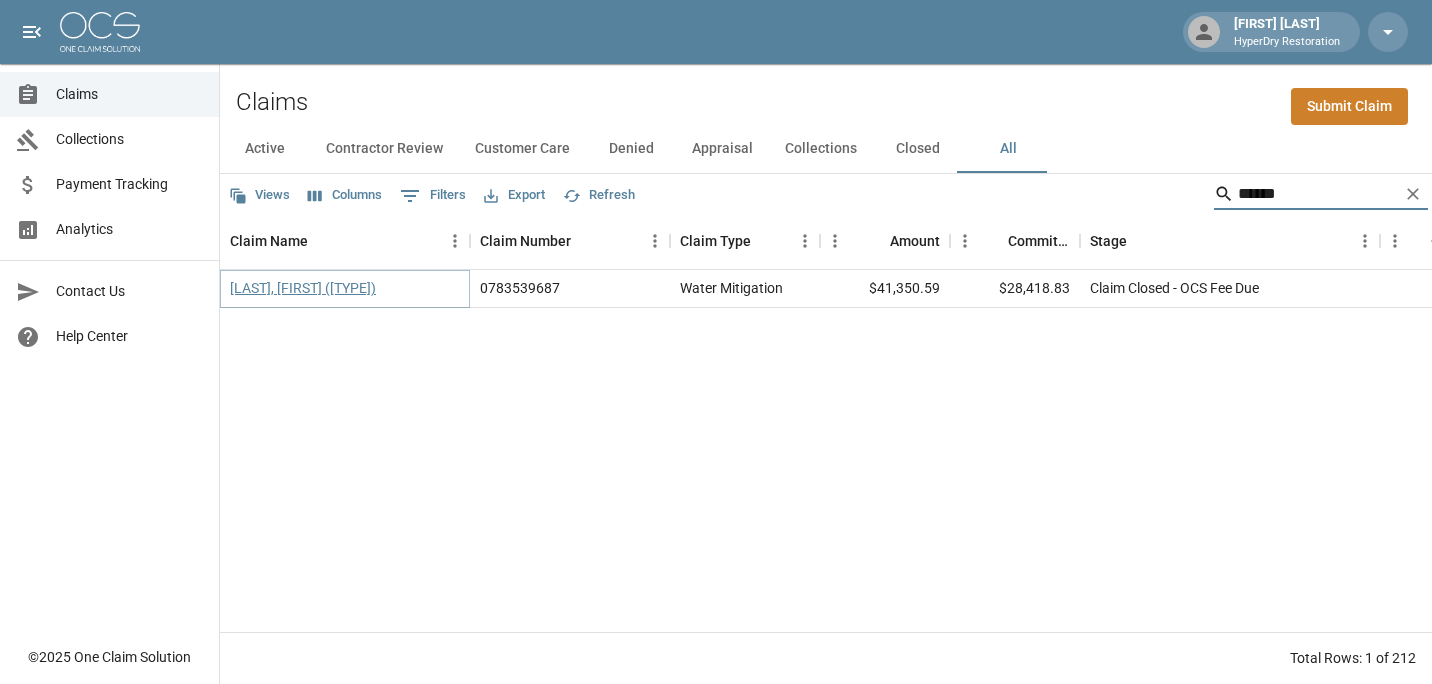 click on "Reyes Contla, Pedro (Appraisal)" at bounding box center [303, 288] 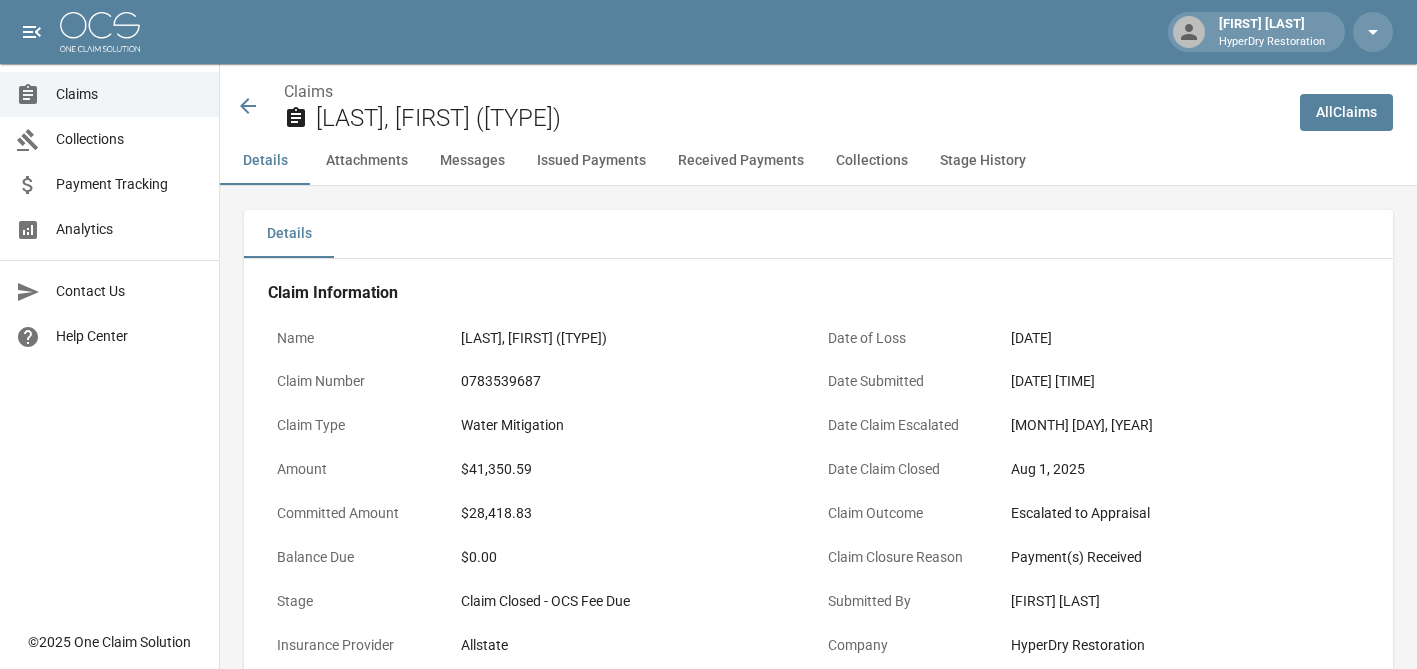 click 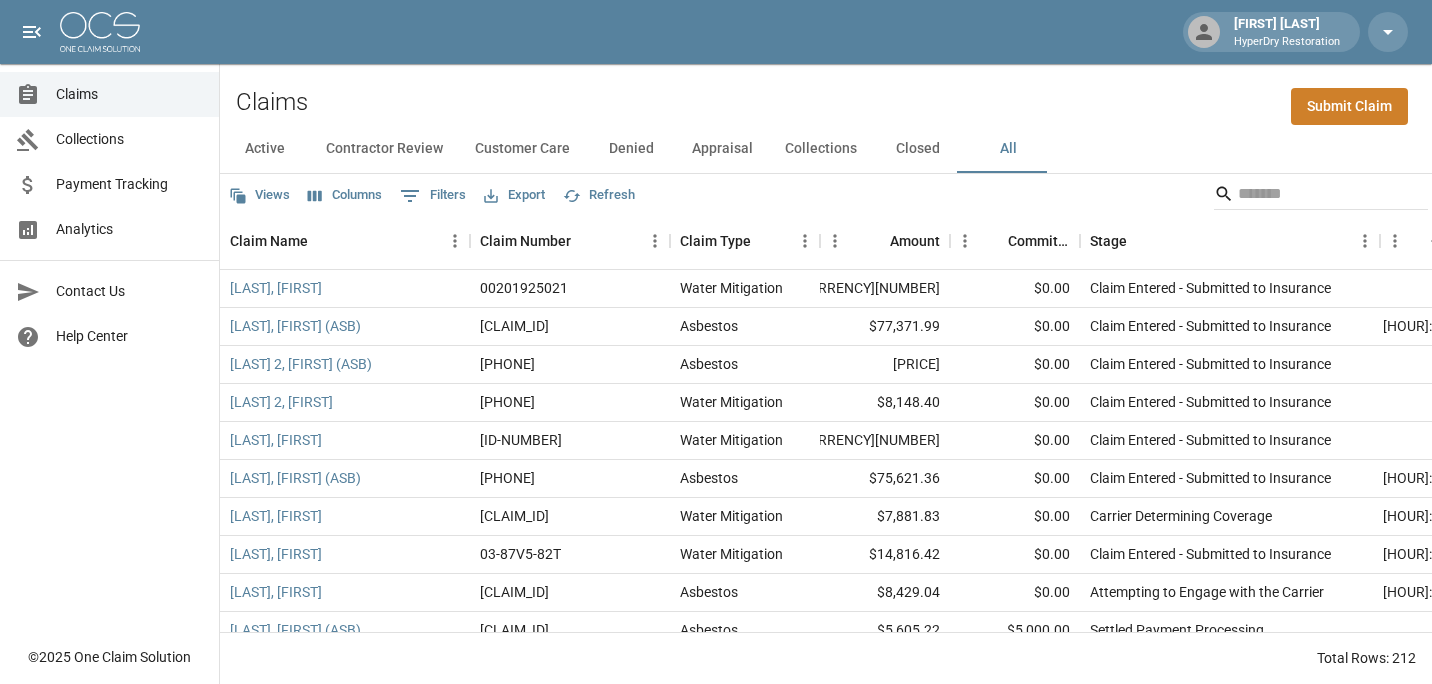 click on "Views Columns 0 Filters Export  Refresh" at bounding box center [826, 194] 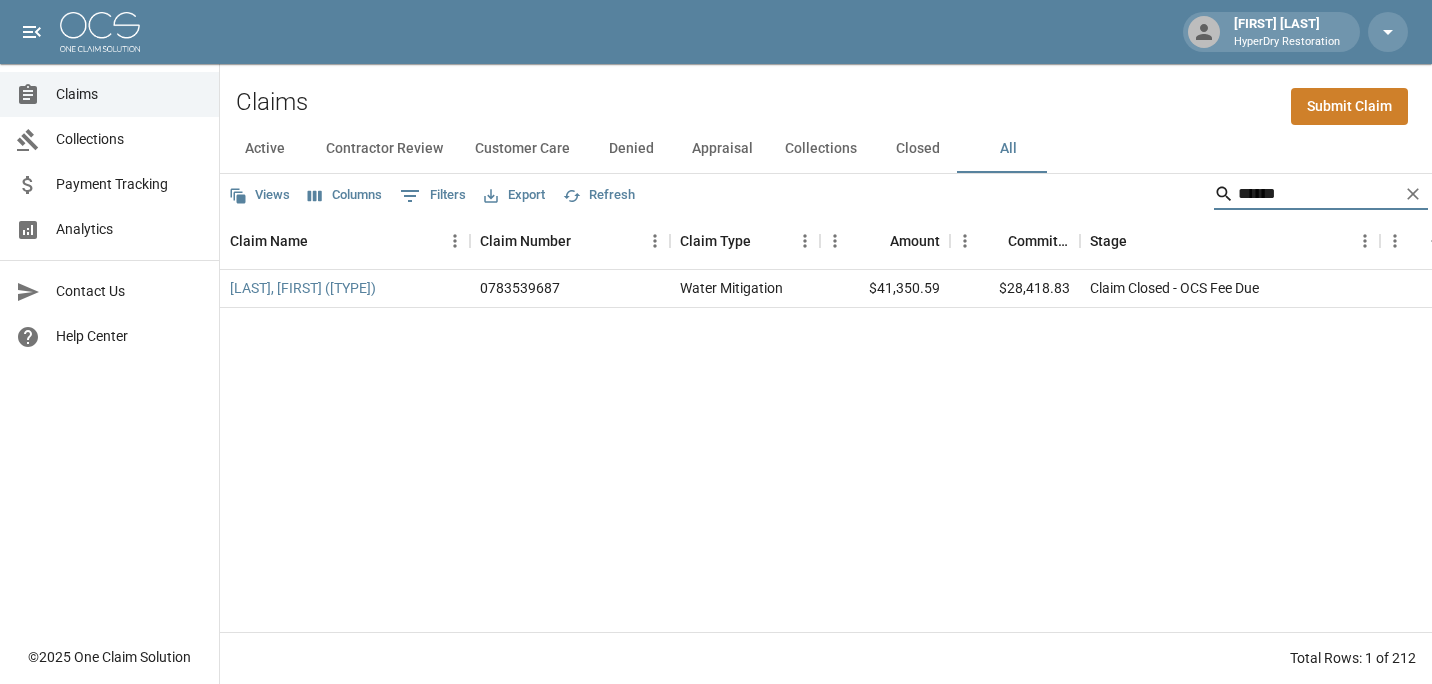 drag, startPoint x: 1293, startPoint y: 186, endPoint x: 961, endPoint y: 228, distance: 334.6461 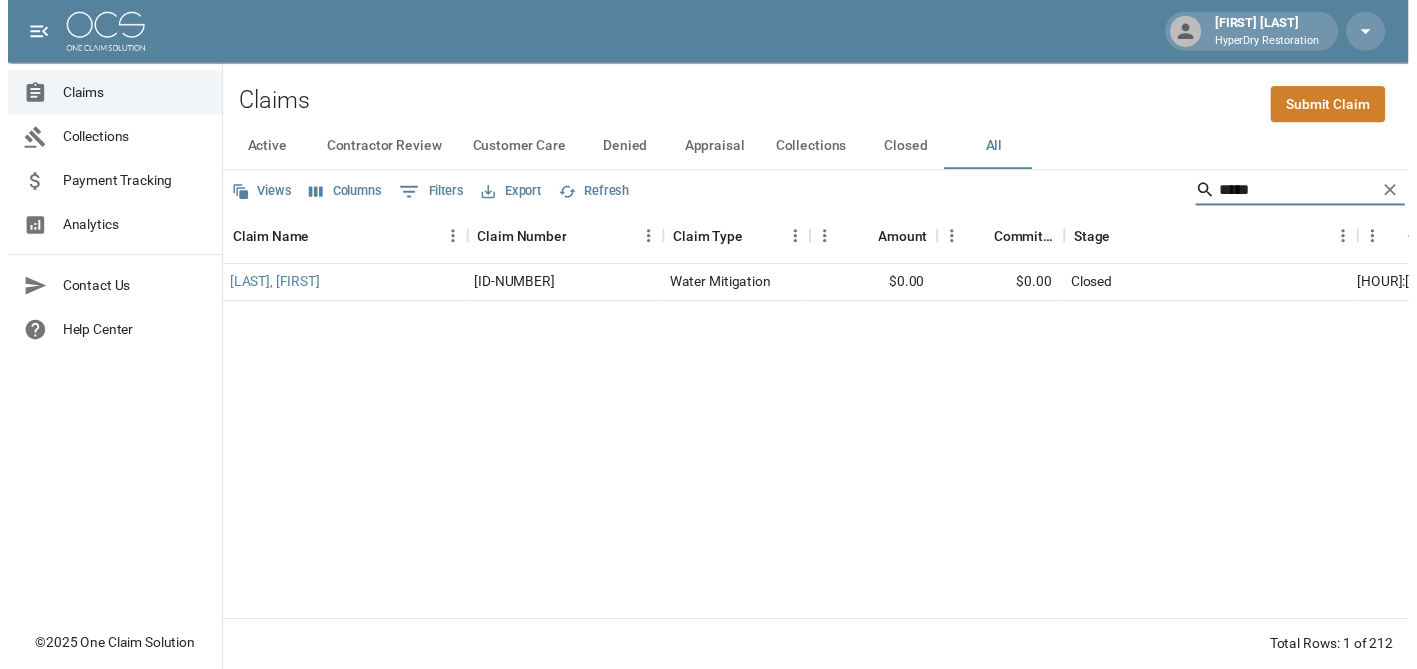scroll, scrollTop: 0, scrollLeft: 0, axis: both 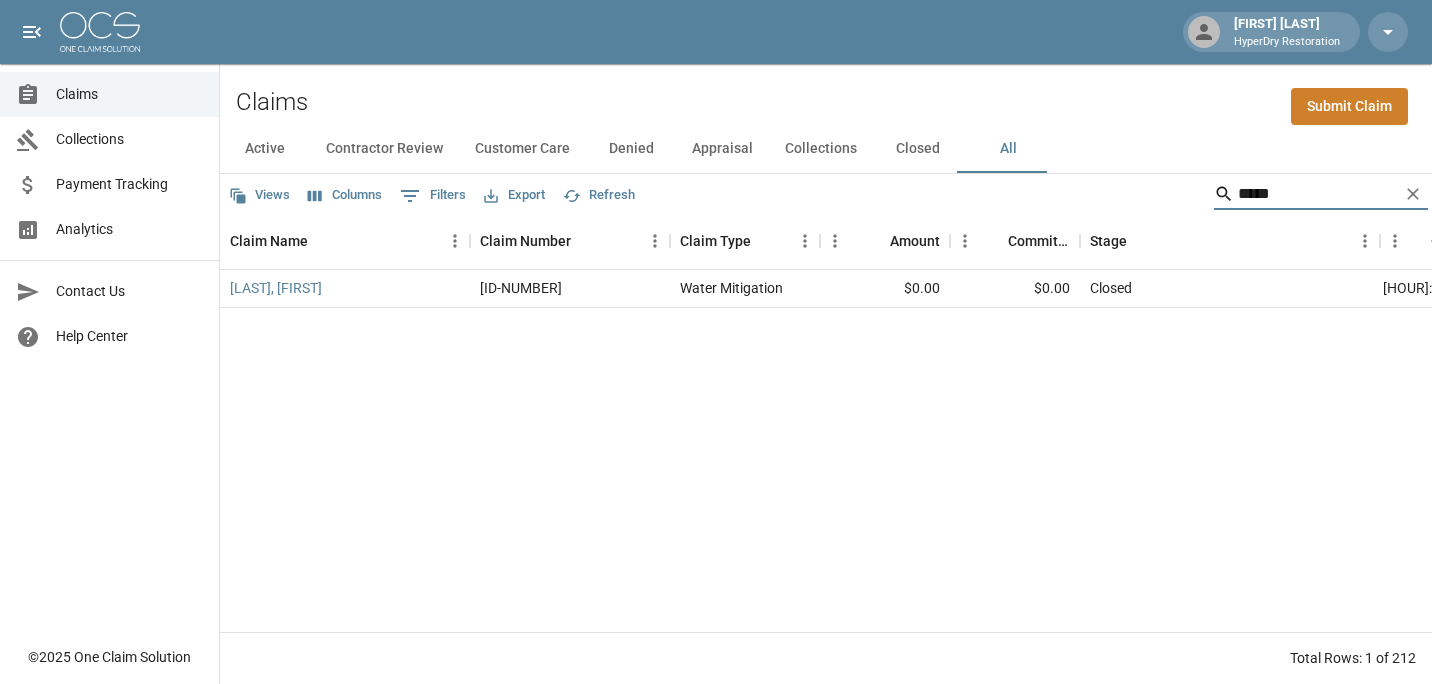 drag, startPoint x: 1278, startPoint y: 208, endPoint x: 1113, endPoint y: 193, distance: 165.68042 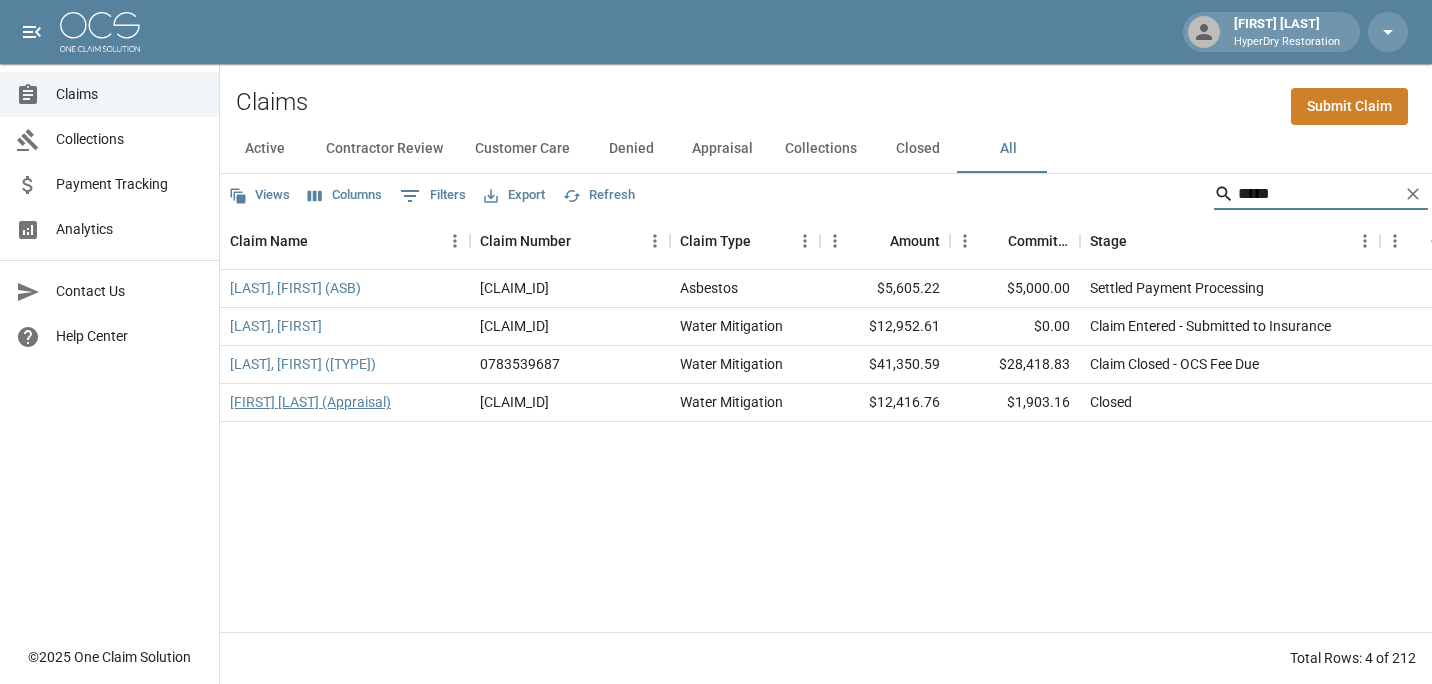 type on "*****" 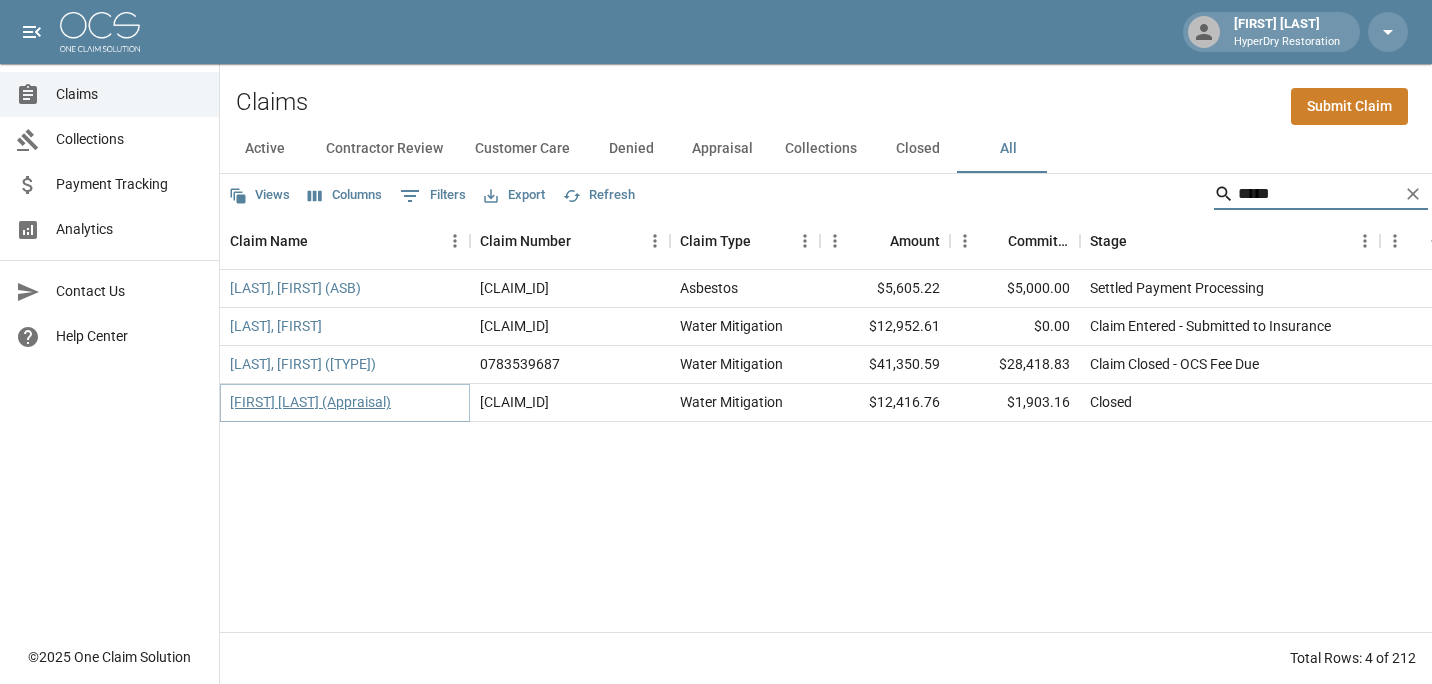 click on "Torres, Pedro (Appraisal)" at bounding box center (310, 402) 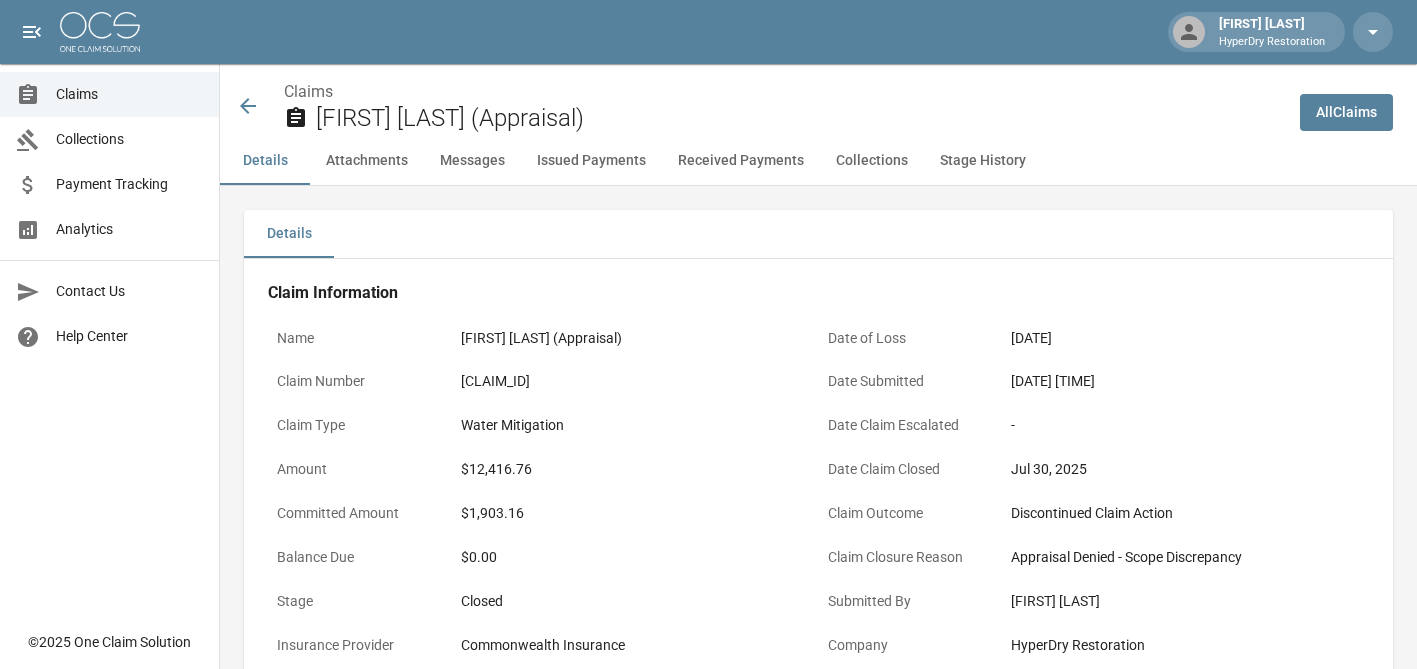 click 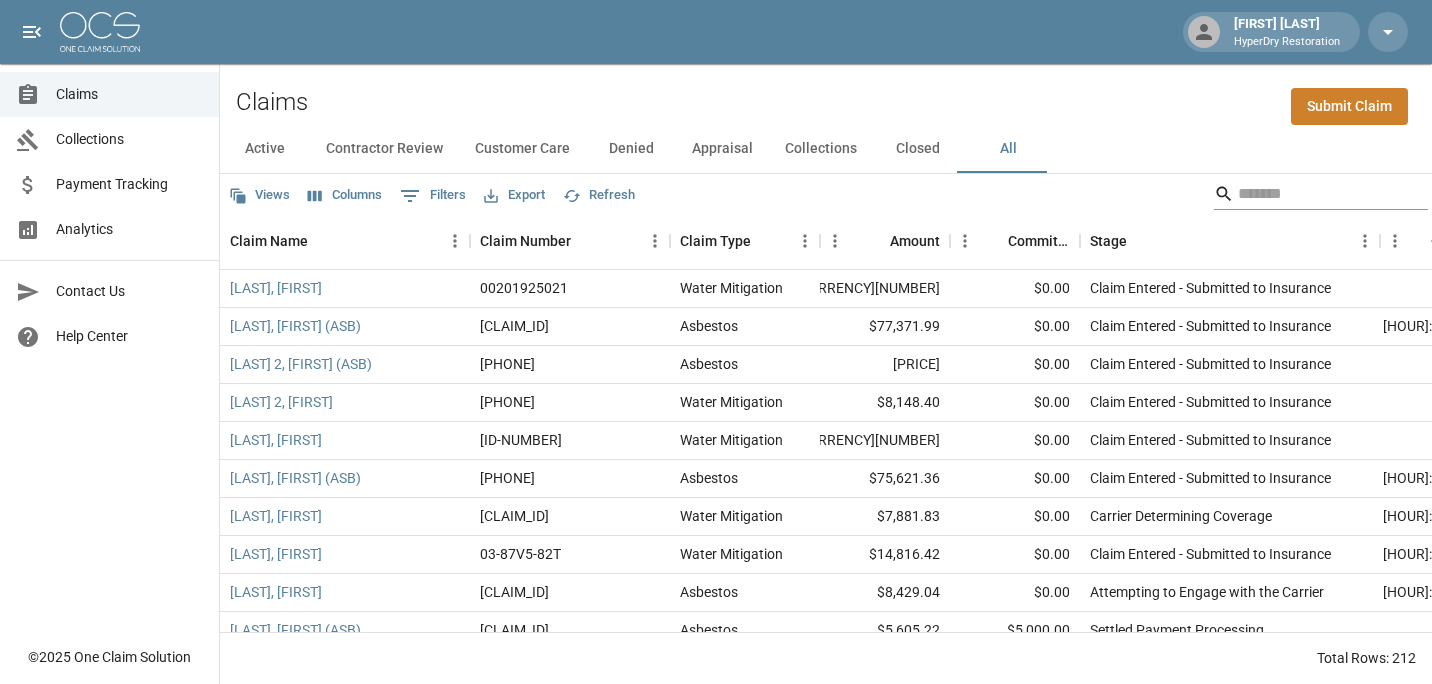 click at bounding box center [1318, 194] 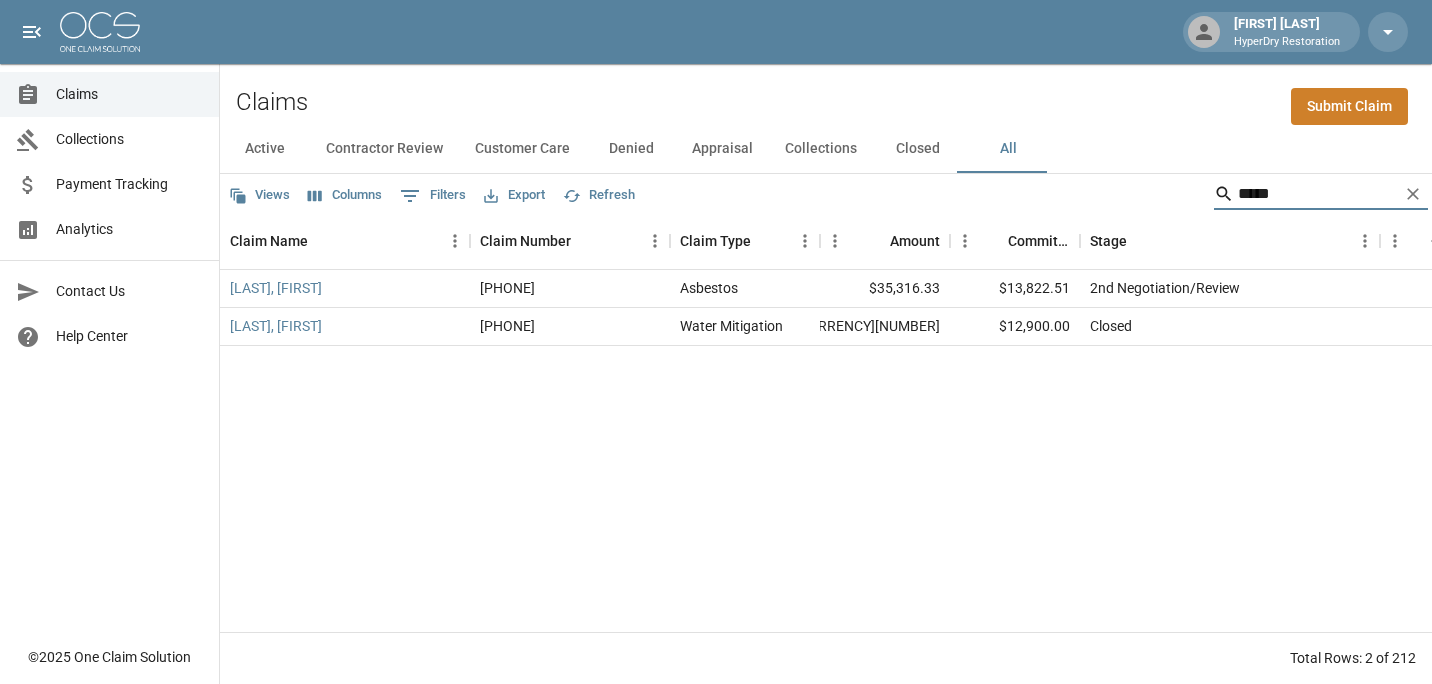 drag, startPoint x: 1254, startPoint y: 185, endPoint x: 1052, endPoint y: 192, distance: 202.12125 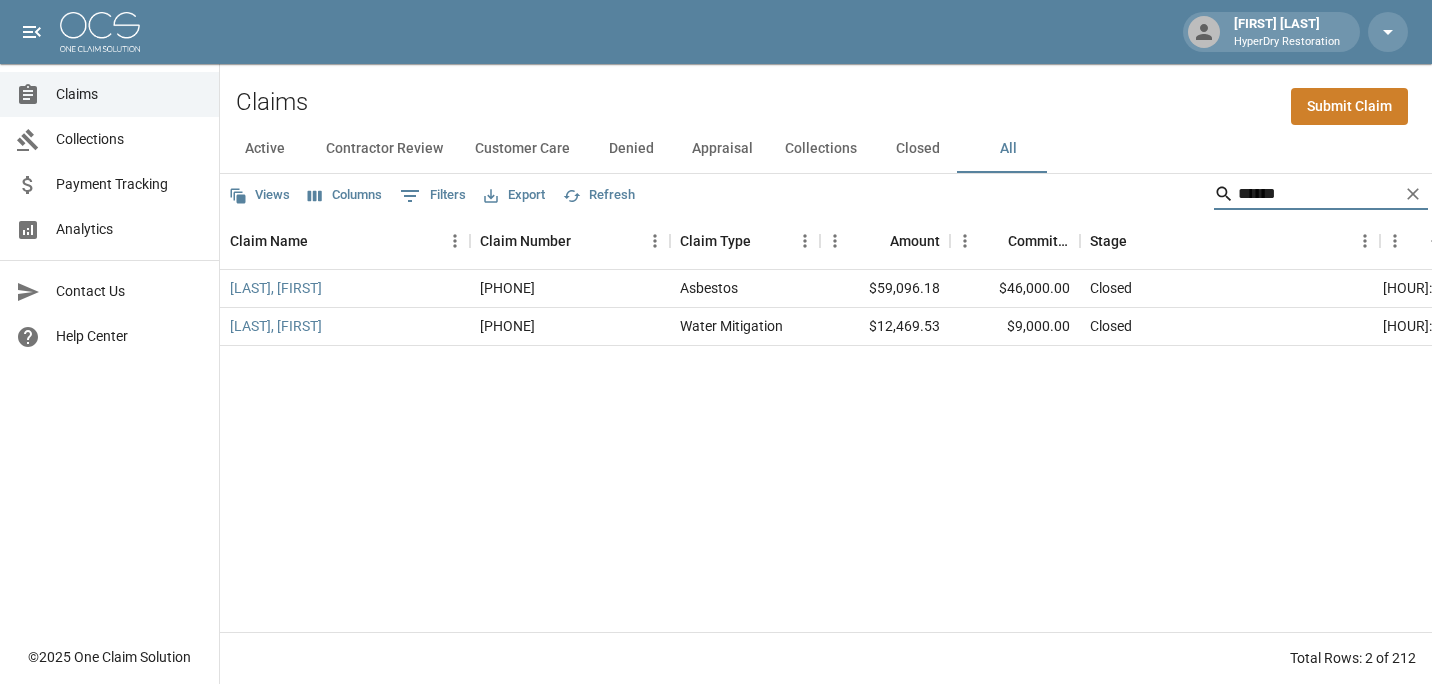 drag, startPoint x: 1269, startPoint y: 201, endPoint x: 1099, endPoint y: 193, distance: 170.18813 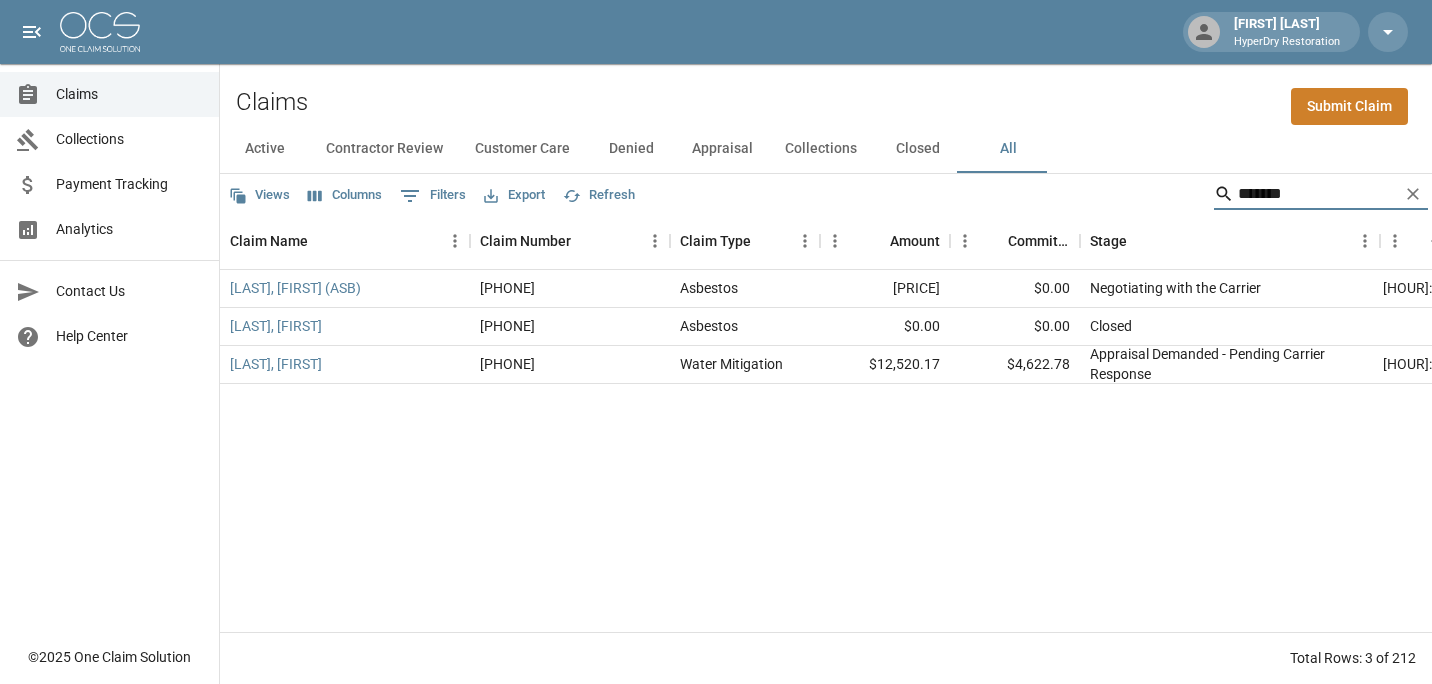 type on "*******" 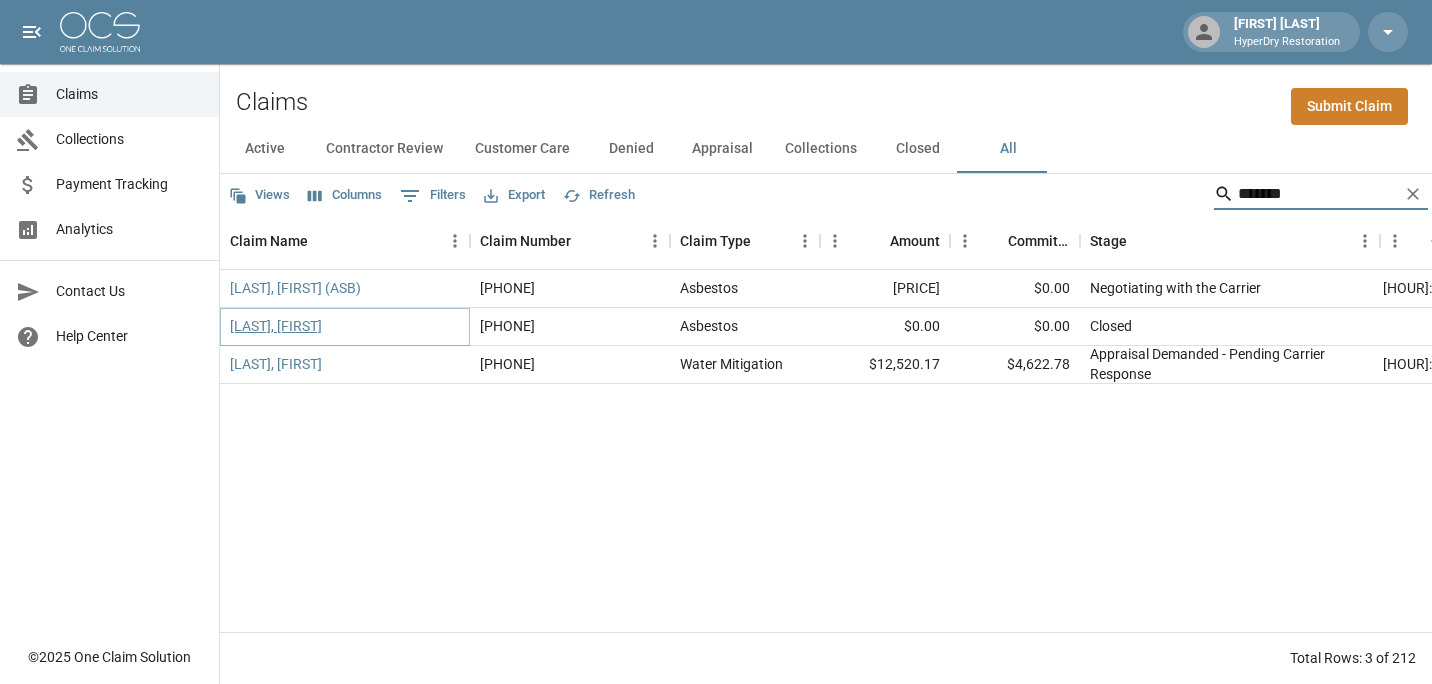 click on "[LAST], [FIRST]" at bounding box center [276, 326] 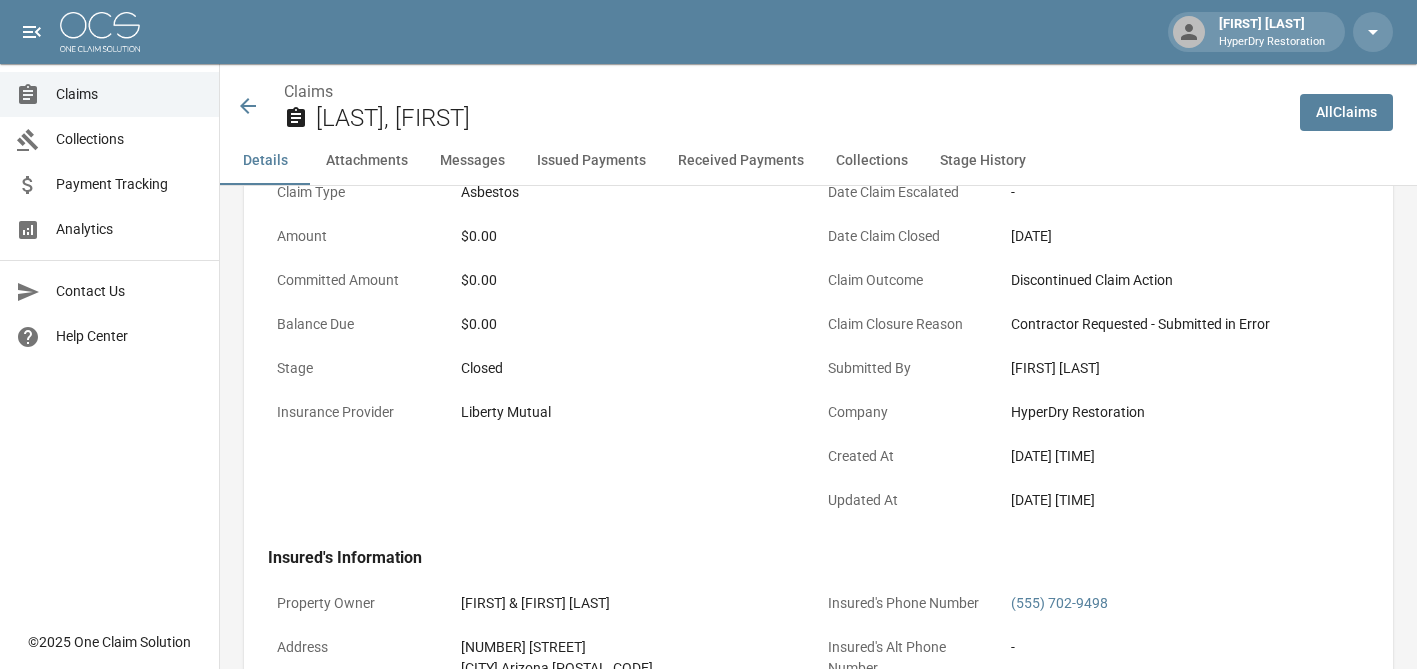 scroll, scrollTop: 0, scrollLeft: 0, axis: both 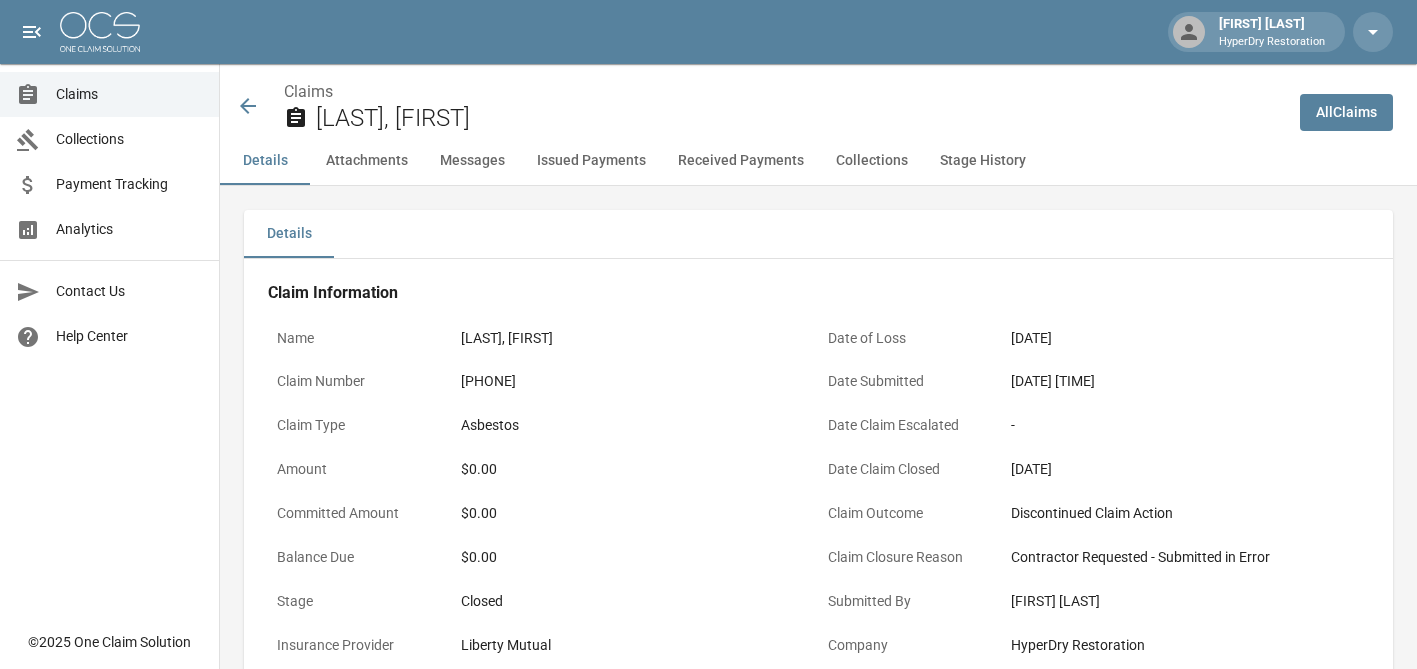 click 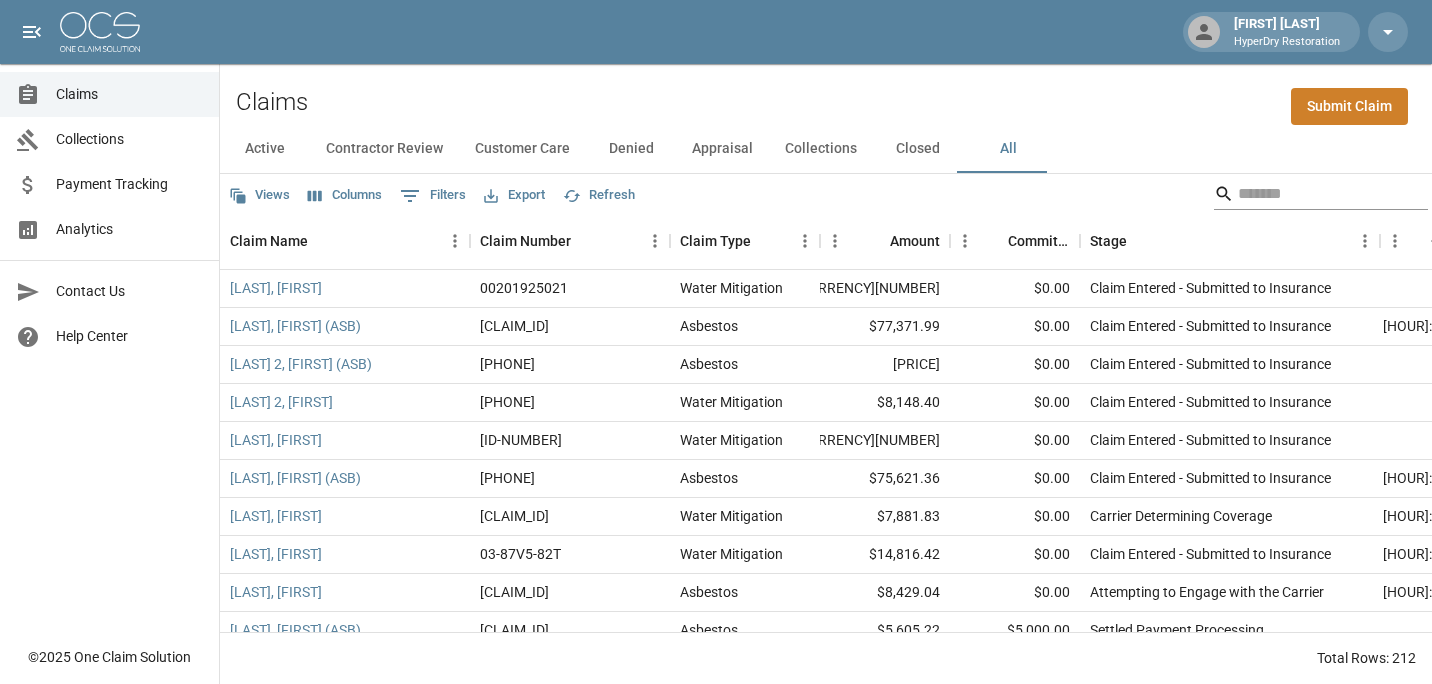 click at bounding box center [1318, 194] 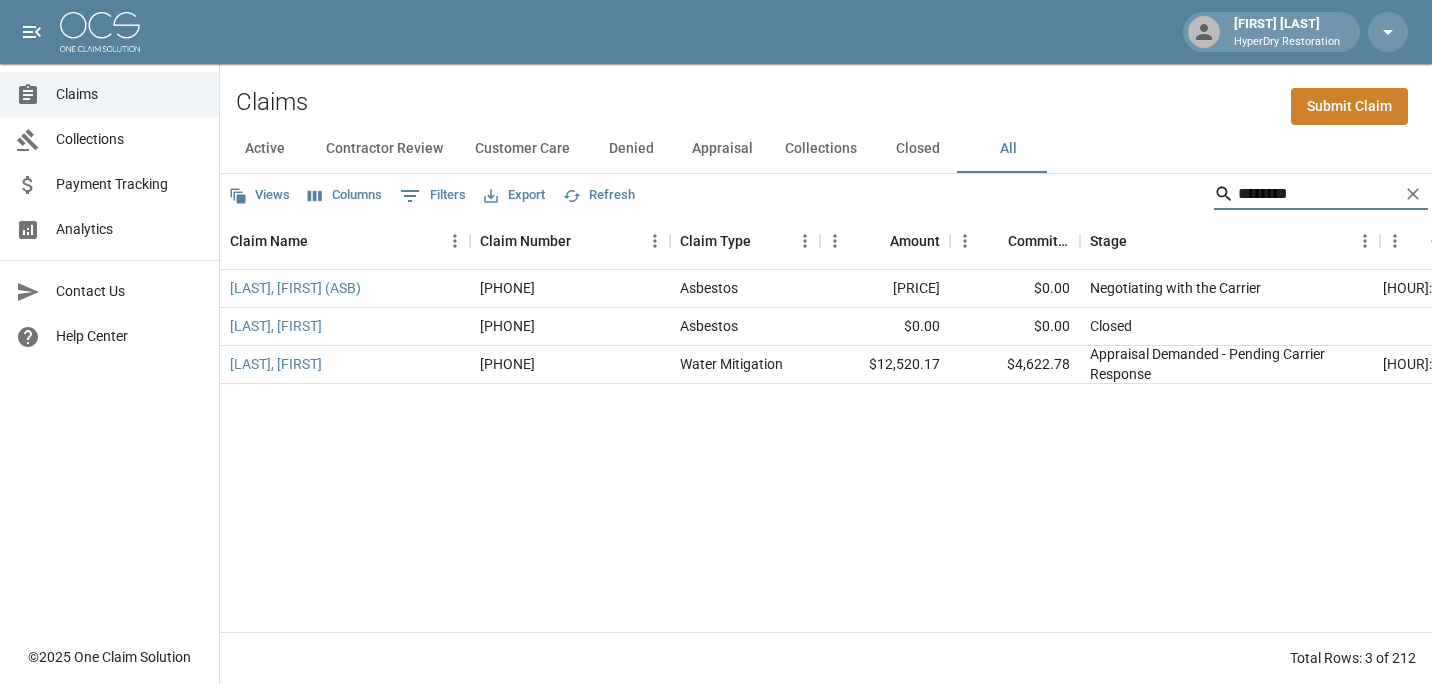 drag, startPoint x: 1288, startPoint y: 195, endPoint x: 1079, endPoint y: 198, distance: 209.02153 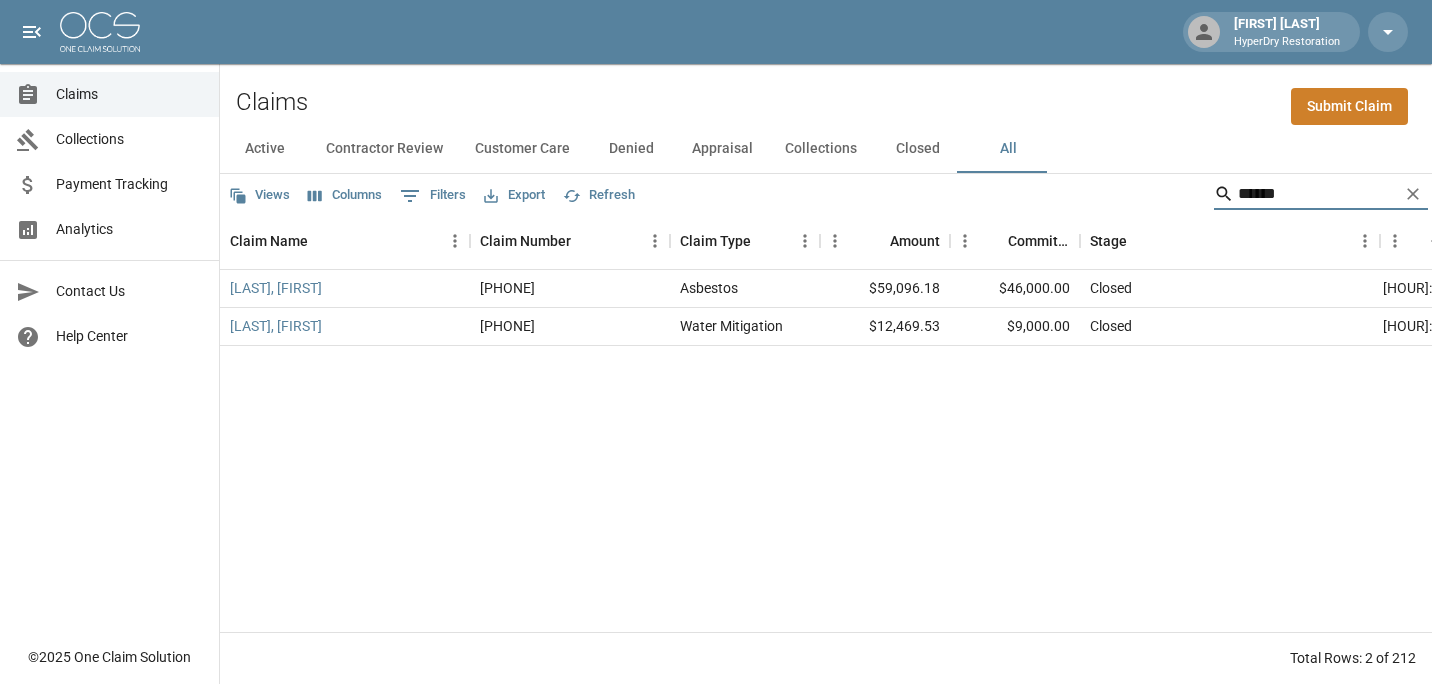 drag, startPoint x: 1284, startPoint y: 200, endPoint x: 1059, endPoint y: 208, distance: 225.14218 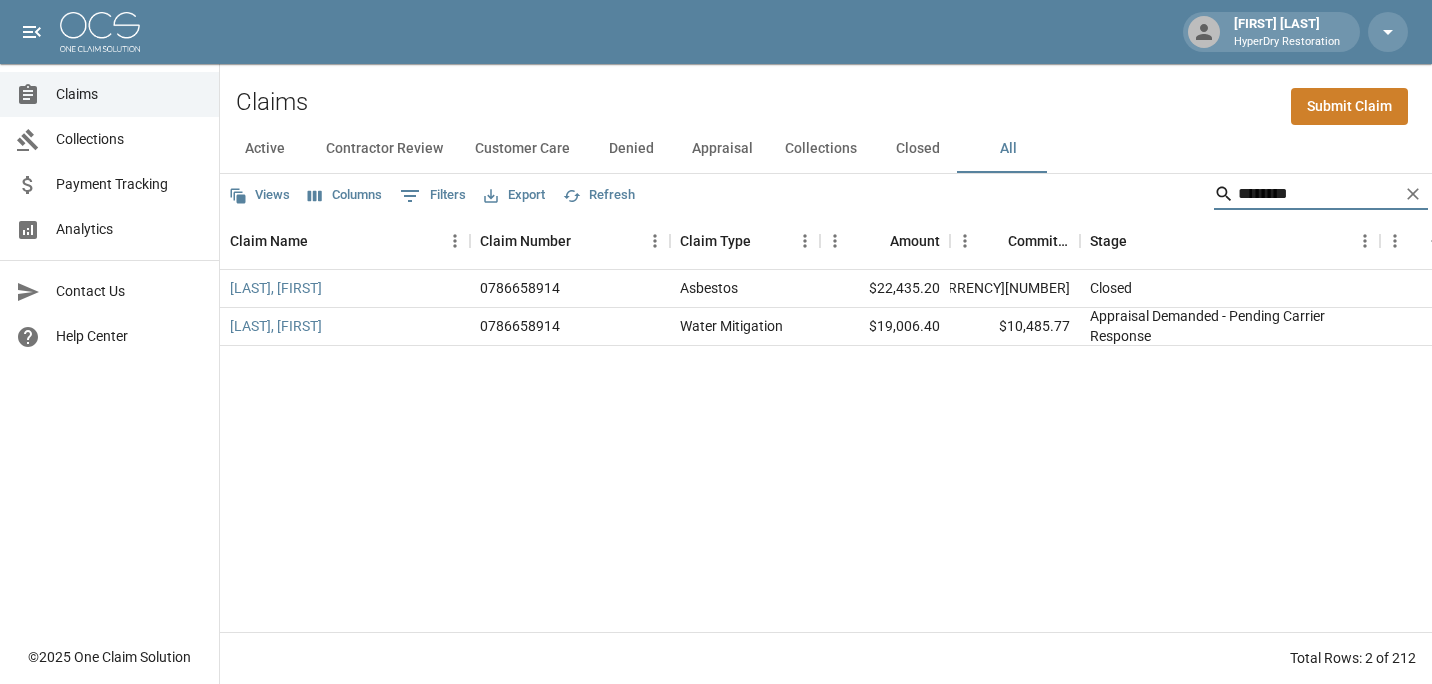 drag, startPoint x: 1282, startPoint y: 197, endPoint x: 911, endPoint y: 183, distance: 371.26407 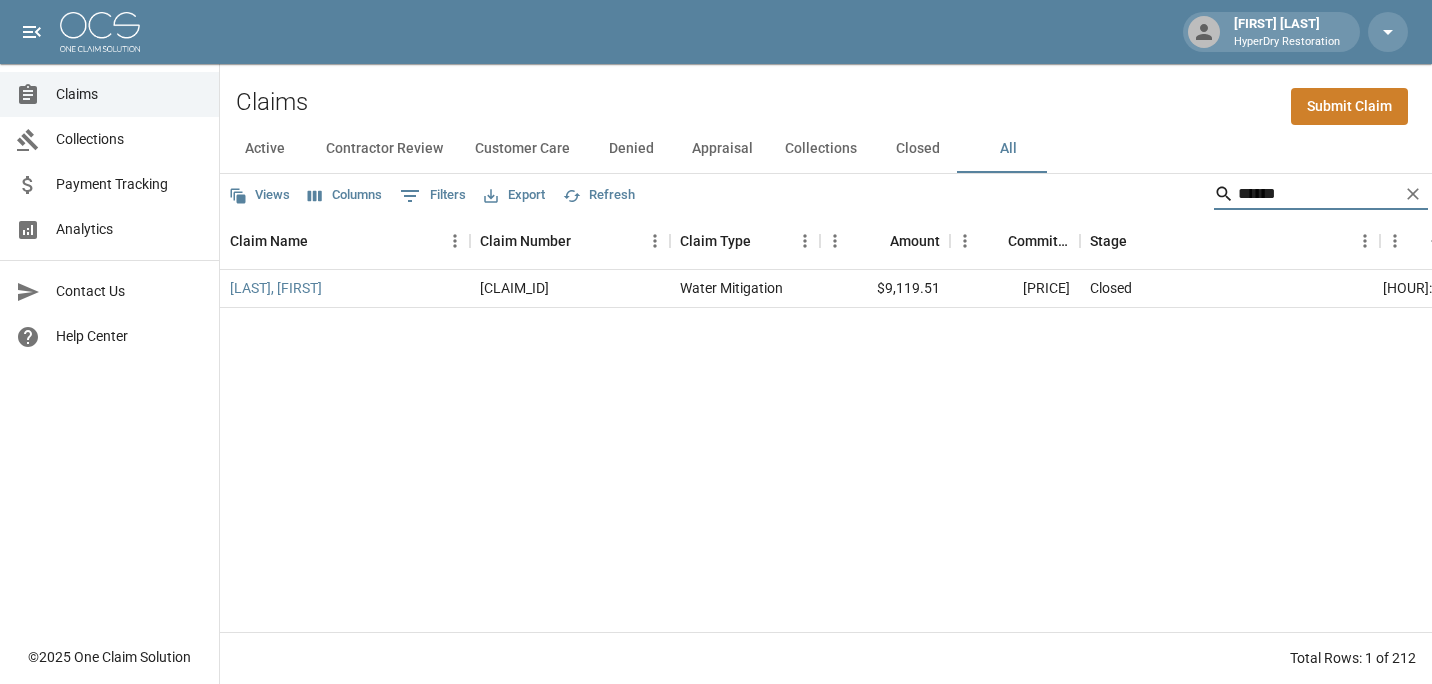 drag, startPoint x: 1298, startPoint y: 201, endPoint x: 913, endPoint y: 219, distance: 385.42056 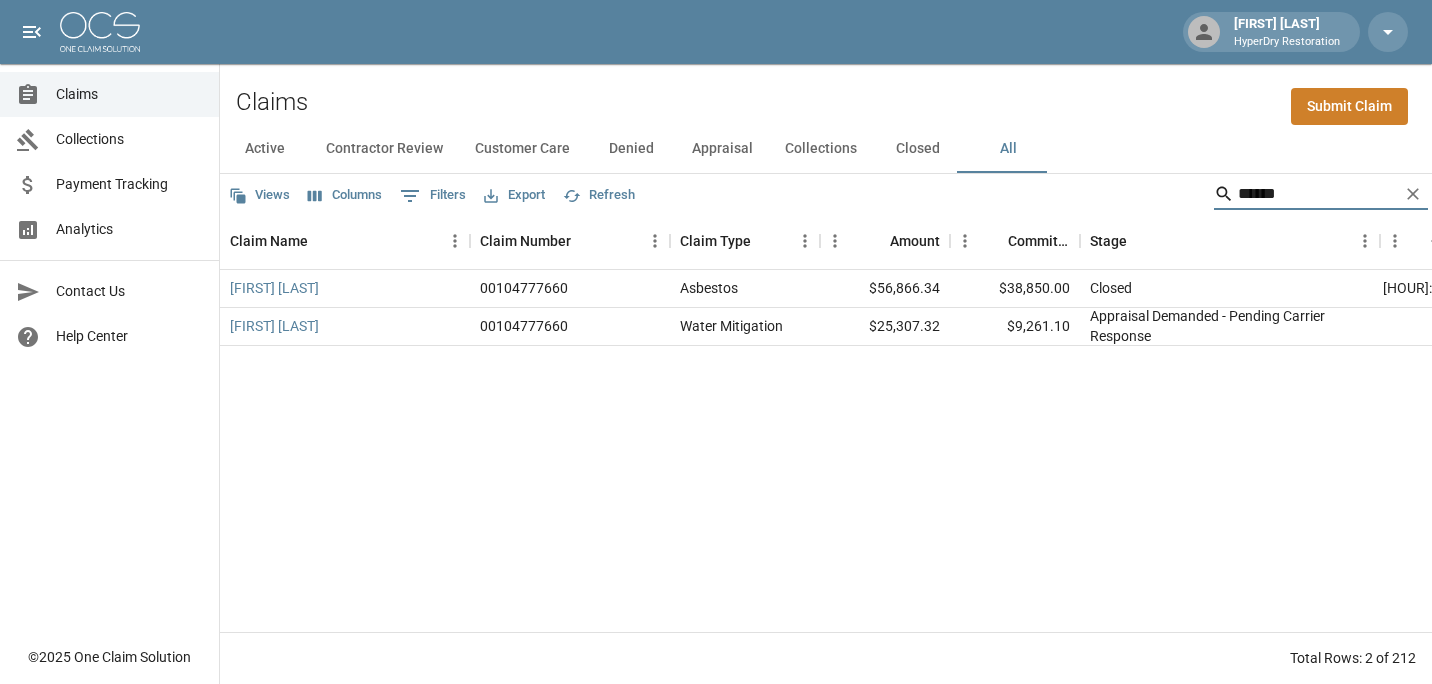 type on "******" 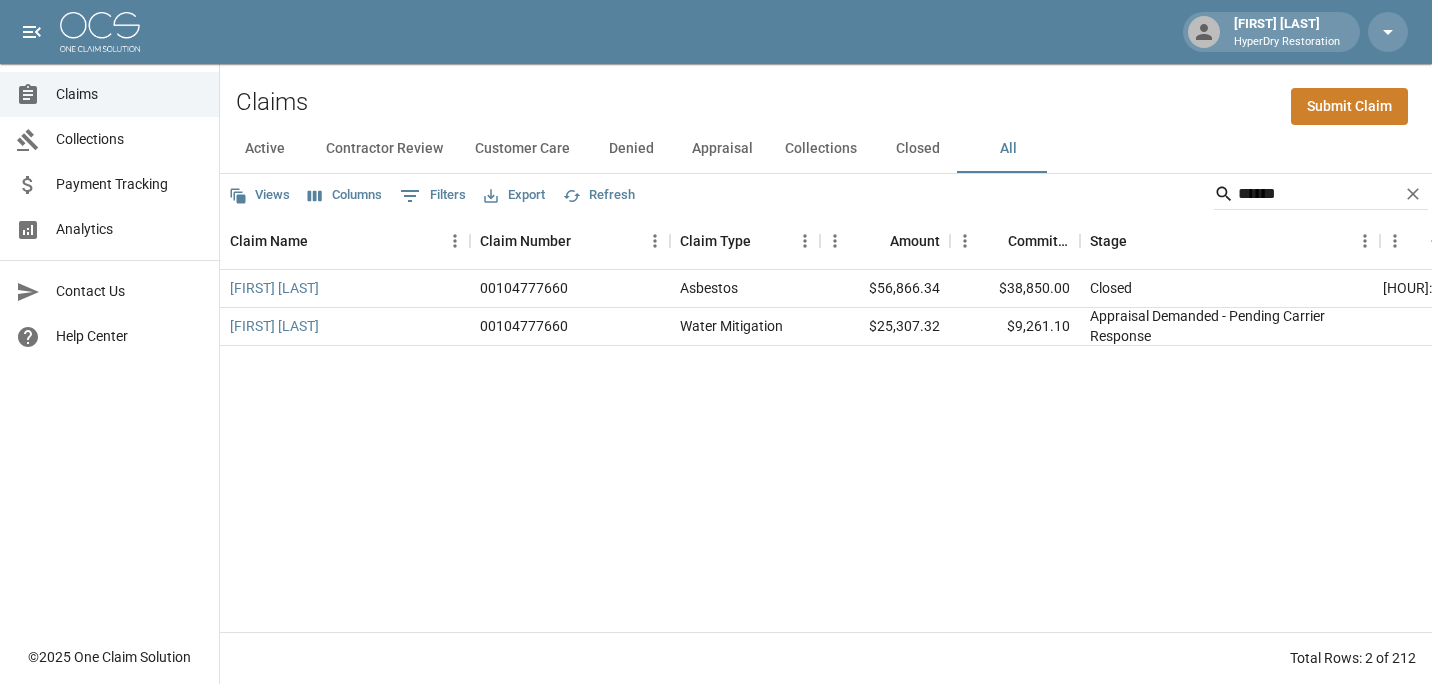 drag, startPoint x: 470, startPoint y: 551, endPoint x: 506, endPoint y: 546, distance: 36.345562 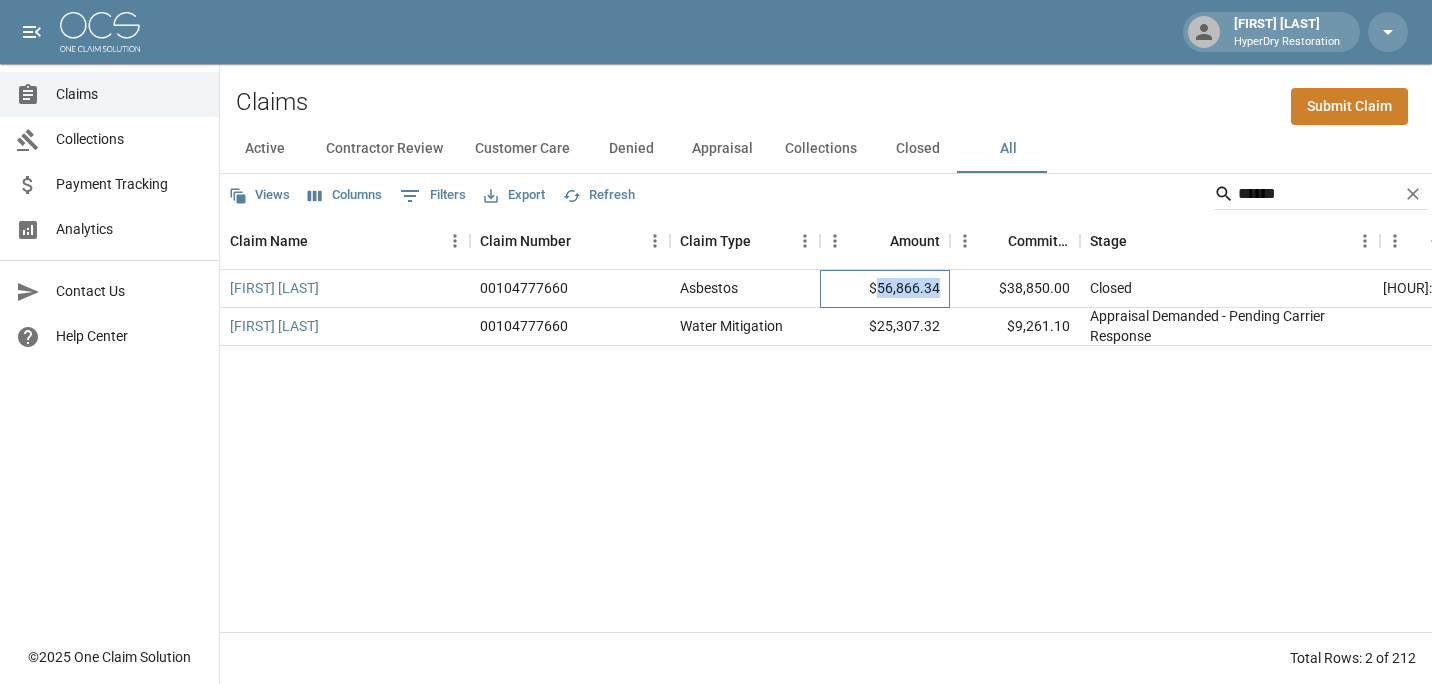 drag, startPoint x: 945, startPoint y: 289, endPoint x: 882, endPoint y: 290, distance: 63.007935 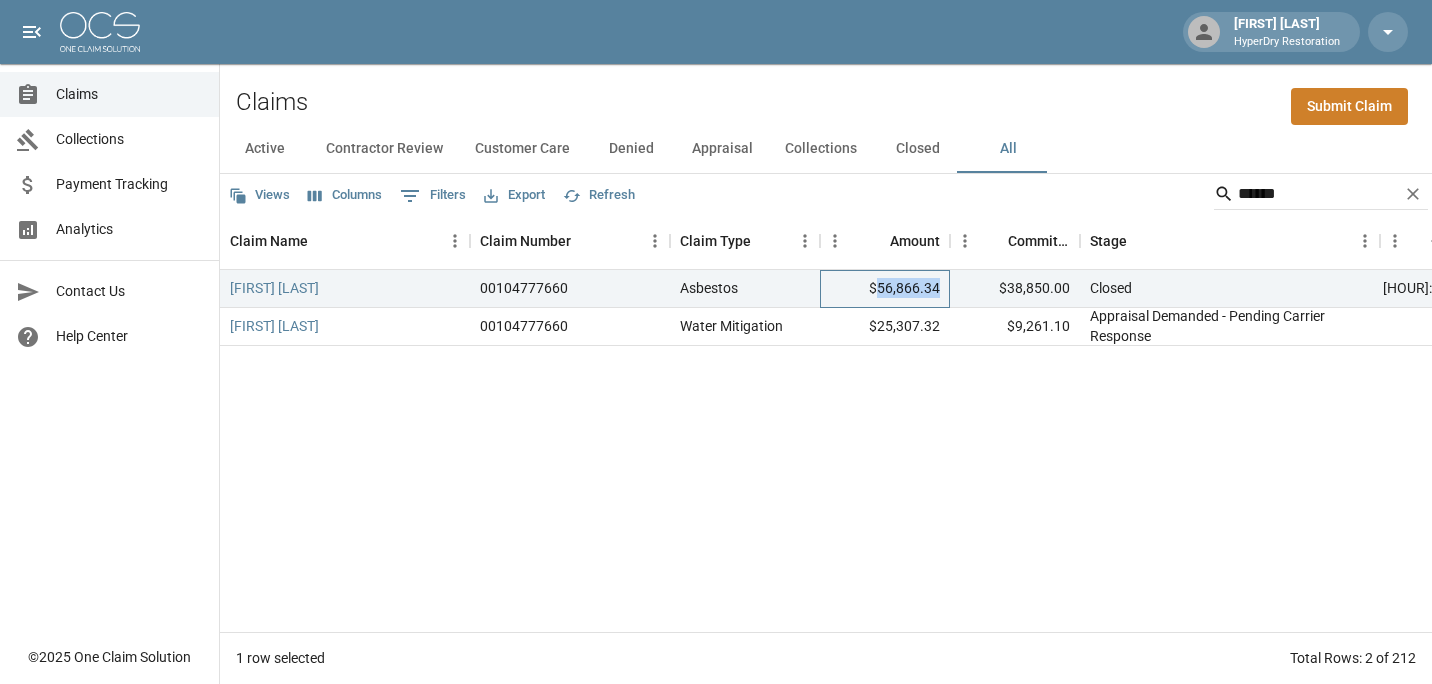 copy on "56,866.34" 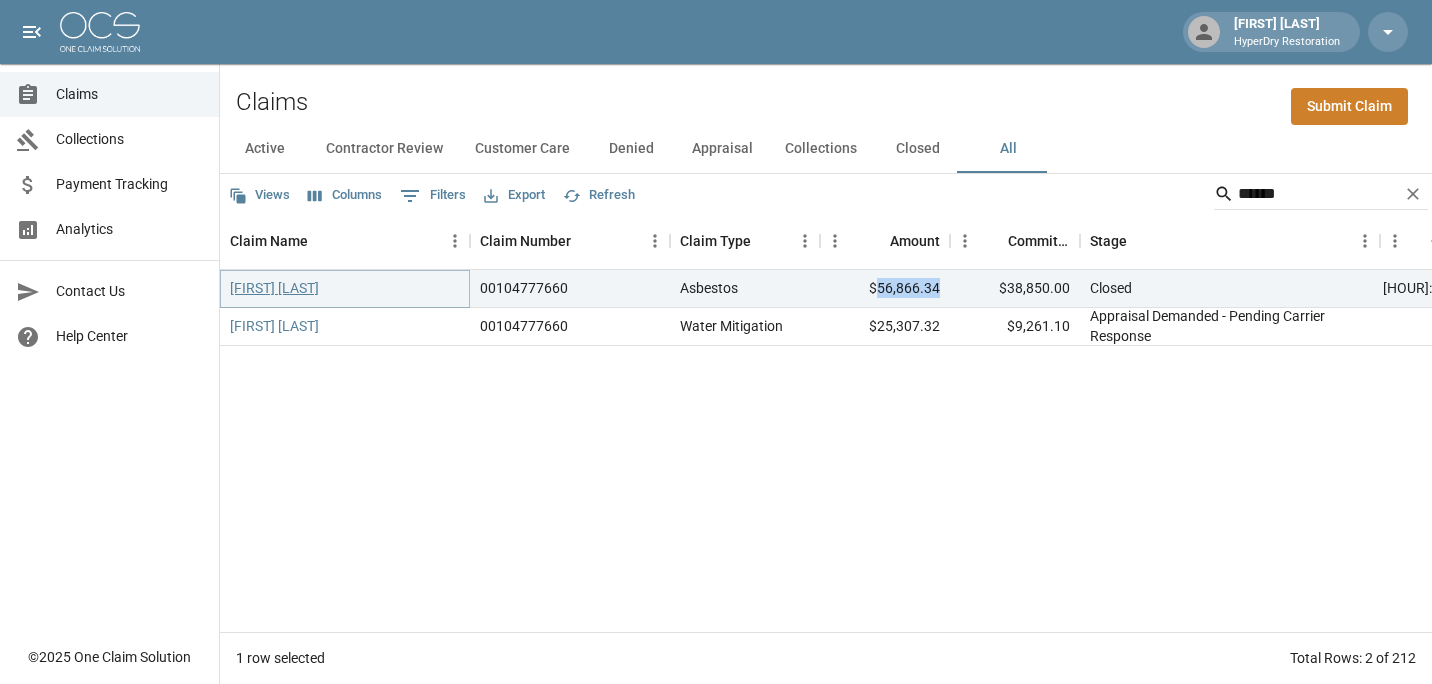 click on "[LAST] [FIRST] [MIDDLE]" at bounding box center (274, 288) 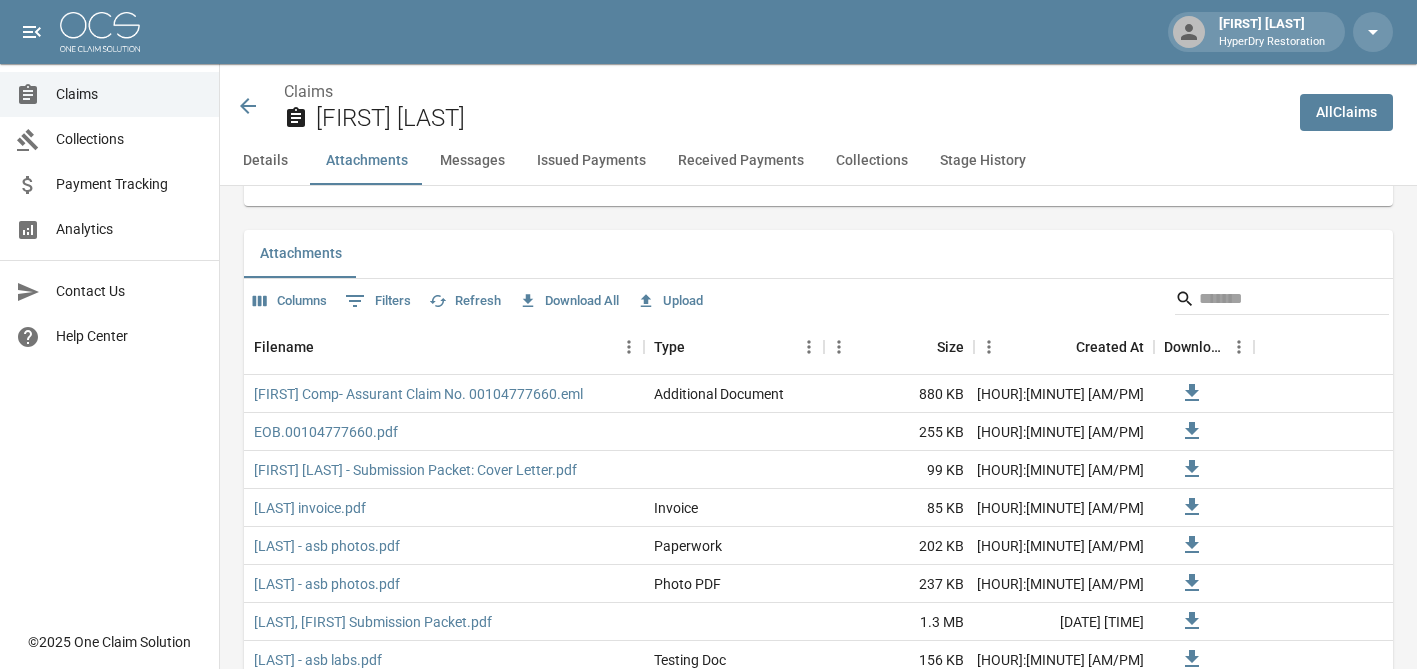 scroll, scrollTop: 1166, scrollLeft: 0, axis: vertical 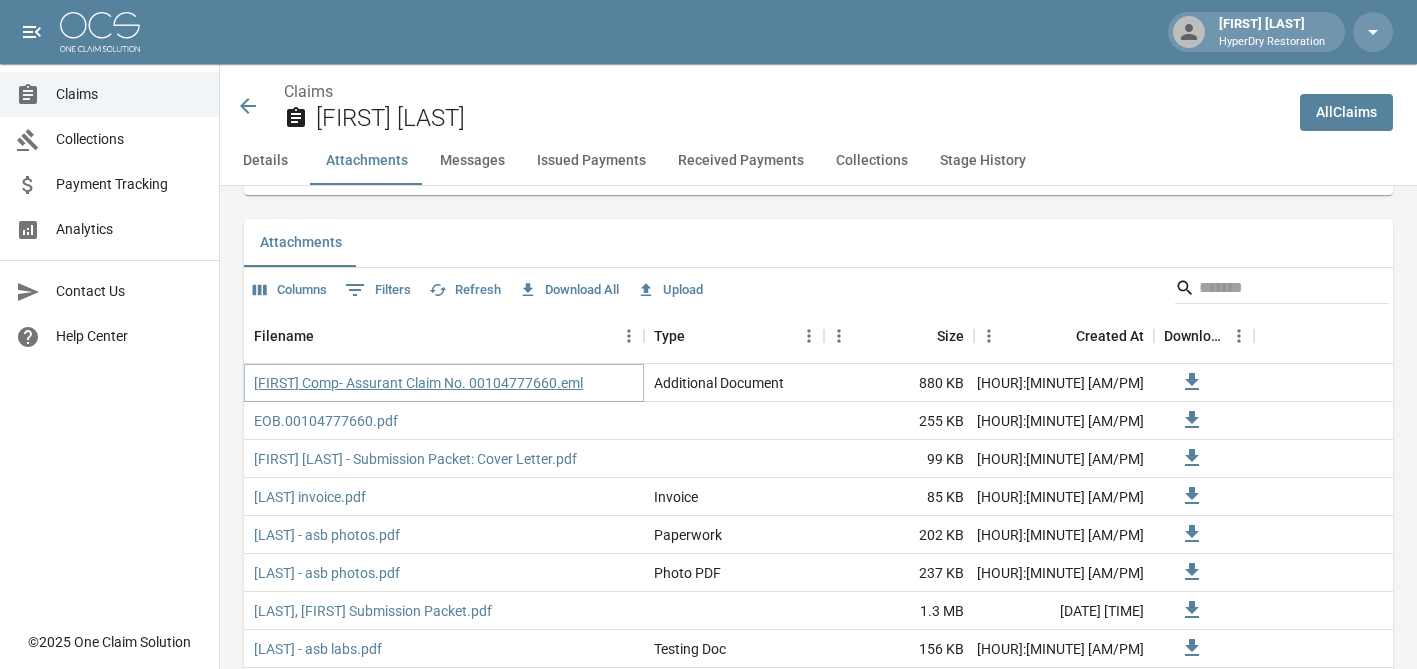 click on "Vizcaino Comp- Assurant Claim No. 00104777660.eml" at bounding box center (418, 383) 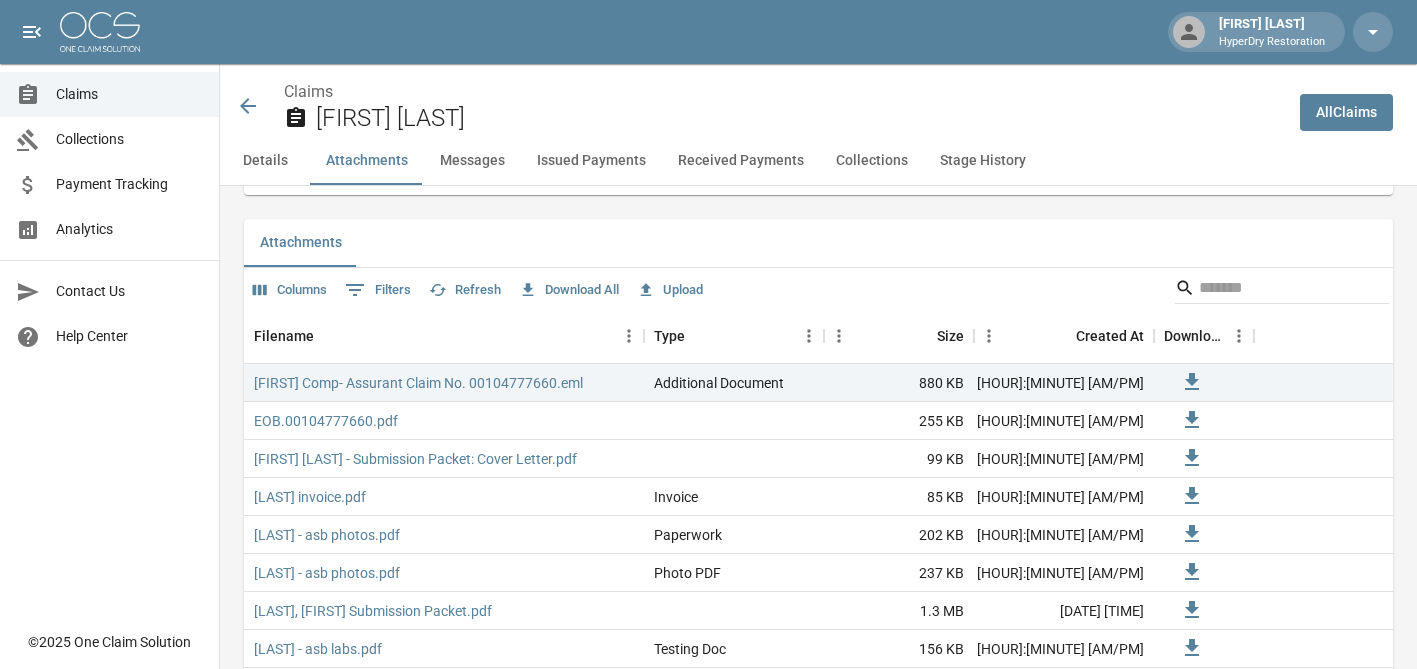 click on "Attachments" at bounding box center [818, 243] 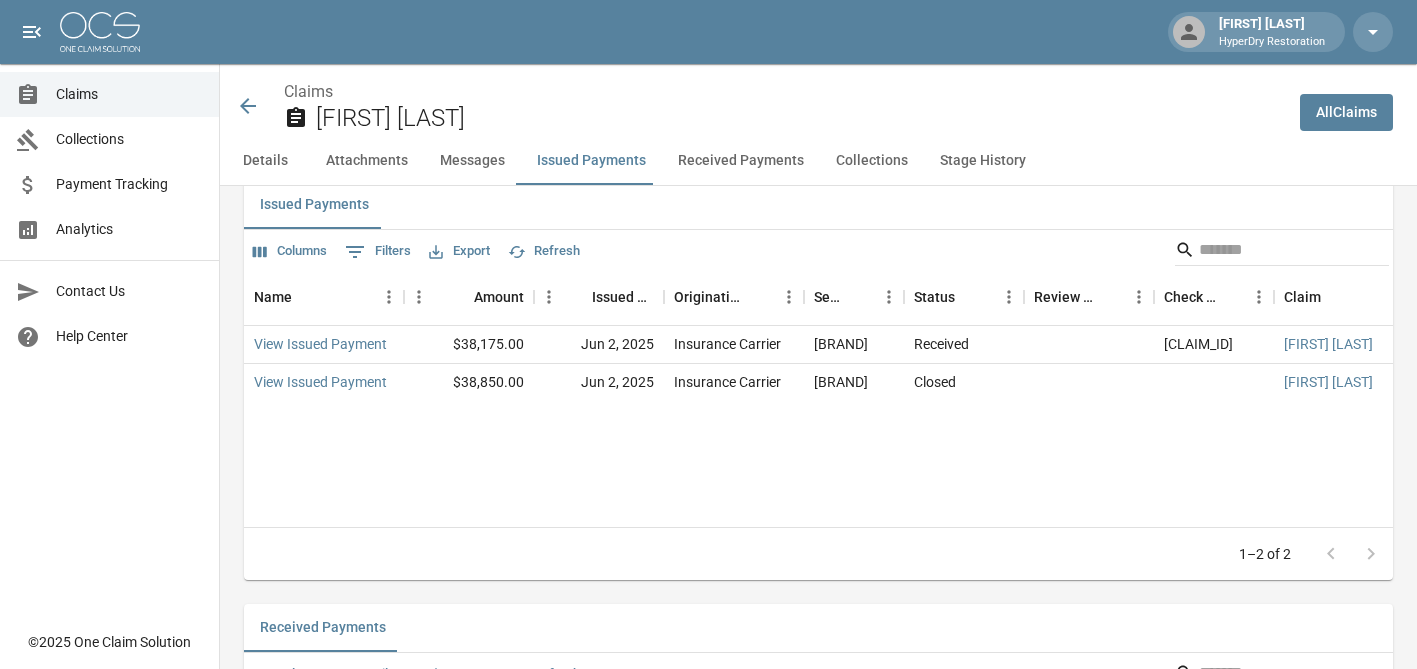 scroll, scrollTop: 2333, scrollLeft: 0, axis: vertical 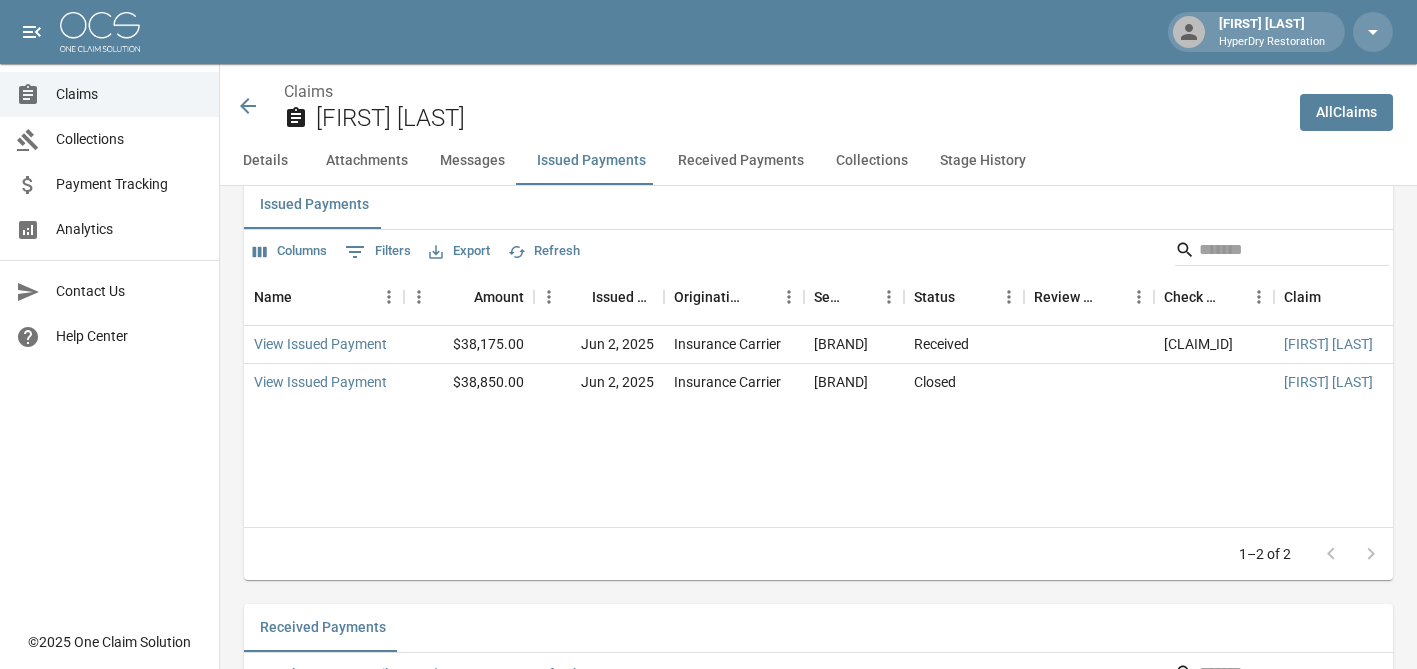 click 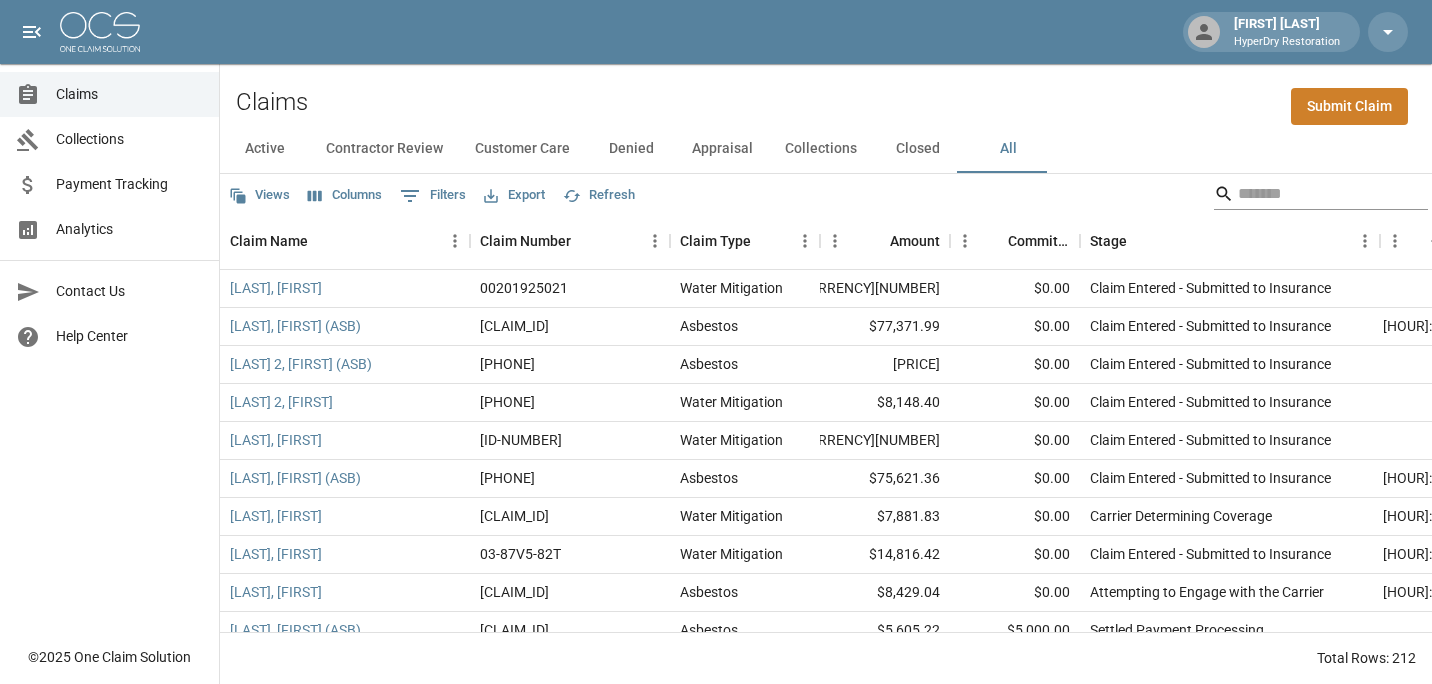 click at bounding box center [1318, 194] 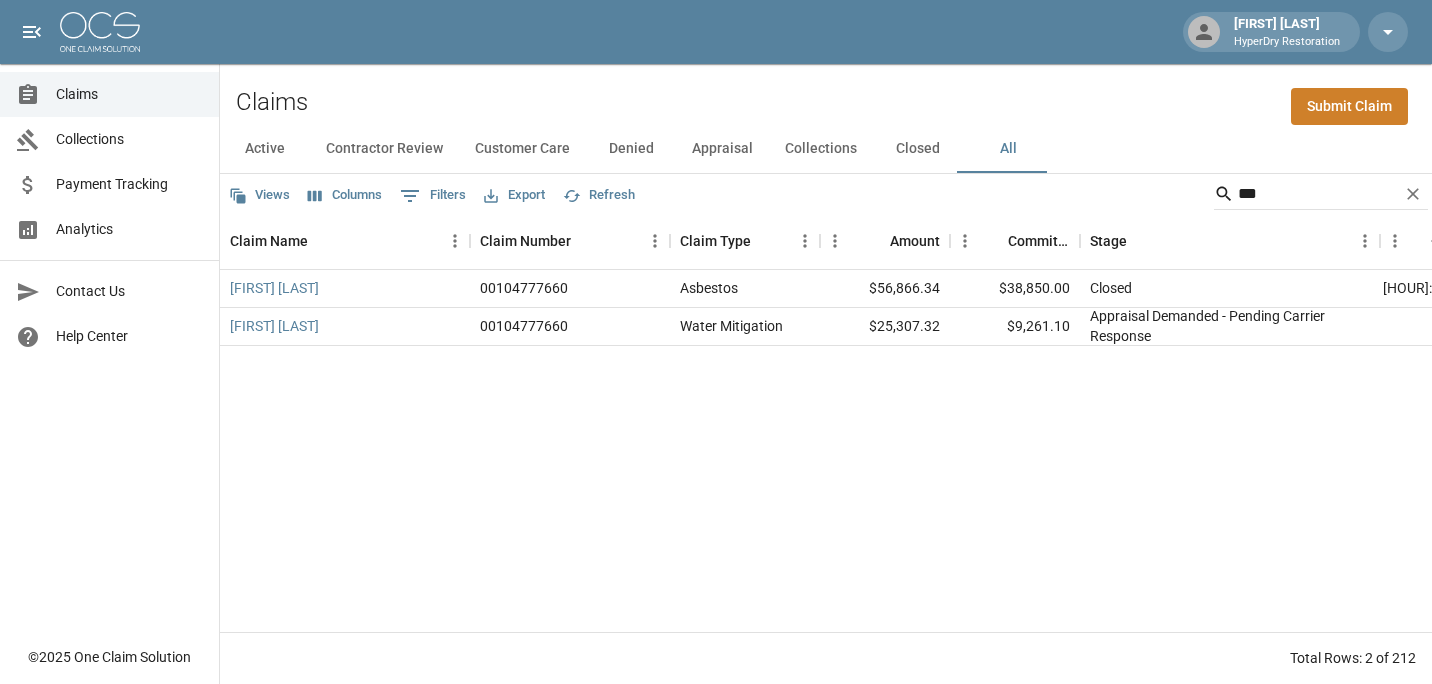 click on "Alonso Vizcaino, Luis 00104777660 Asbestos $56,866.34 $38,850.00 Closed Apr 14, 2025 1:28 PM HyperDry Restoration Ana Espino Alonso Vizcaino, Luis 00104777660 Water Mitigation $25,307.32 $9,261.10 Appraisal Demanded - Pending Carrier Response Apr 14, 2025 1:04 PM HyperDry Restoration Ana Espino" at bounding box center [1155, 451] 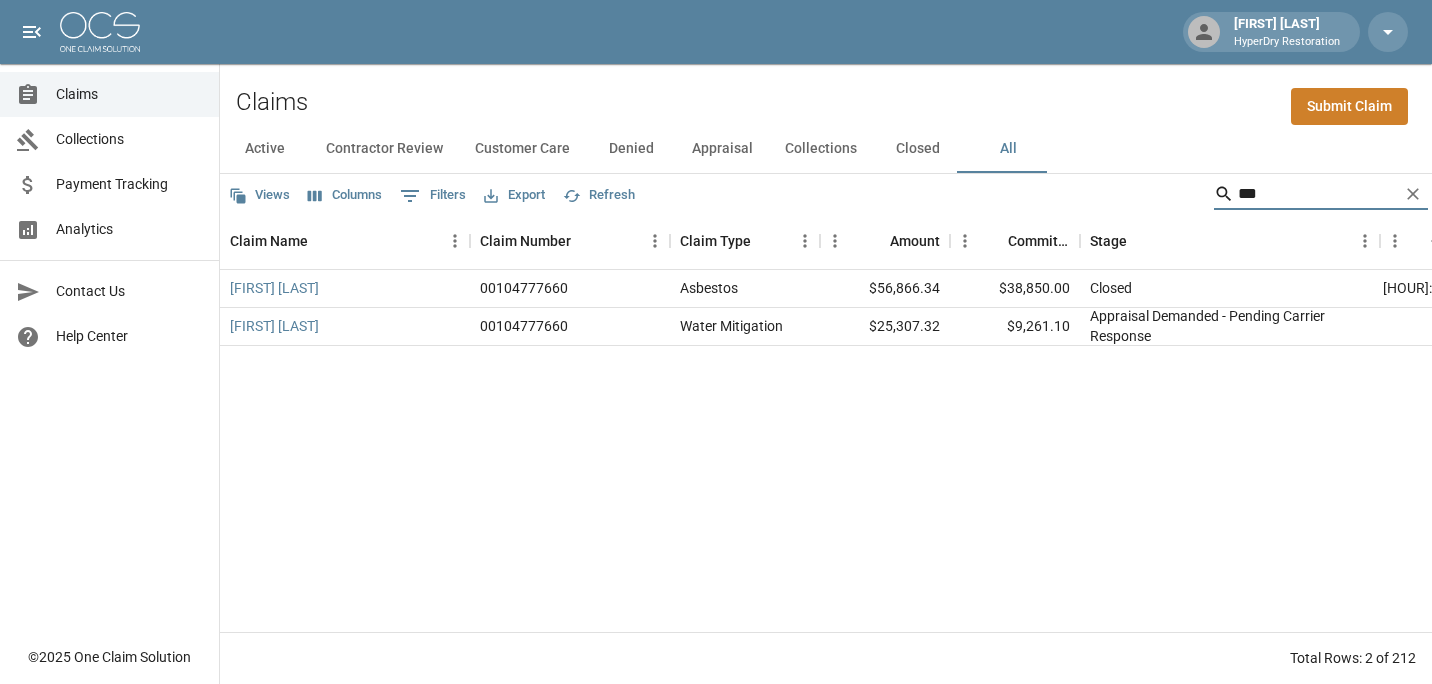 drag, startPoint x: 1250, startPoint y: 196, endPoint x: 1102, endPoint y: 187, distance: 148.27339 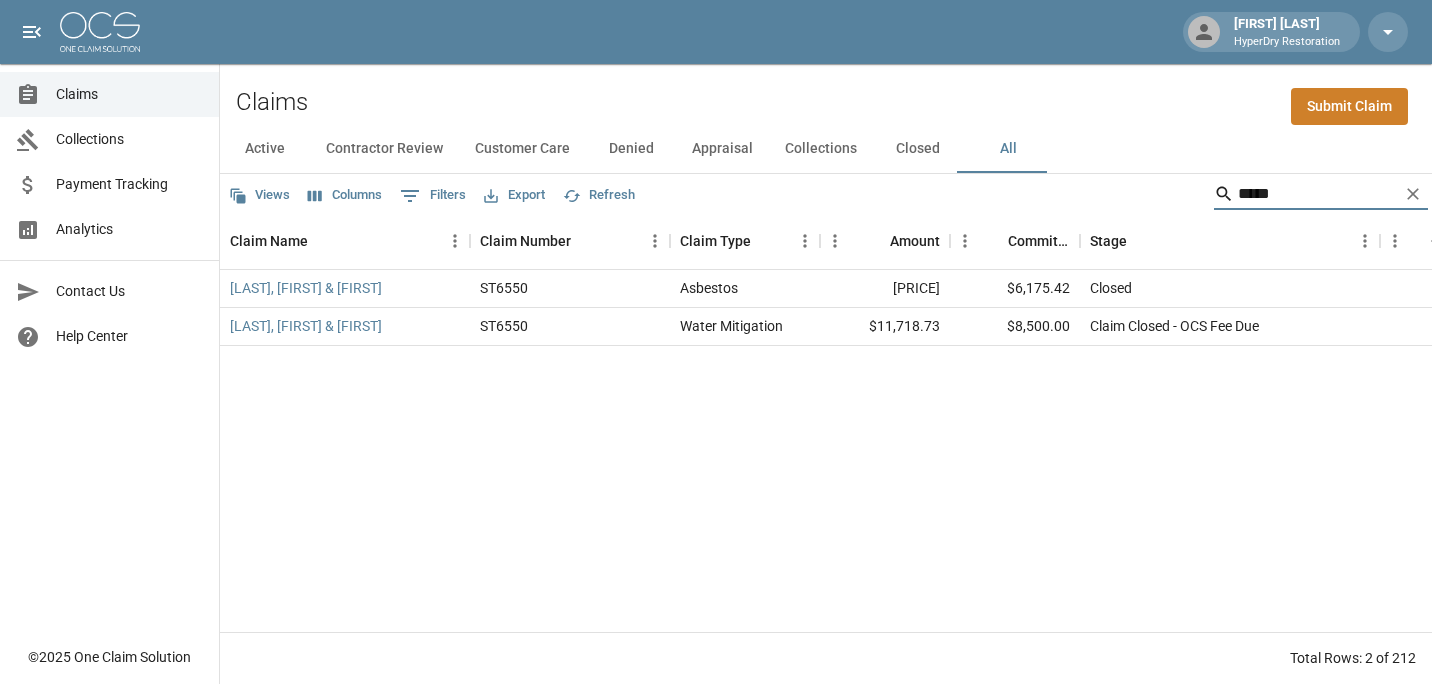 click on "Looney, Steven & Cheryl ST6550 Asbestos $8,379.34 $6,175.42 Closed Apr 11, 2025 2:16 PM HyperDry Restoration Ana Espino Looney, Steven & Cheryl ST6550 Water Mitigation $11,718.73 $8,500.00 Claim Closed - OCS Fee Due Apr 11, 2025 2:00 PM HyperDry Restoration Ana Espino" at bounding box center (1155, 451) 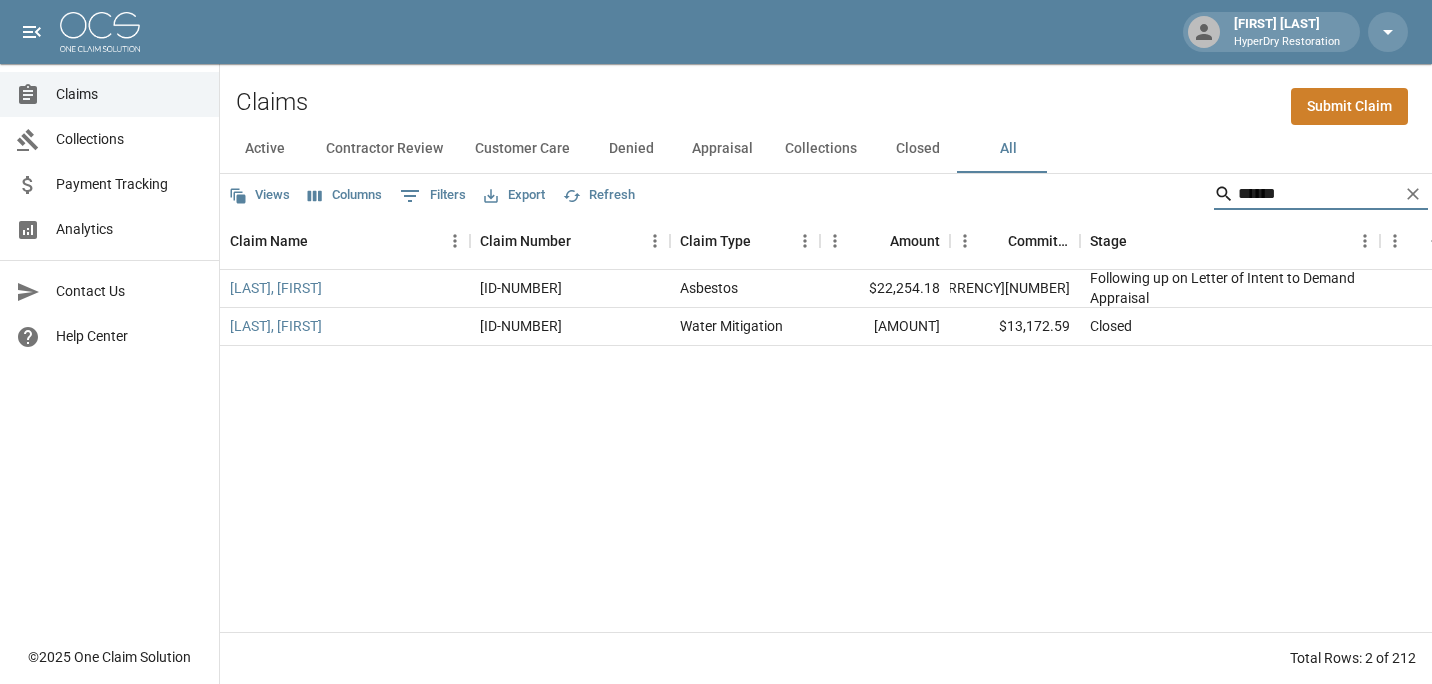 type on "******" 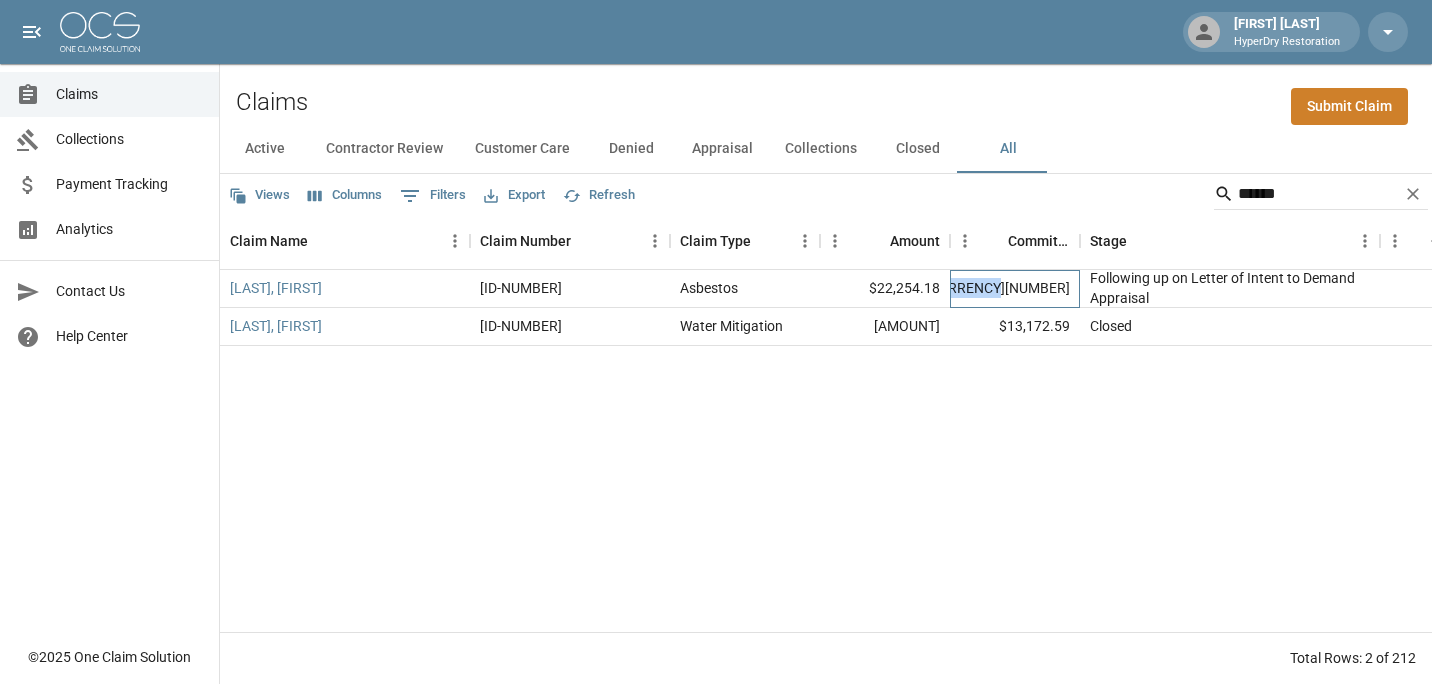 drag, startPoint x: 1071, startPoint y: 277, endPoint x: 1023, endPoint y: 282, distance: 48.259712 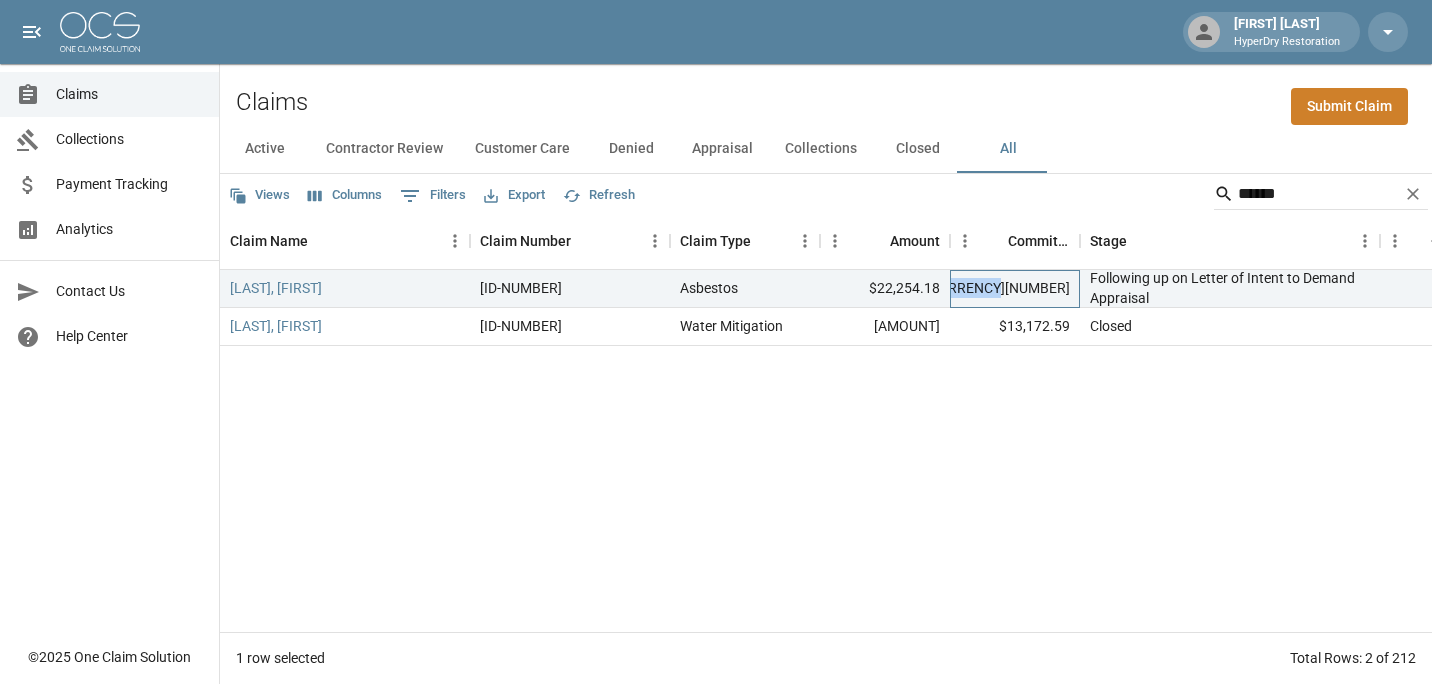 copy on "$6,074.14" 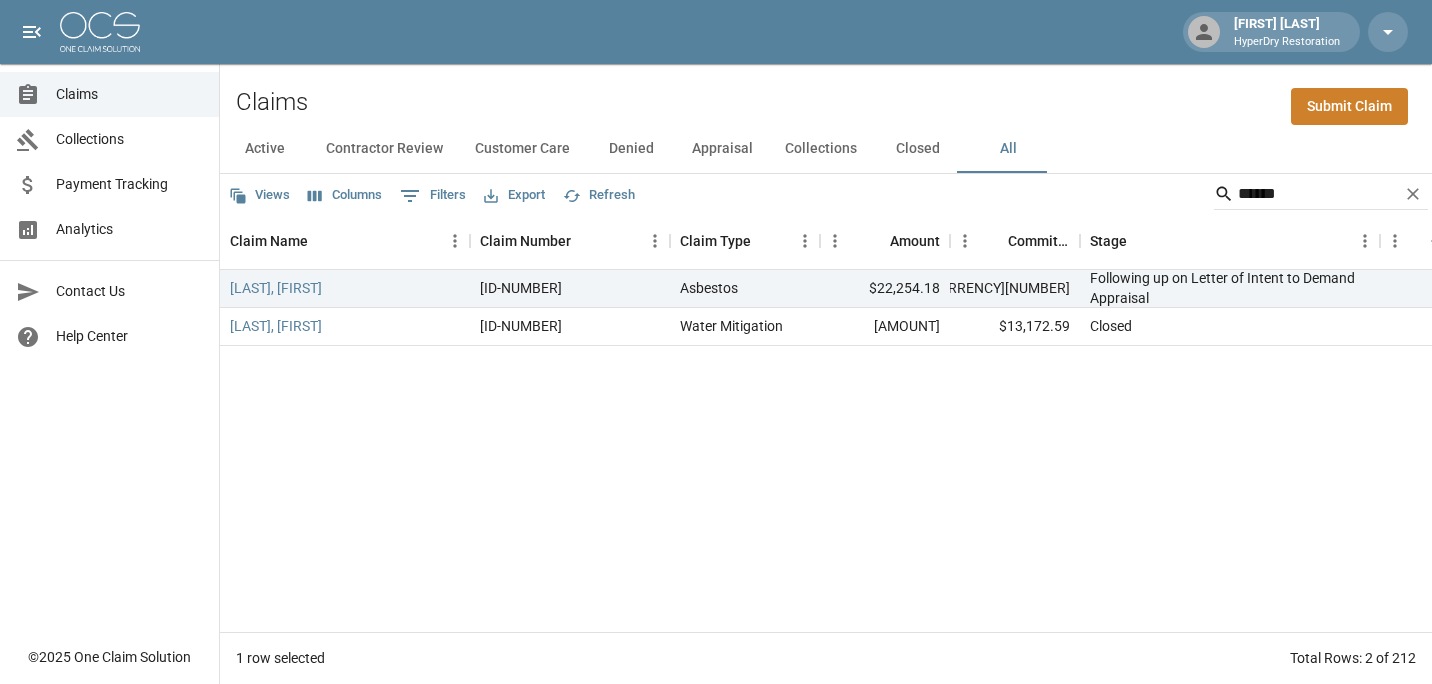 click on "Sotelo, Dolores 03-81R6-34W Asbestos $22,254.18 $6,074.14 Following up on Letter of Intent to Demand Appraisal Apr 17, 2025 11:00 AM HyperDry Restoration Ana Espino Sotelo, Dolores 03-81R6-34W Water Mitigation $16,119.79 $13,172.59 Closed Apr 10, 2025 12:04 PM HyperDry Restoration Ana Espino" at bounding box center (1155, 451) 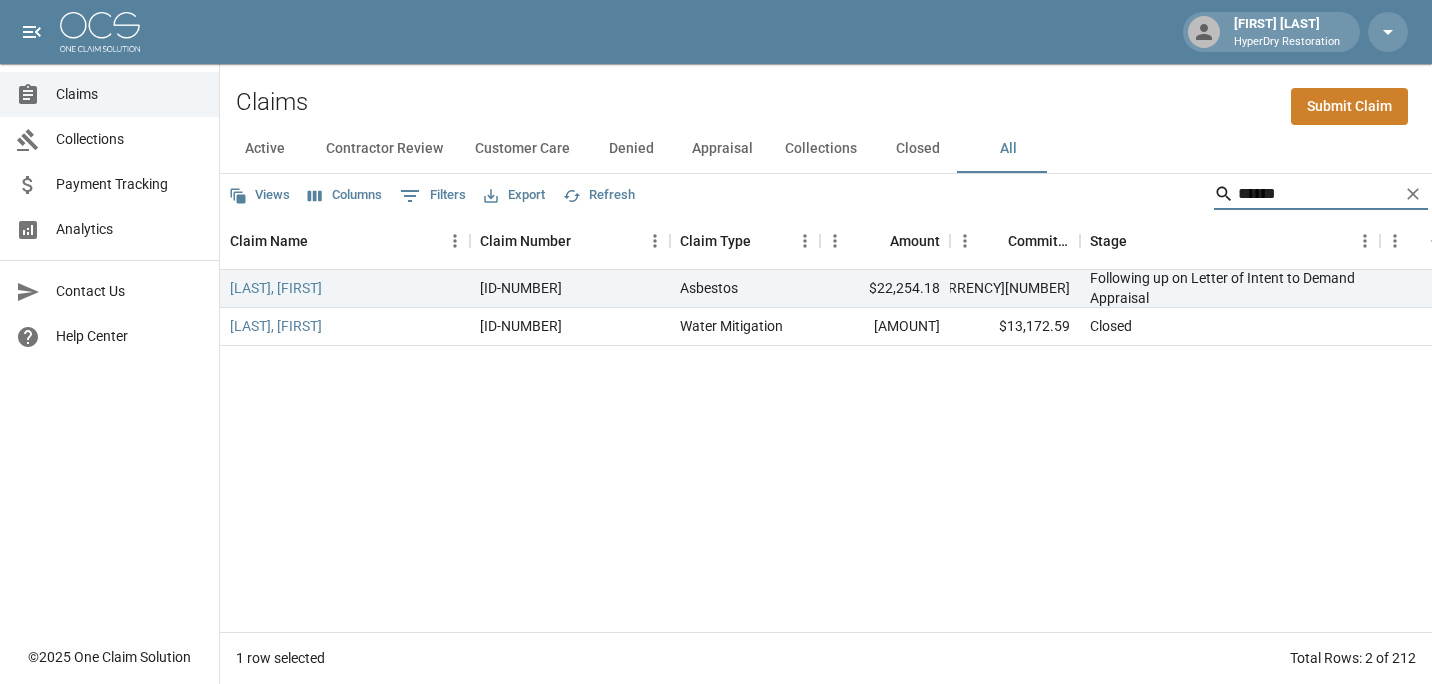 drag, startPoint x: 1289, startPoint y: 199, endPoint x: 1034, endPoint y: 242, distance: 258.60007 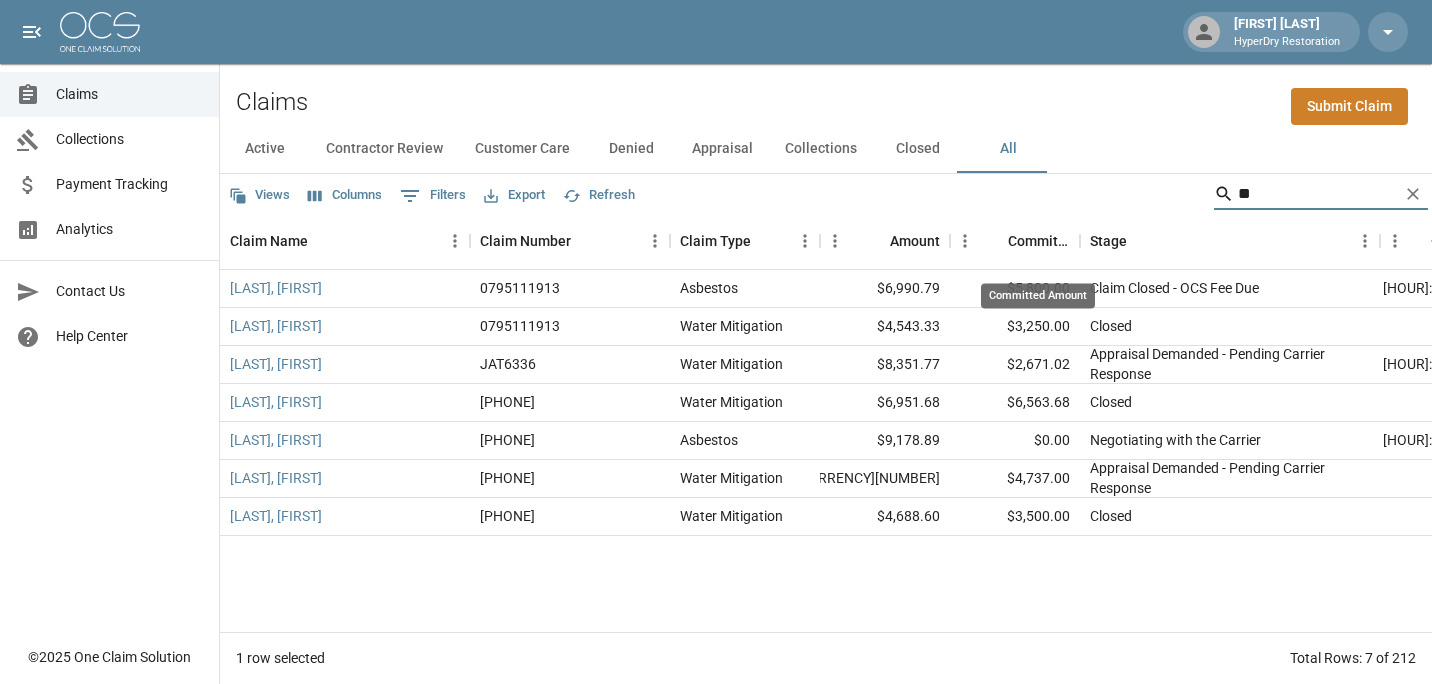 type on "*" 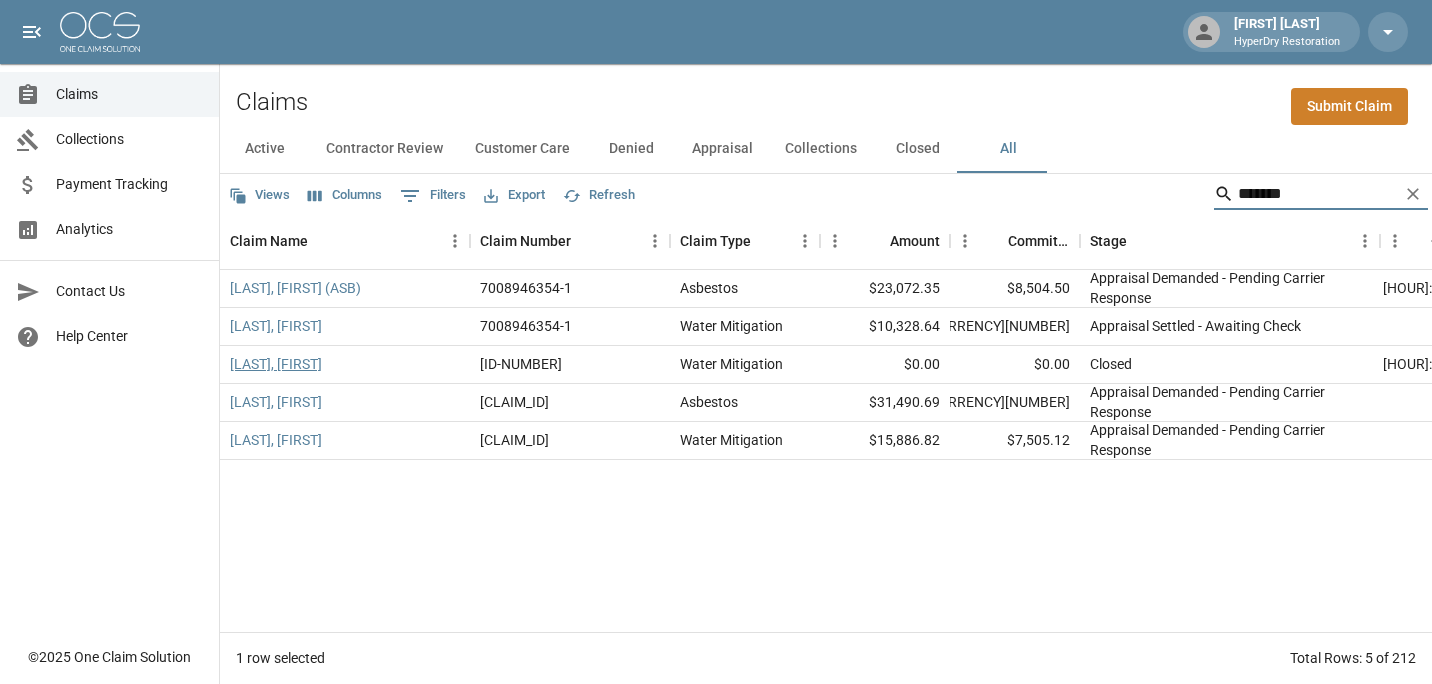 type on "*******" 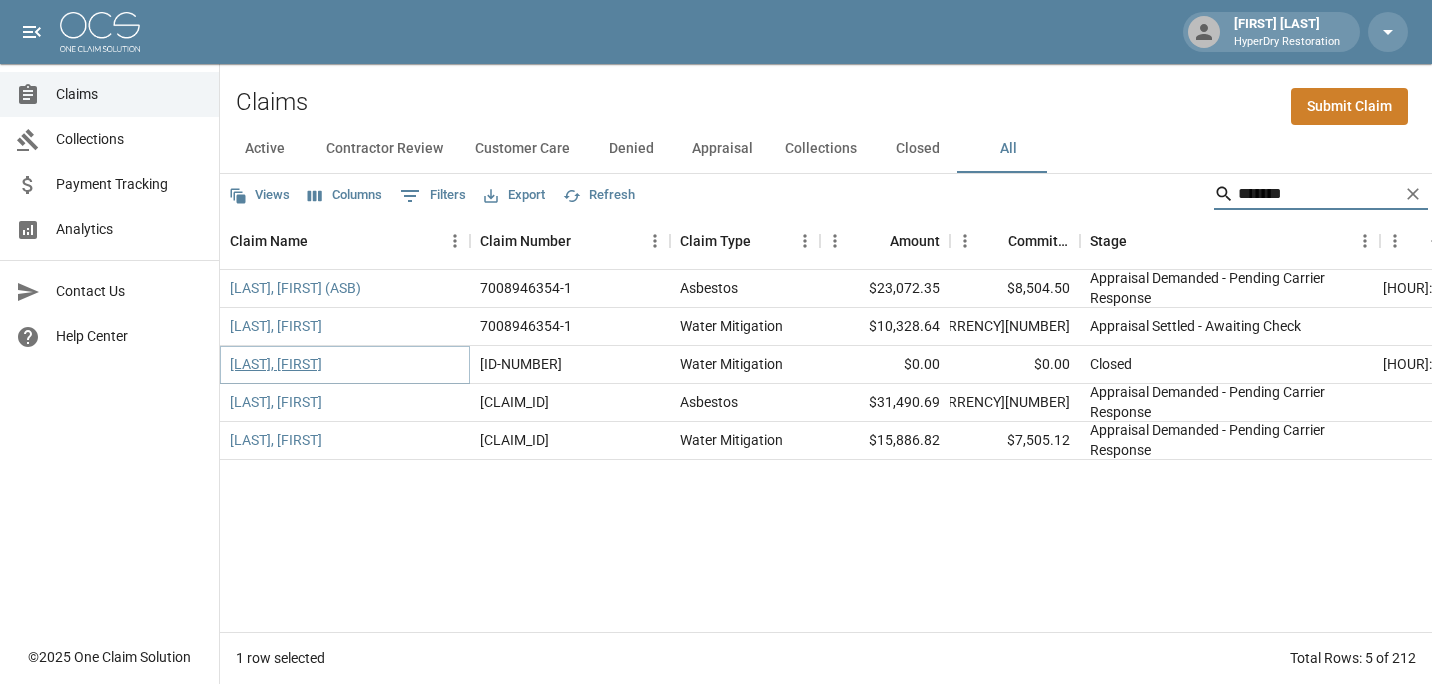 click on "[LAST], [FIRST]" at bounding box center (276, 364) 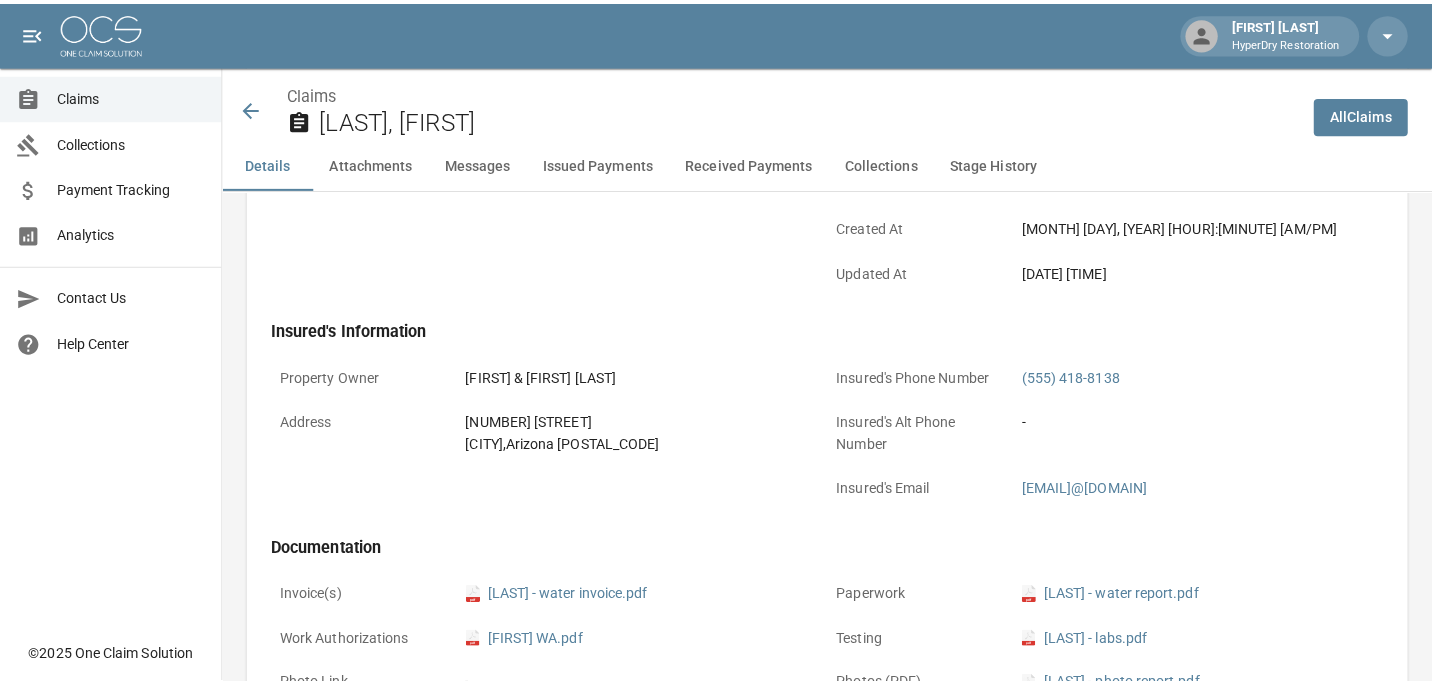 scroll, scrollTop: 0, scrollLeft: 0, axis: both 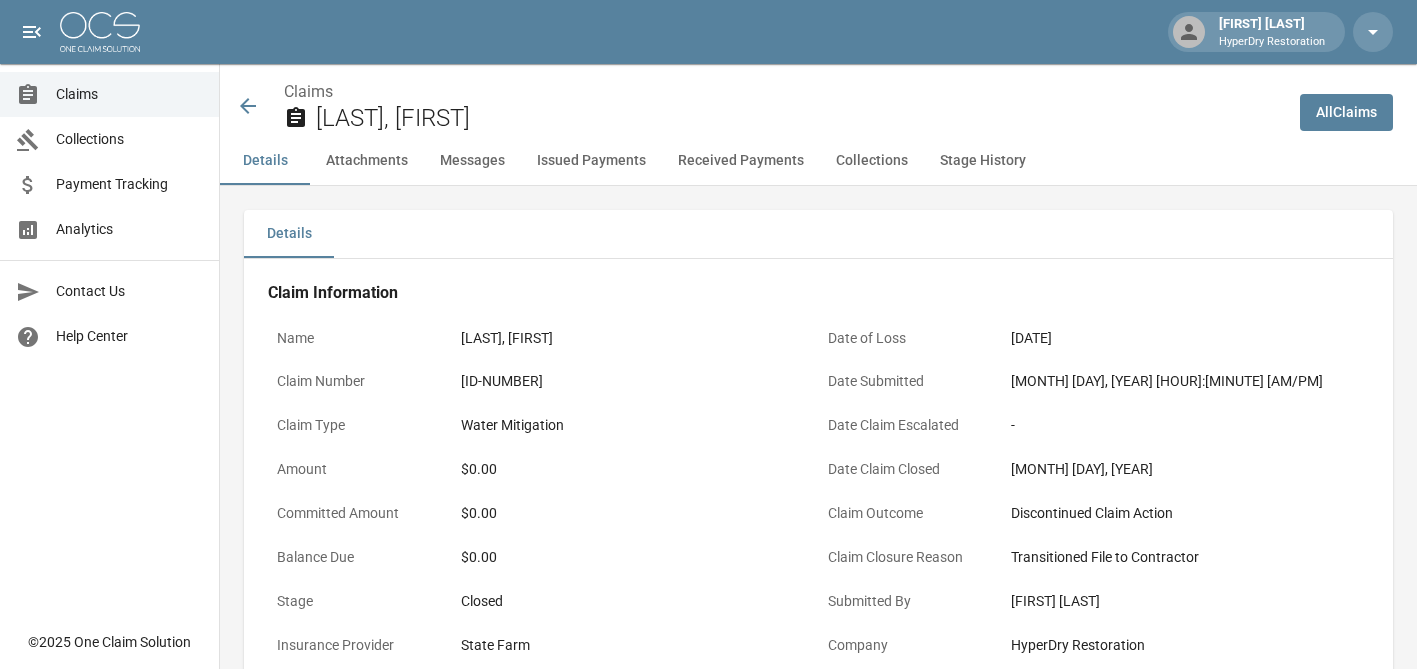 click on "Claims  Aston, William" at bounding box center (752, 100) 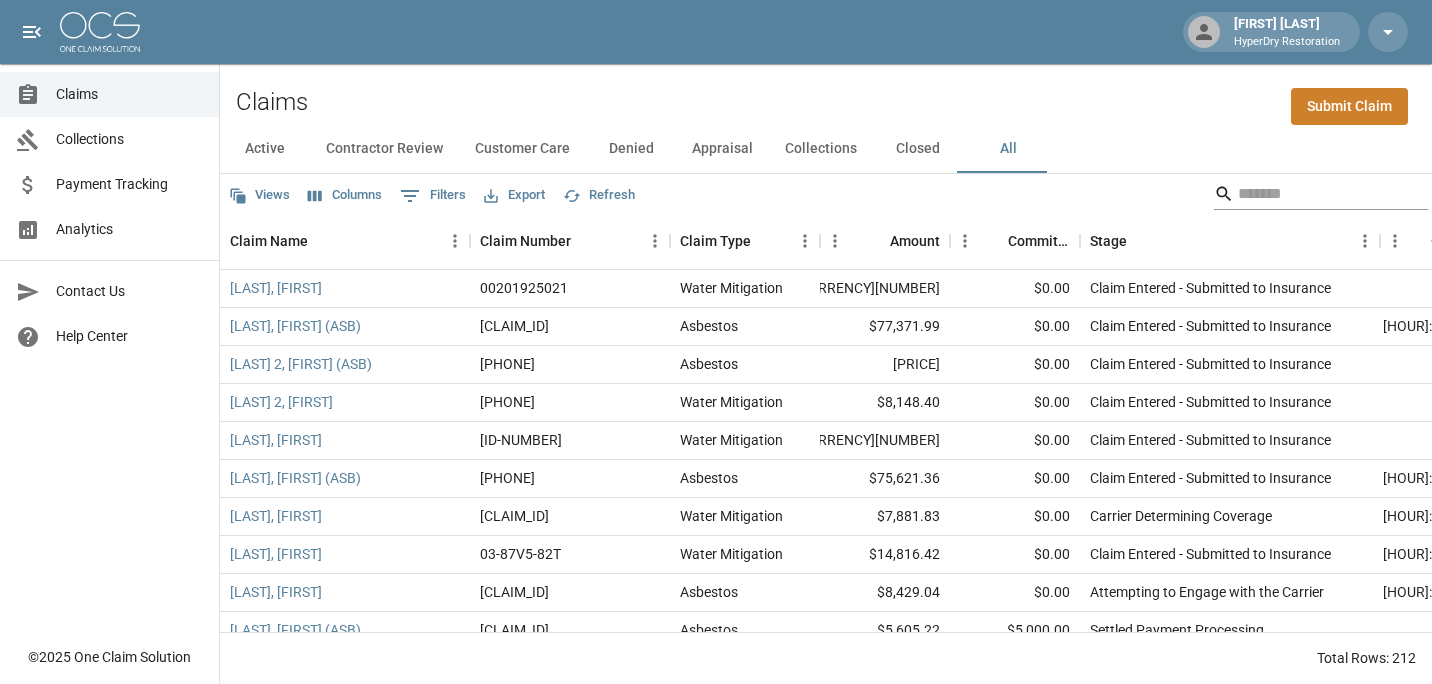 click at bounding box center [1318, 194] 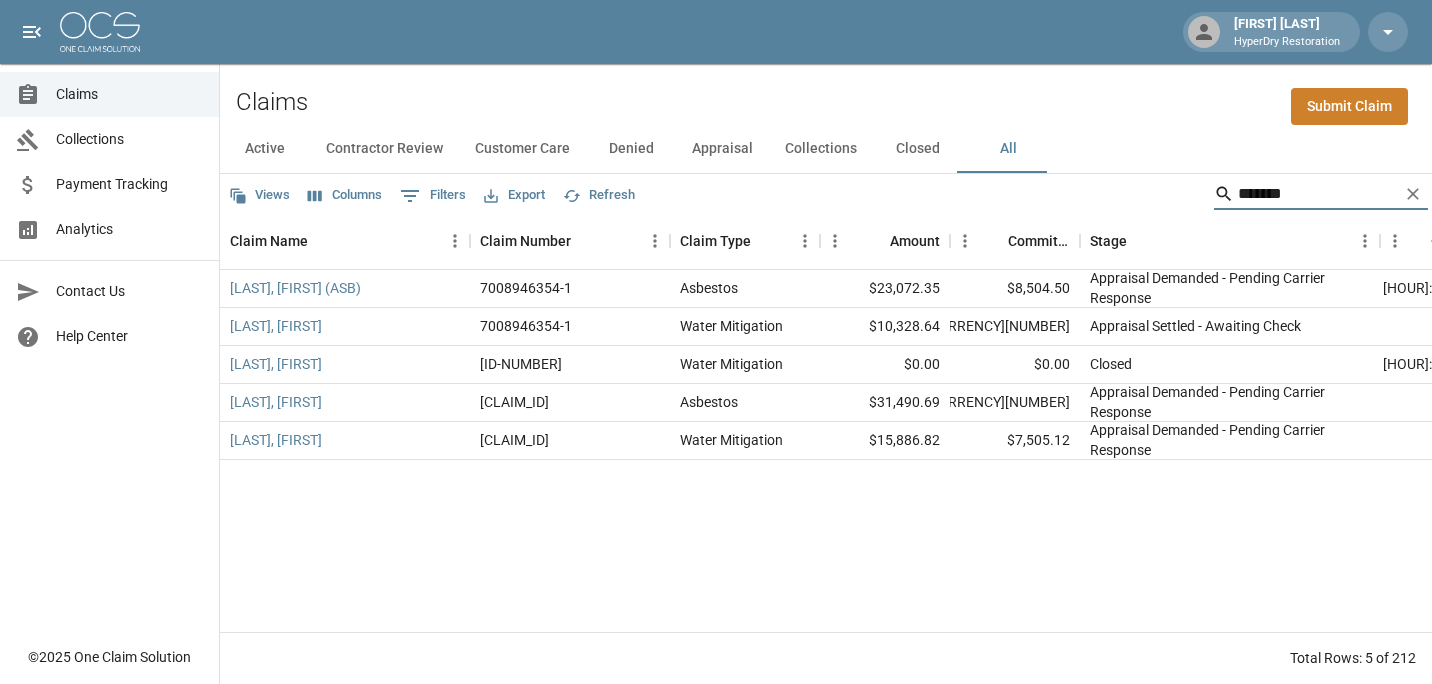 drag, startPoint x: 1270, startPoint y: 188, endPoint x: 894, endPoint y: 203, distance: 376.29907 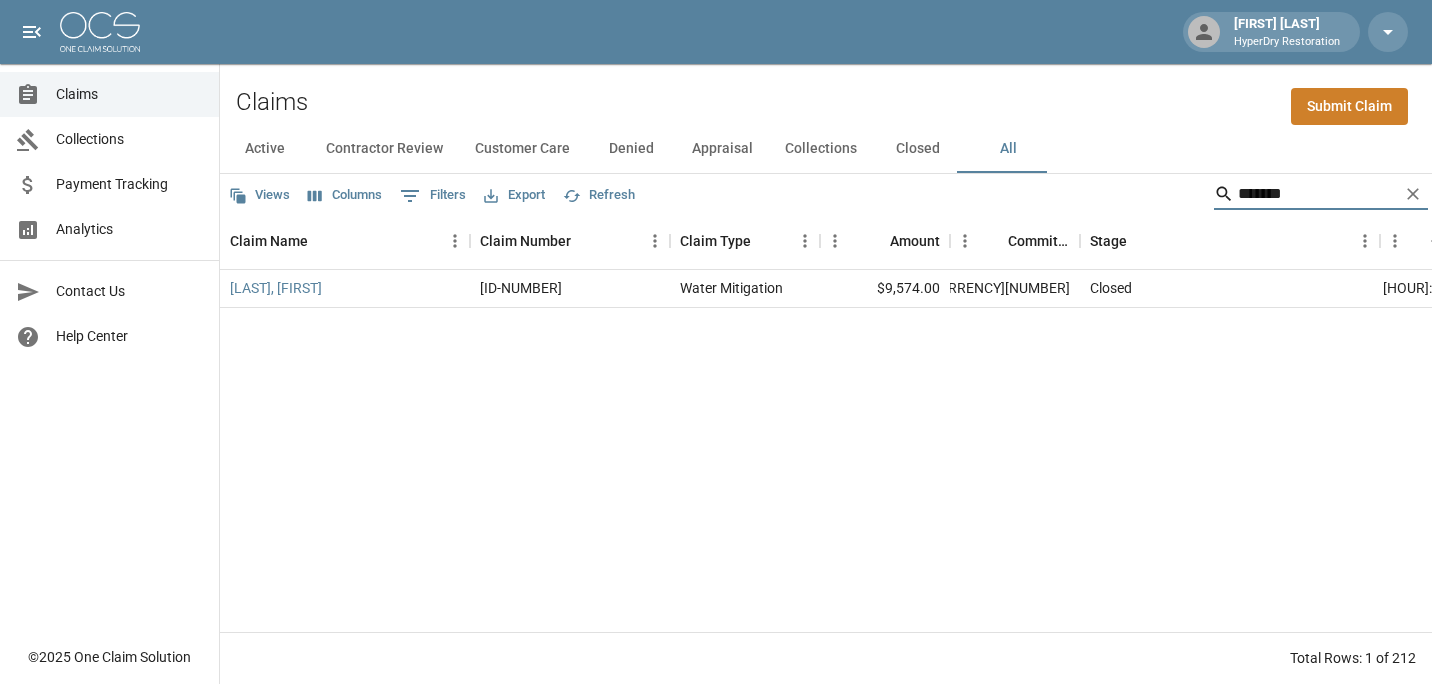 drag, startPoint x: 1303, startPoint y: 198, endPoint x: 1095, endPoint y: 202, distance: 208.03845 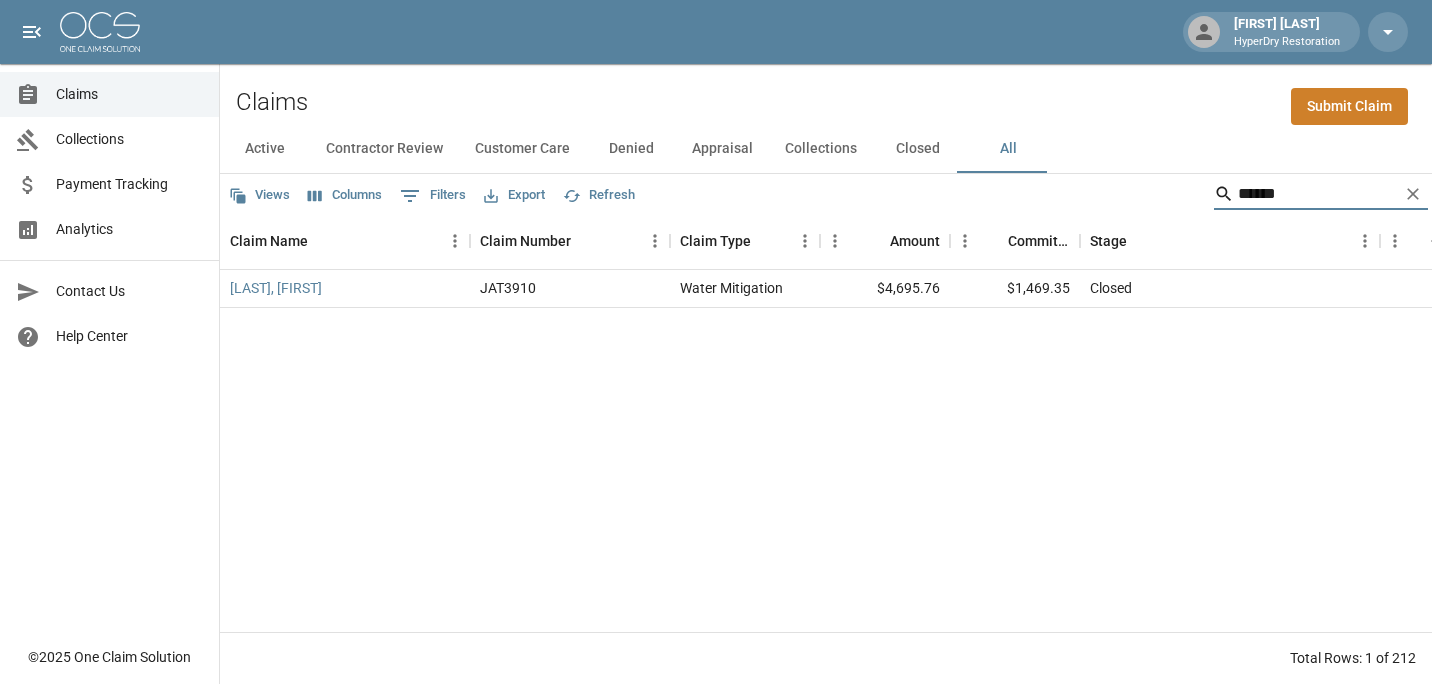 drag, startPoint x: 1280, startPoint y: 197, endPoint x: 1006, endPoint y: 190, distance: 274.08942 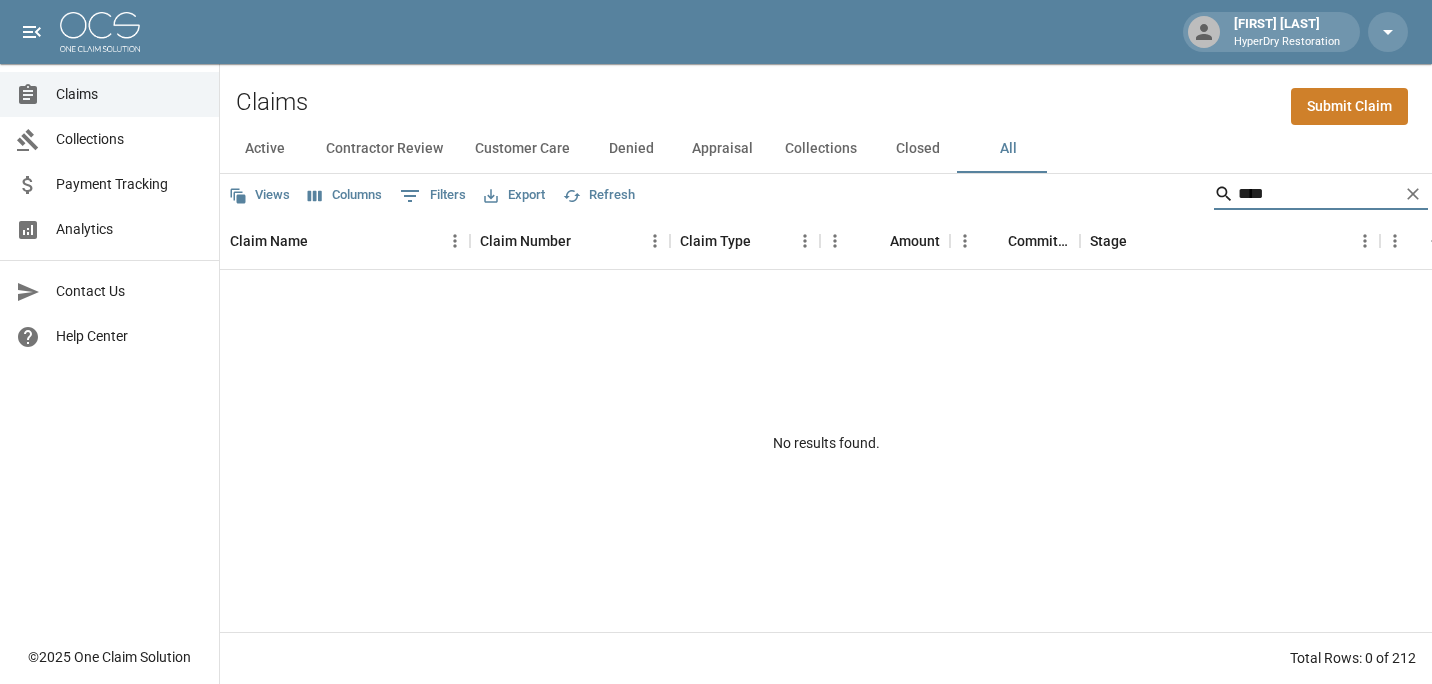 type on "****" 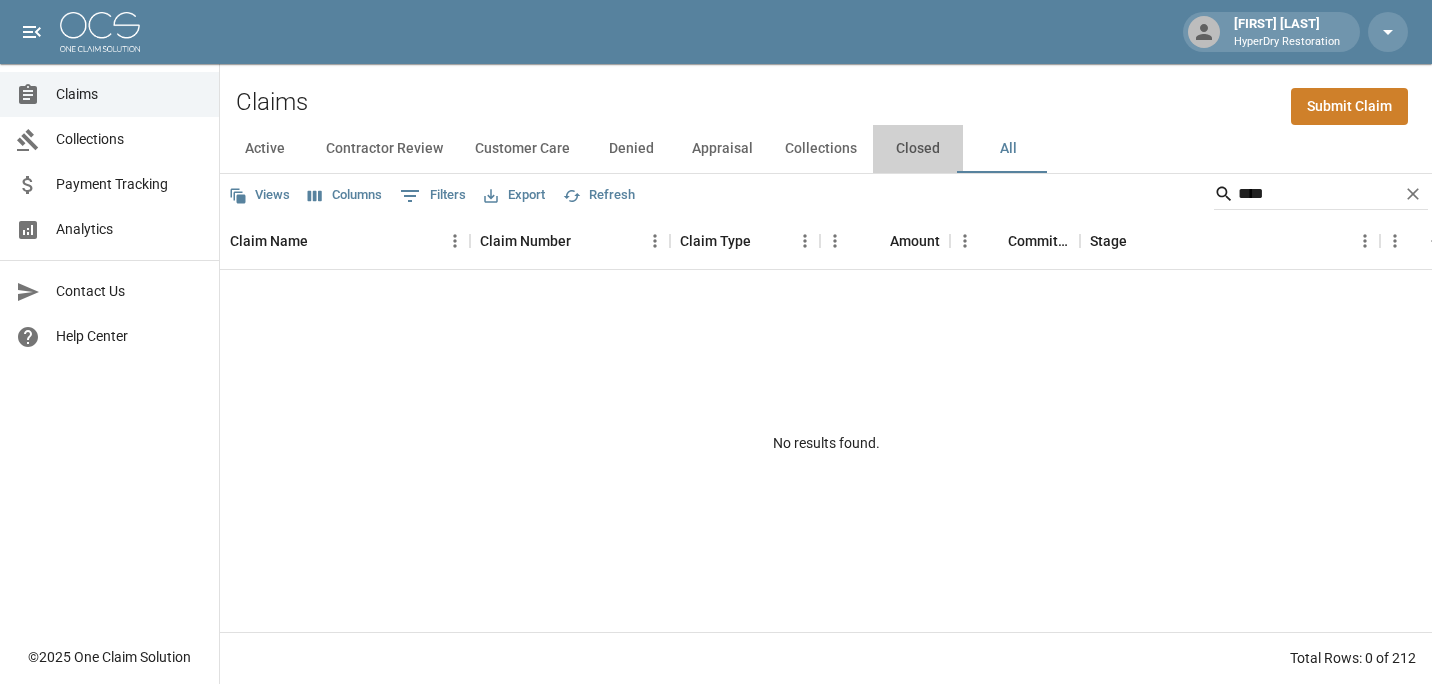 click on "Closed" at bounding box center [918, 149] 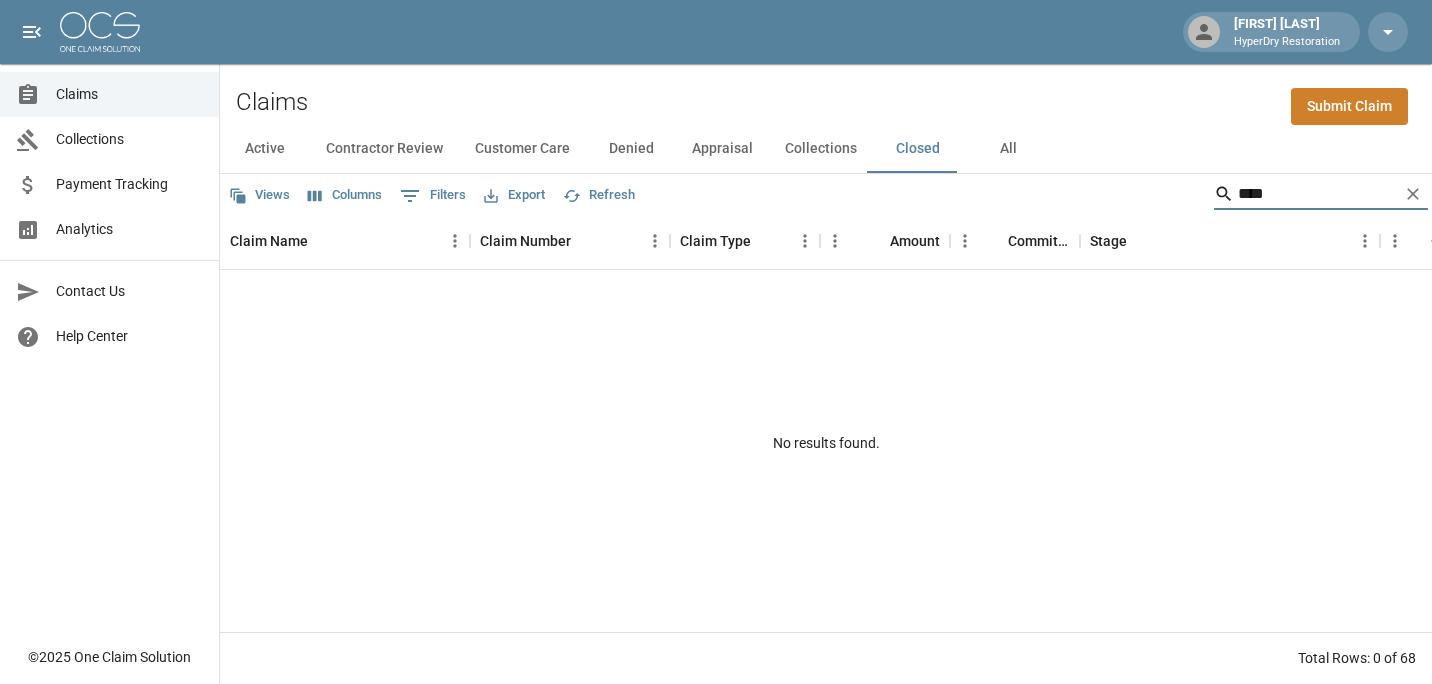 drag, startPoint x: 1279, startPoint y: 188, endPoint x: 1152, endPoint y: 201, distance: 127.66362 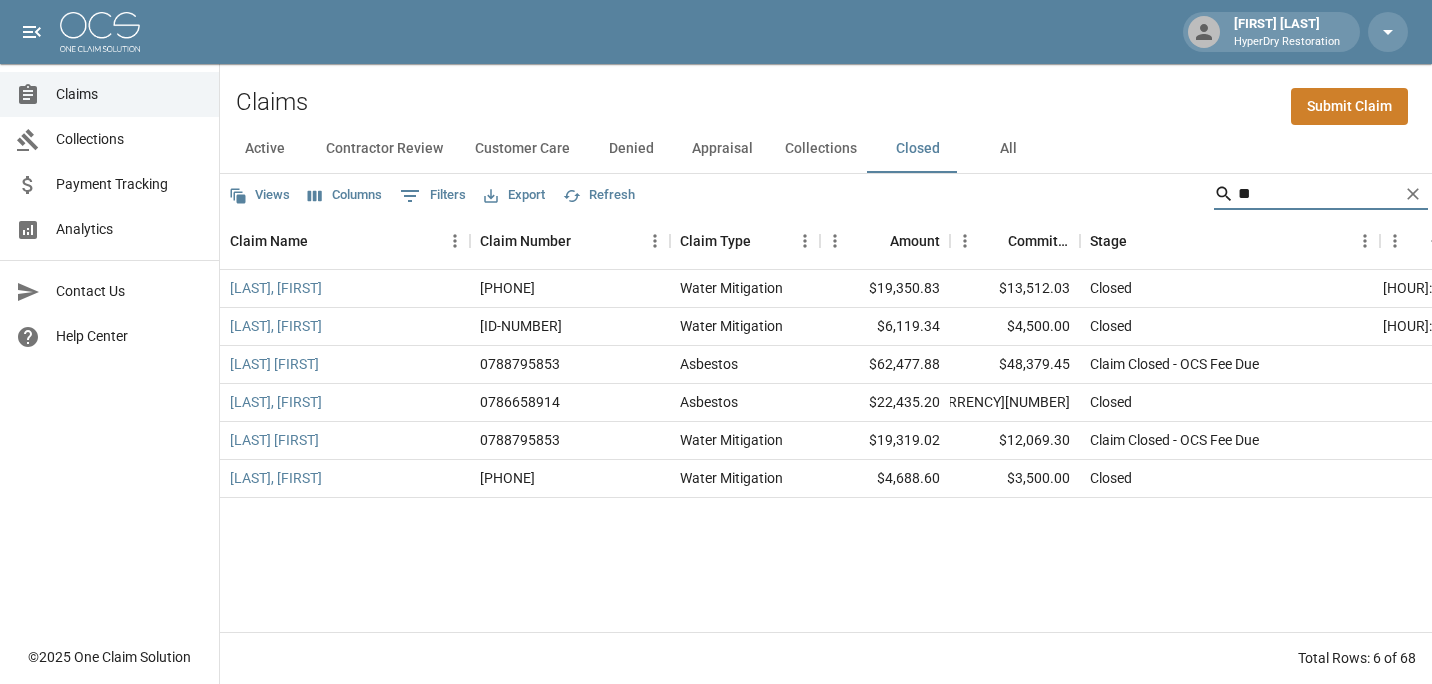type on "*" 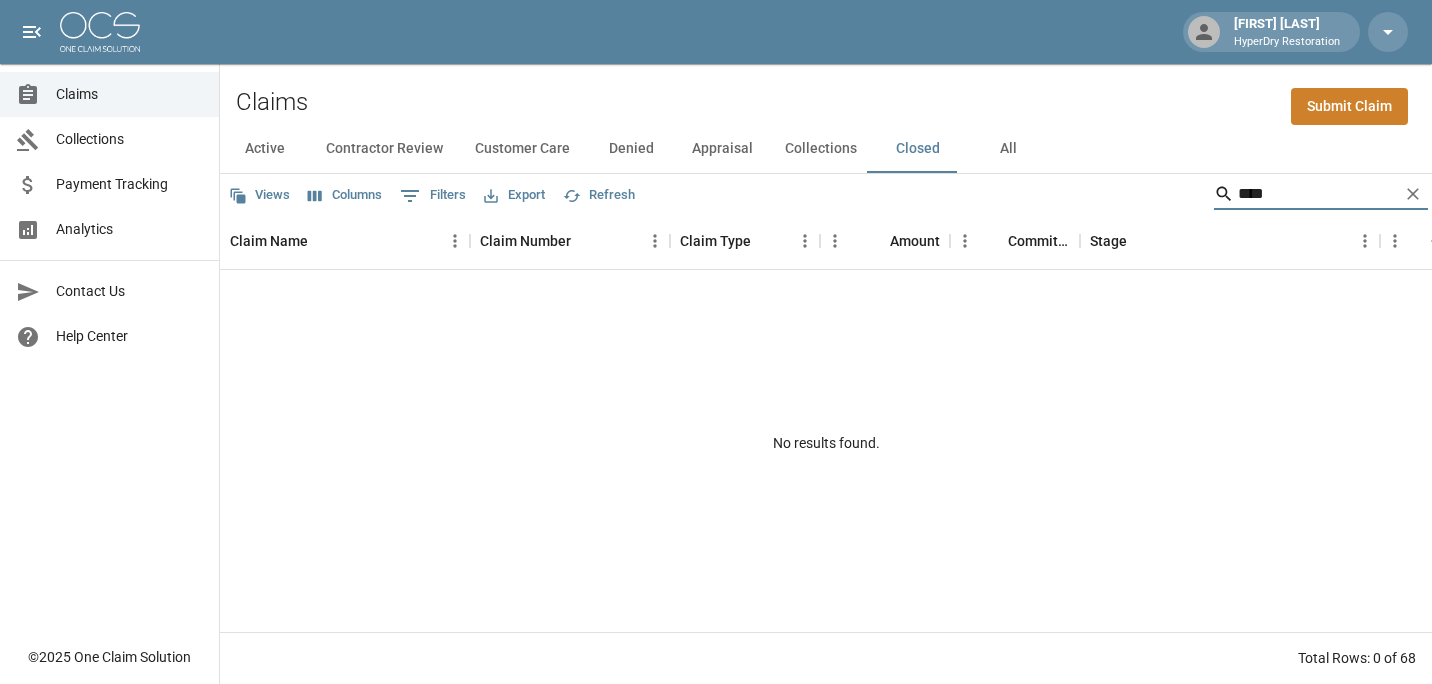 drag, startPoint x: 1272, startPoint y: 198, endPoint x: 1114, endPoint y: 195, distance: 158.02847 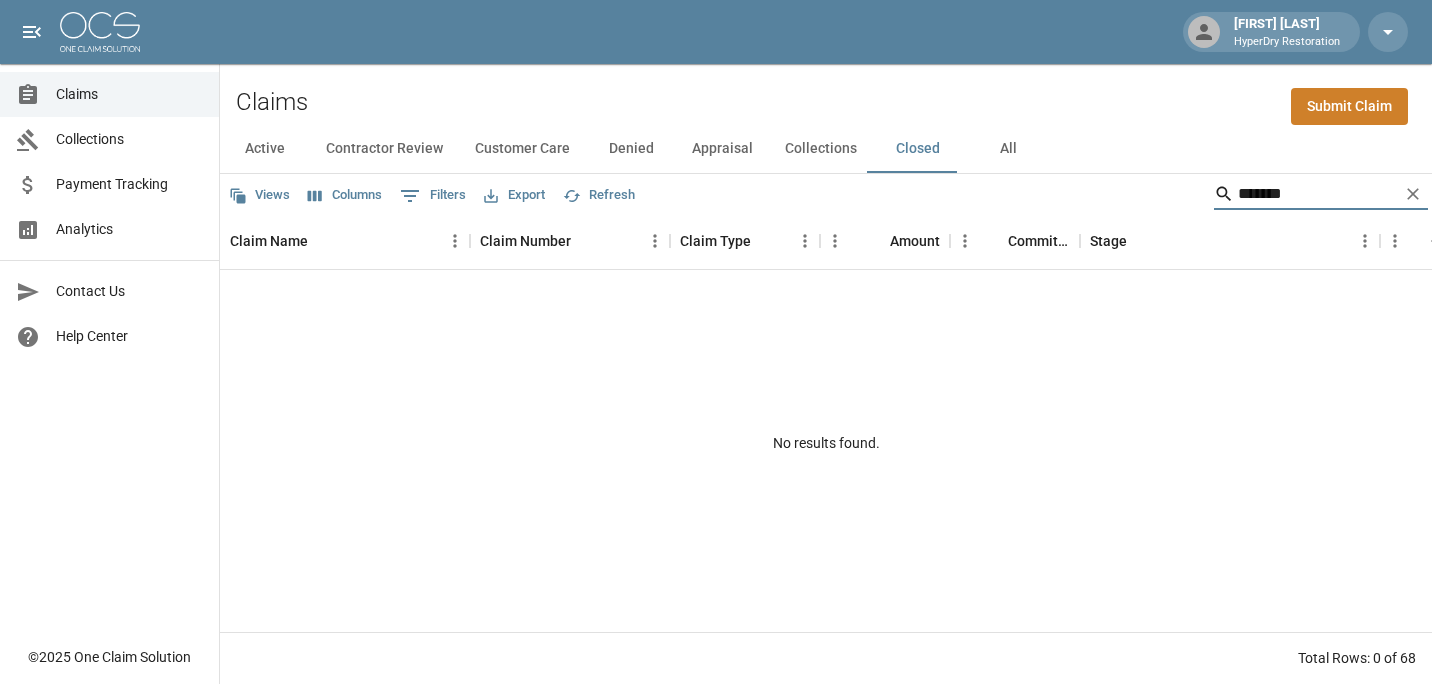 type on "*******" 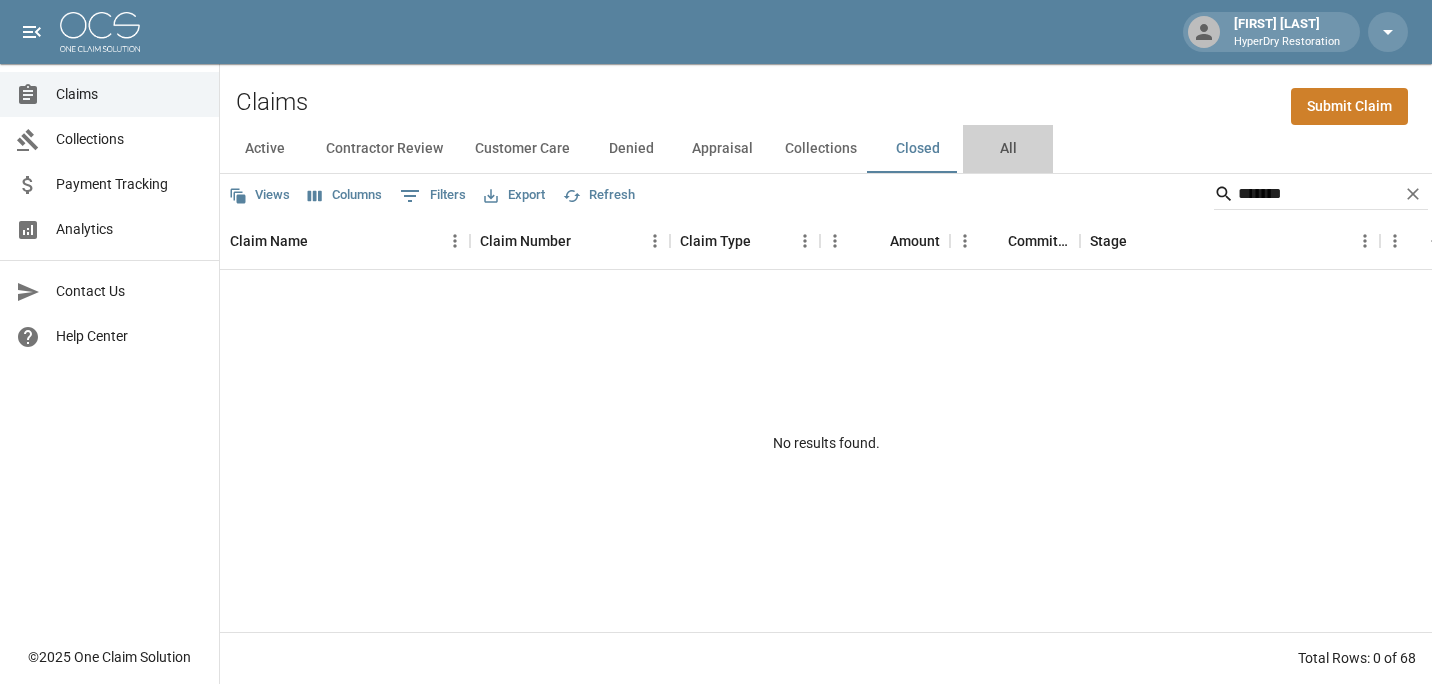 click on "All" at bounding box center [1008, 149] 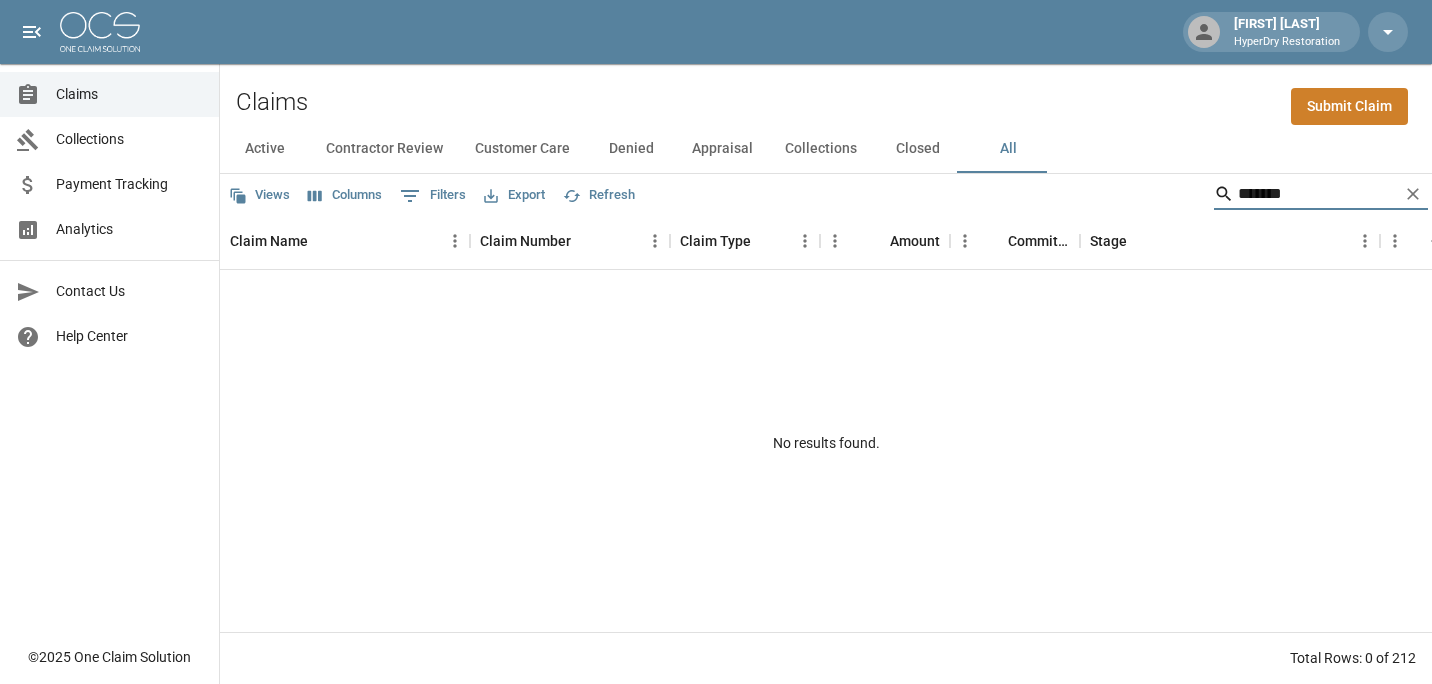 type on "*******" 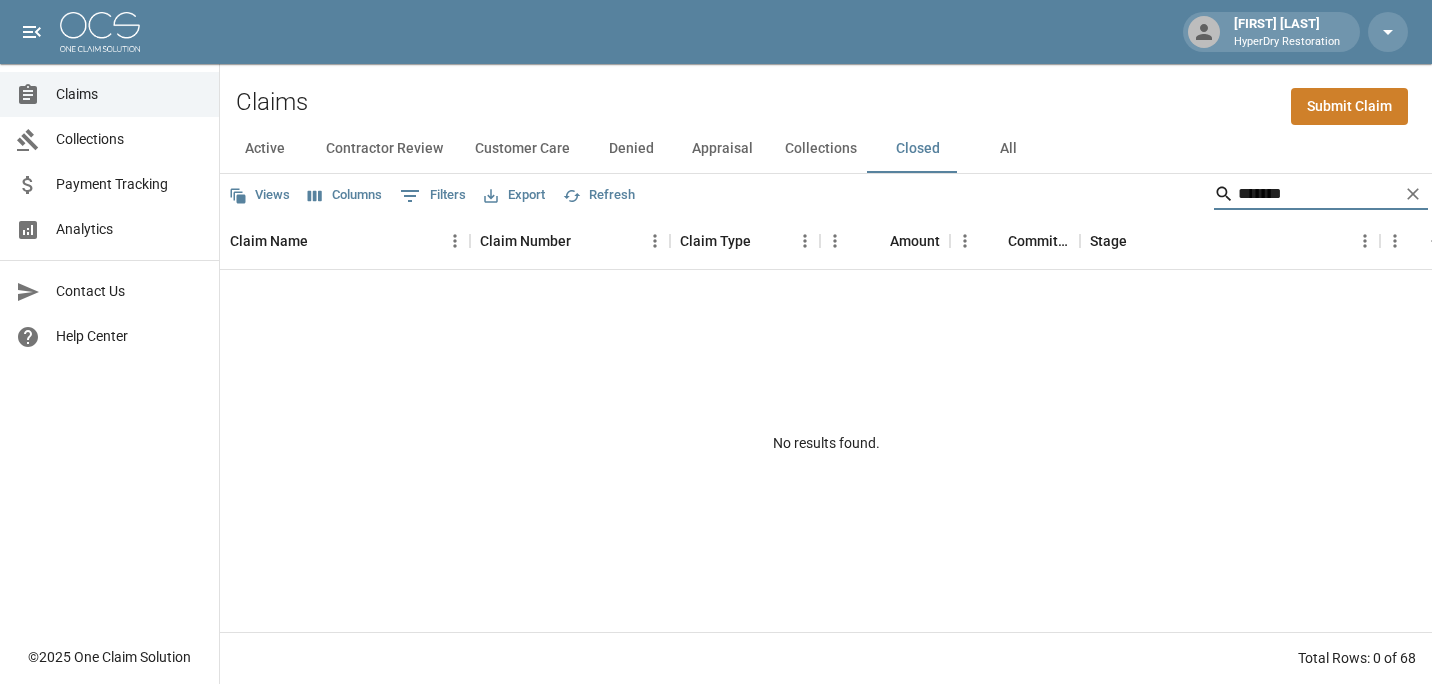 drag, startPoint x: 1289, startPoint y: 195, endPoint x: 1017, endPoint y: 207, distance: 272.2646 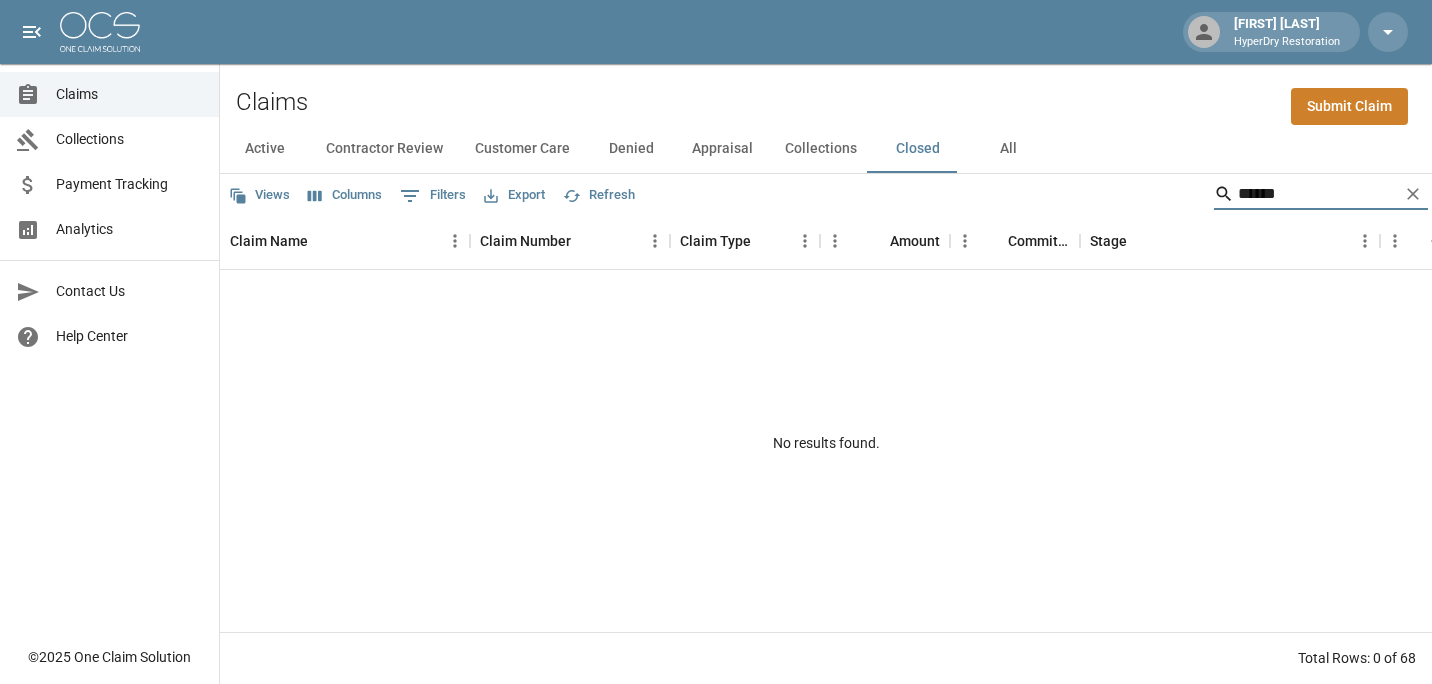 drag, startPoint x: 1277, startPoint y: 194, endPoint x: 1093, endPoint y: 187, distance: 184.1331 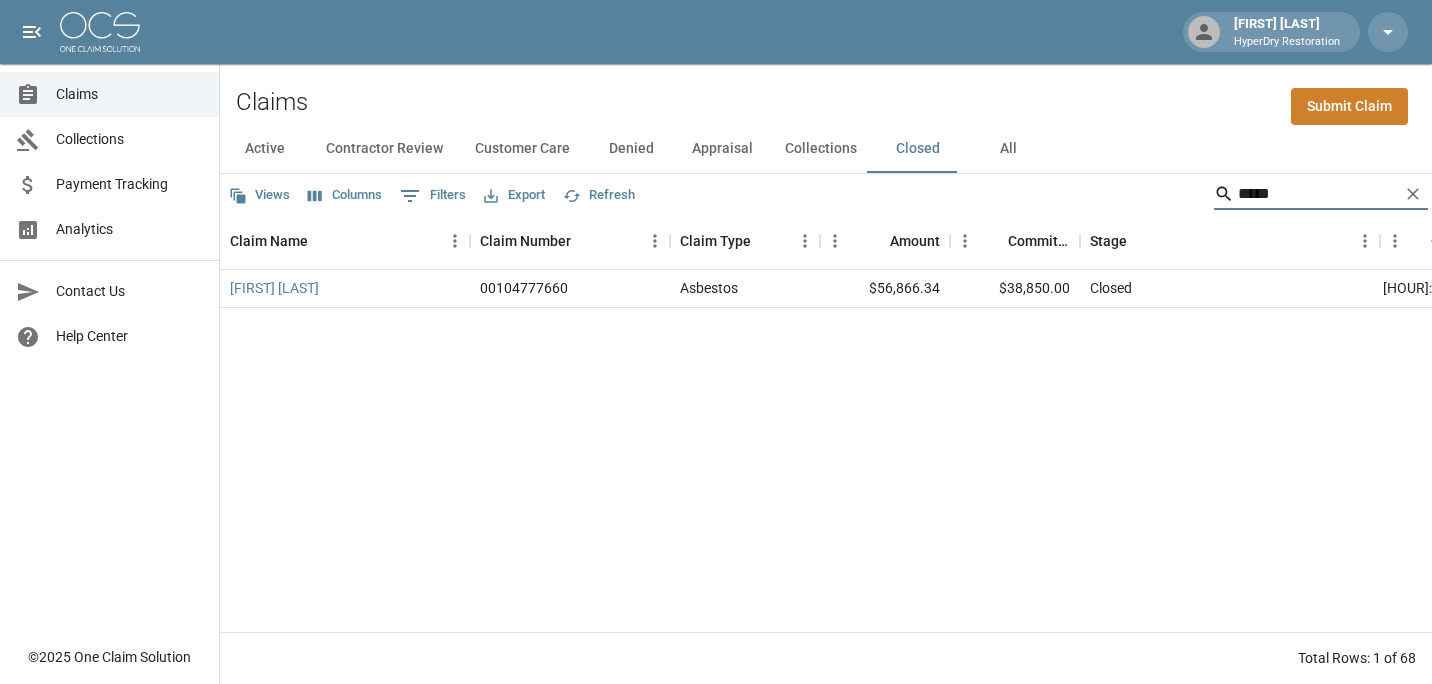 type on "*****" 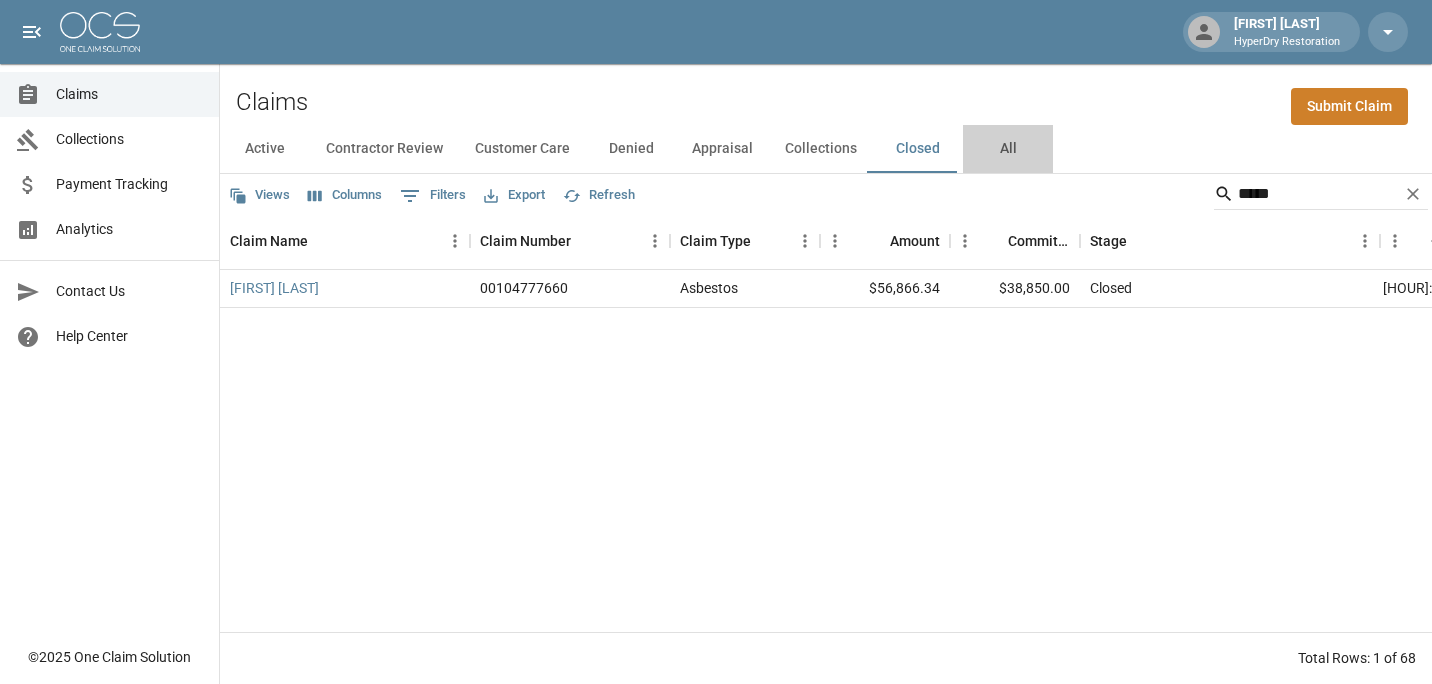 click on "All" at bounding box center (1008, 149) 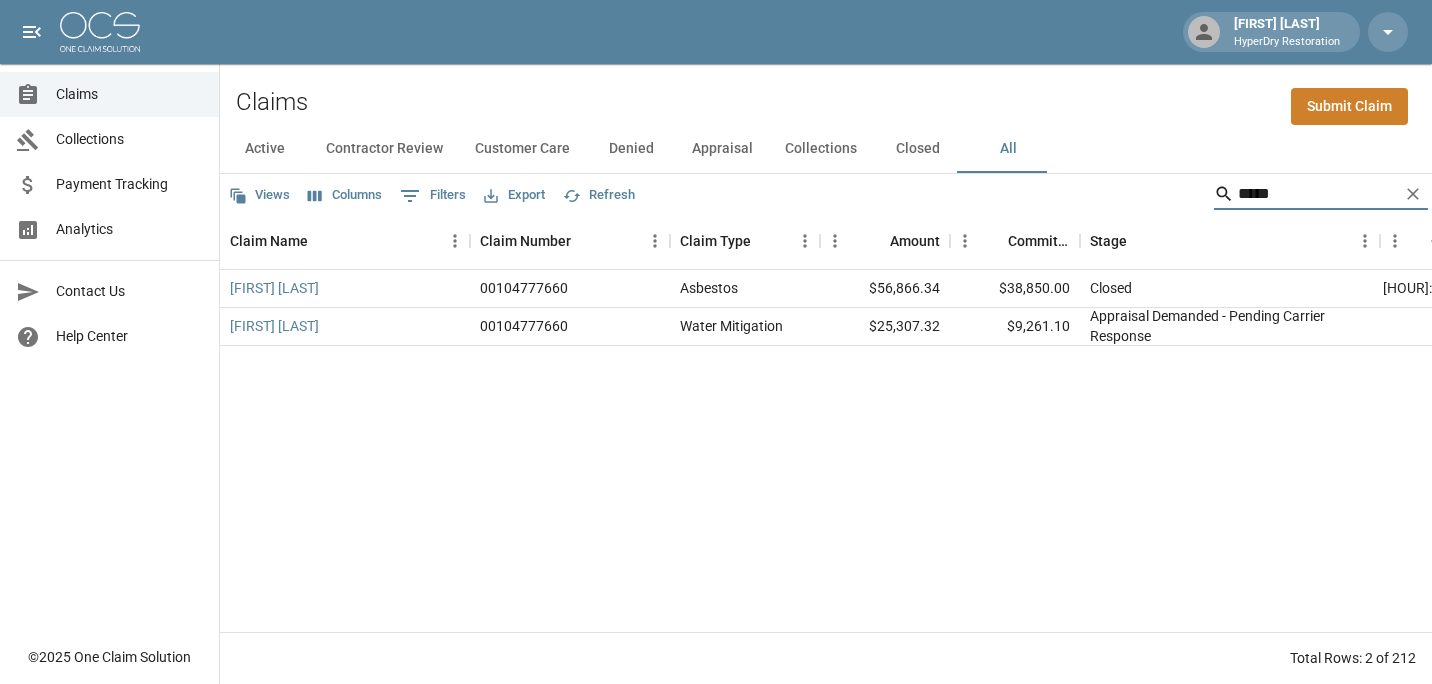 drag, startPoint x: 1255, startPoint y: 185, endPoint x: 1129, endPoint y: 195, distance: 126.3962 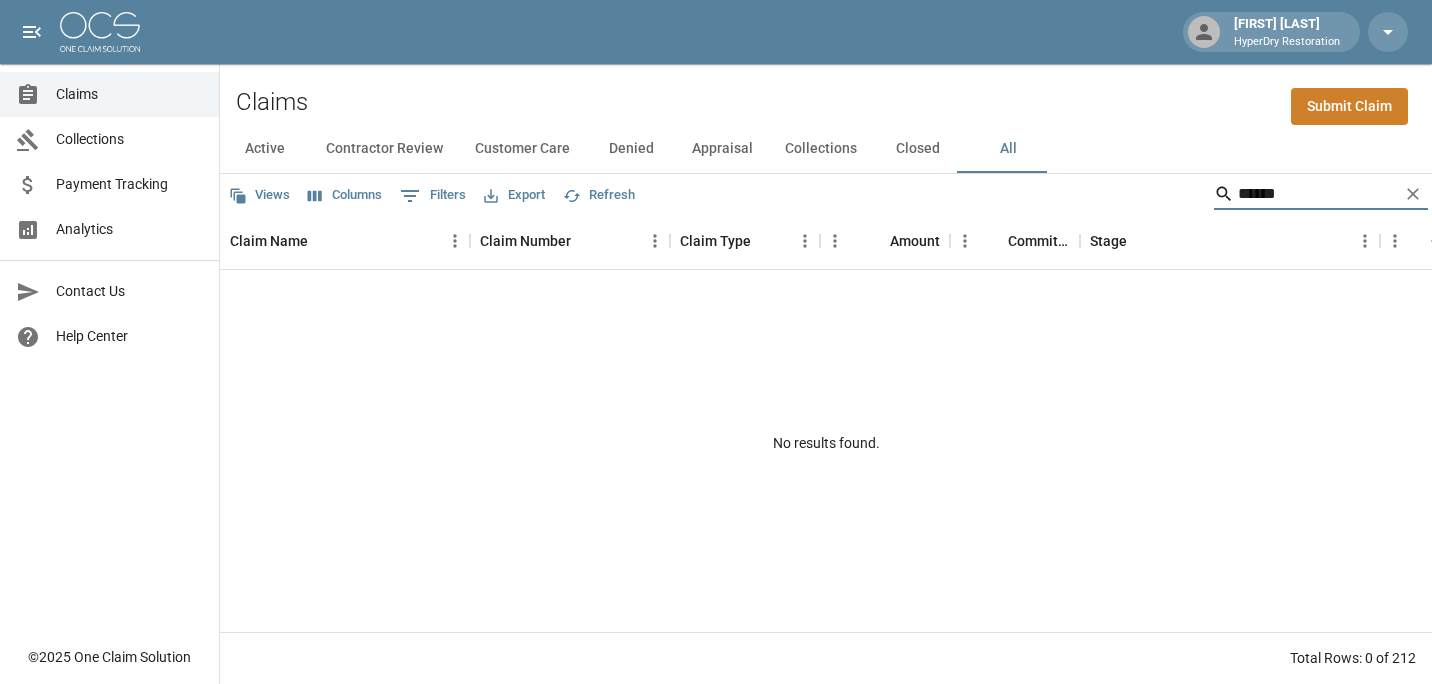 drag, startPoint x: 1299, startPoint y: 198, endPoint x: 1095, endPoint y: 212, distance: 204.47983 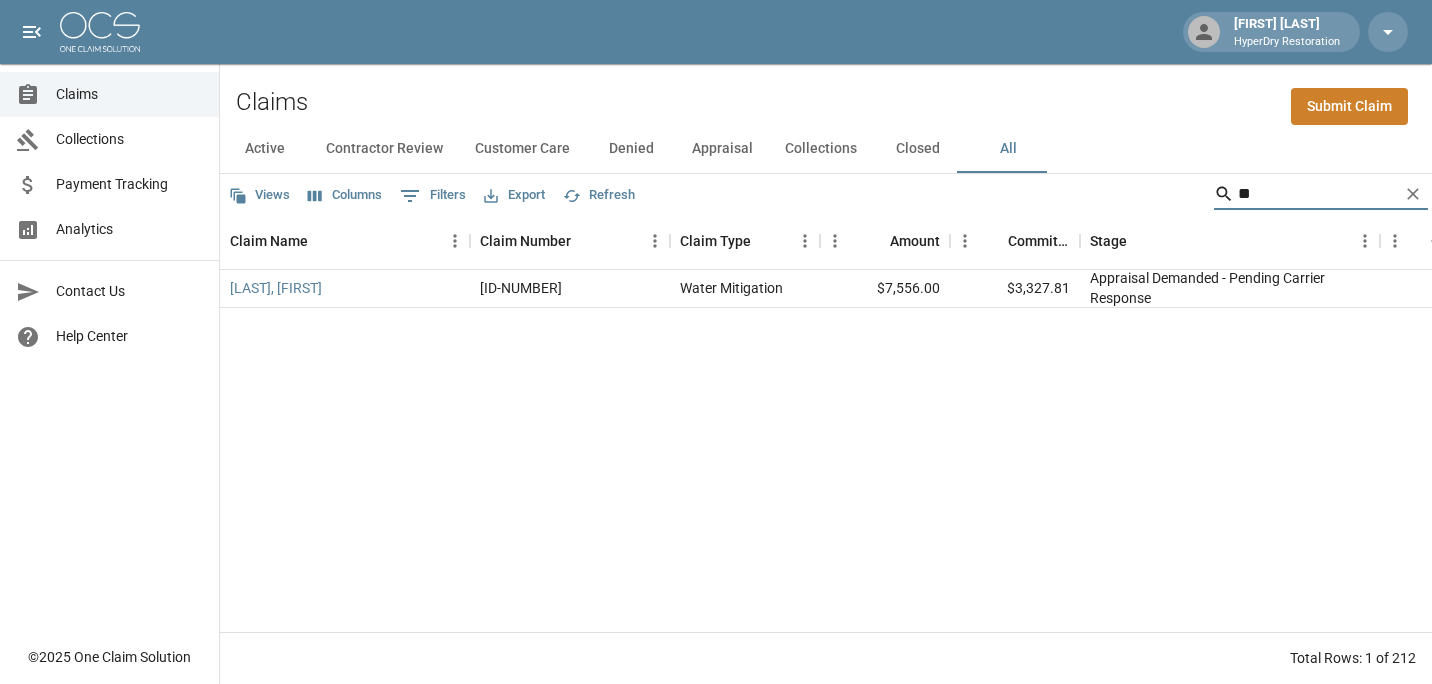 type on "*" 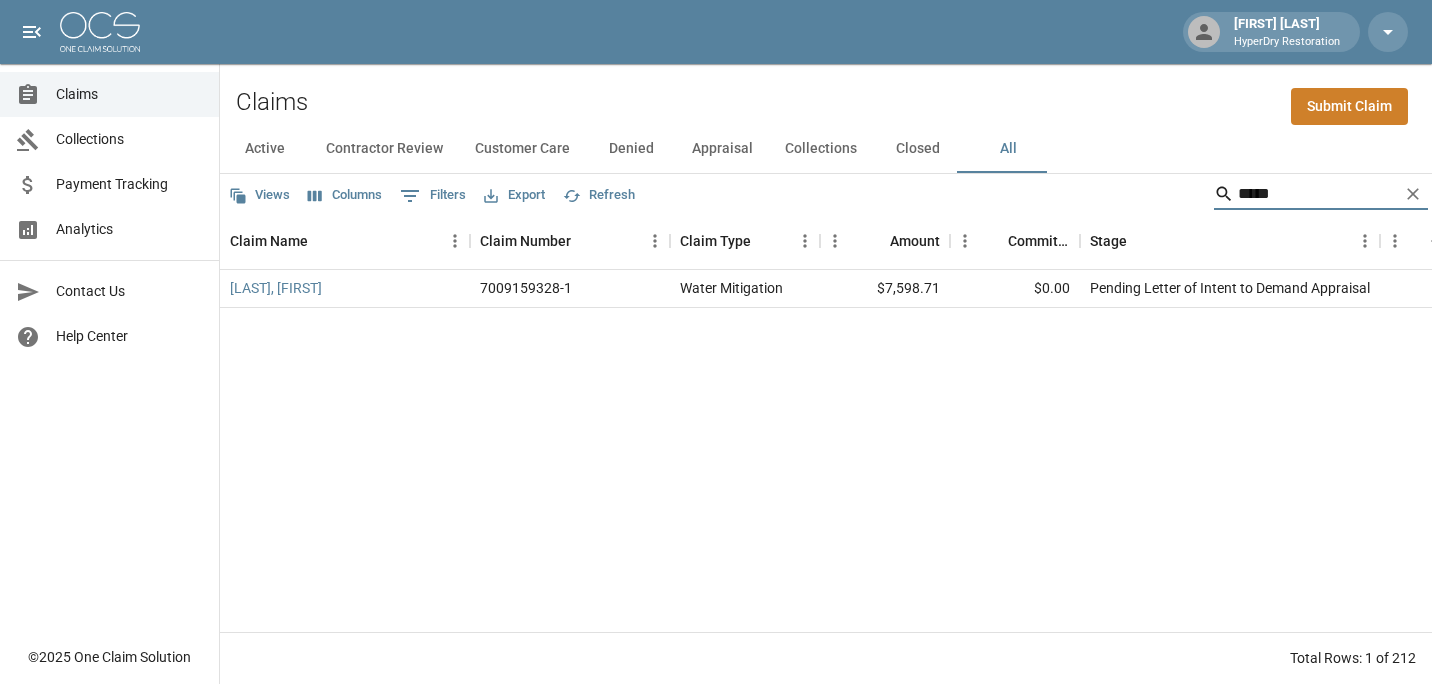 click on "*****" at bounding box center (1318, 194) 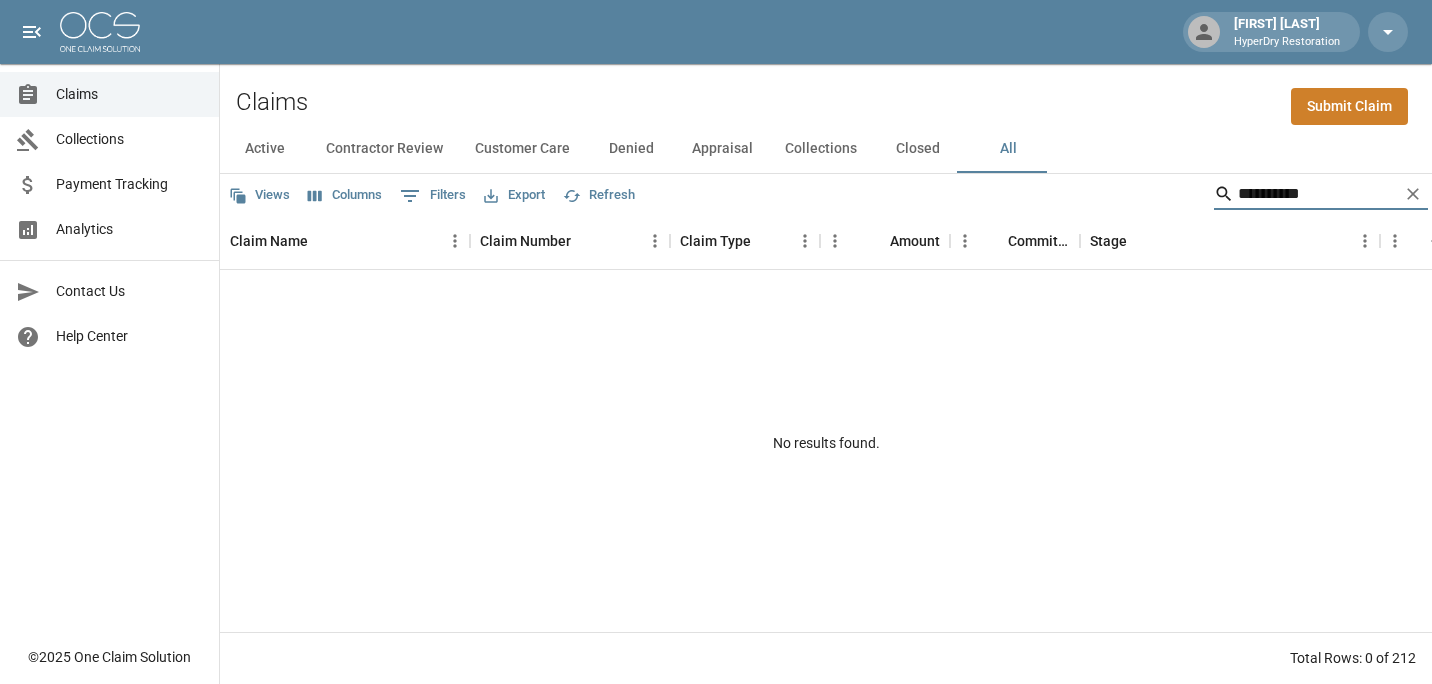 type on "**********" 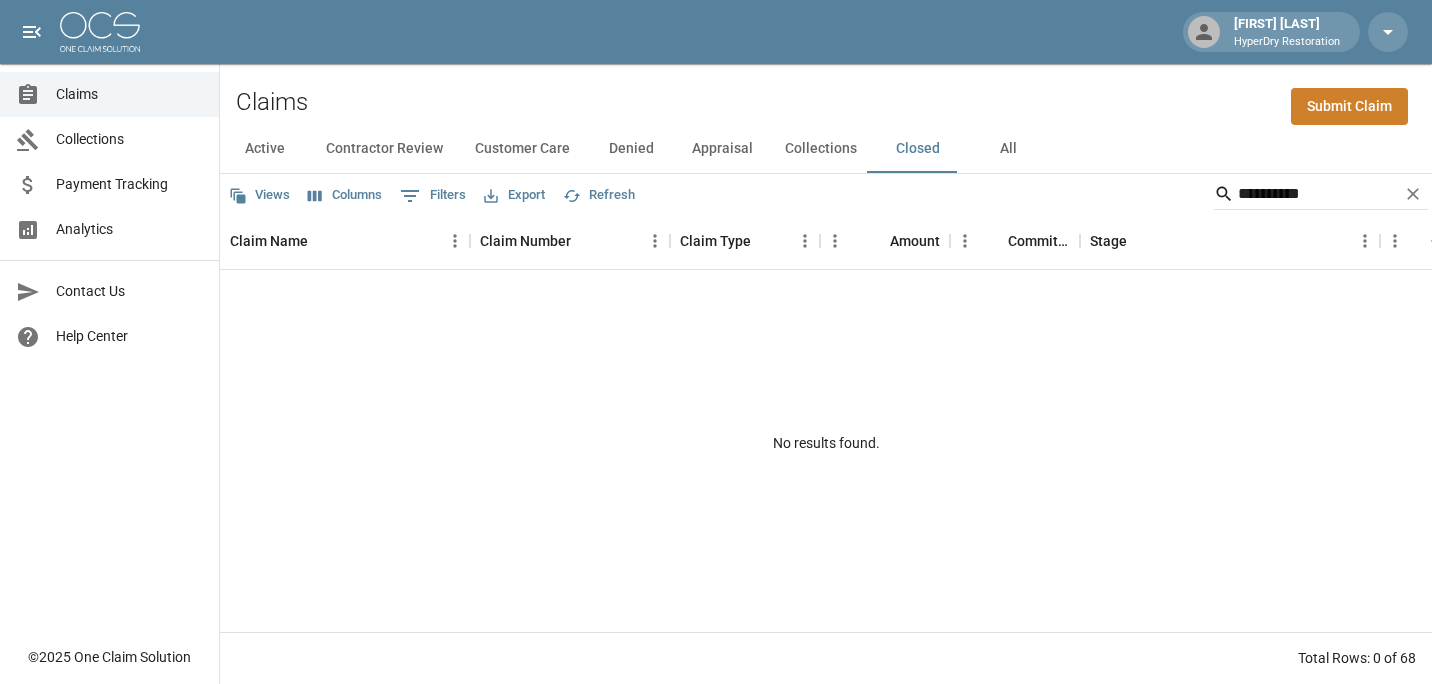 click on "Active" at bounding box center [265, 149] 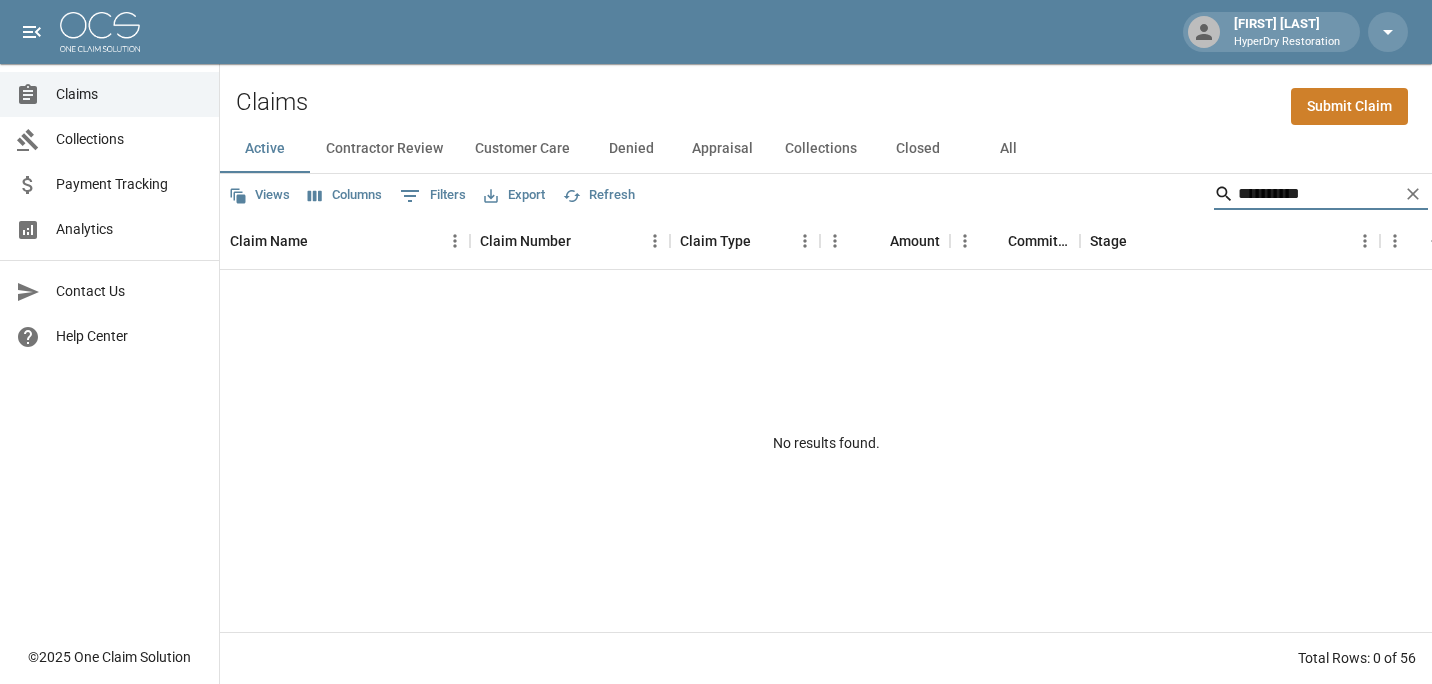 drag, startPoint x: 1306, startPoint y: 192, endPoint x: 1102, endPoint y: 193, distance: 204.00246 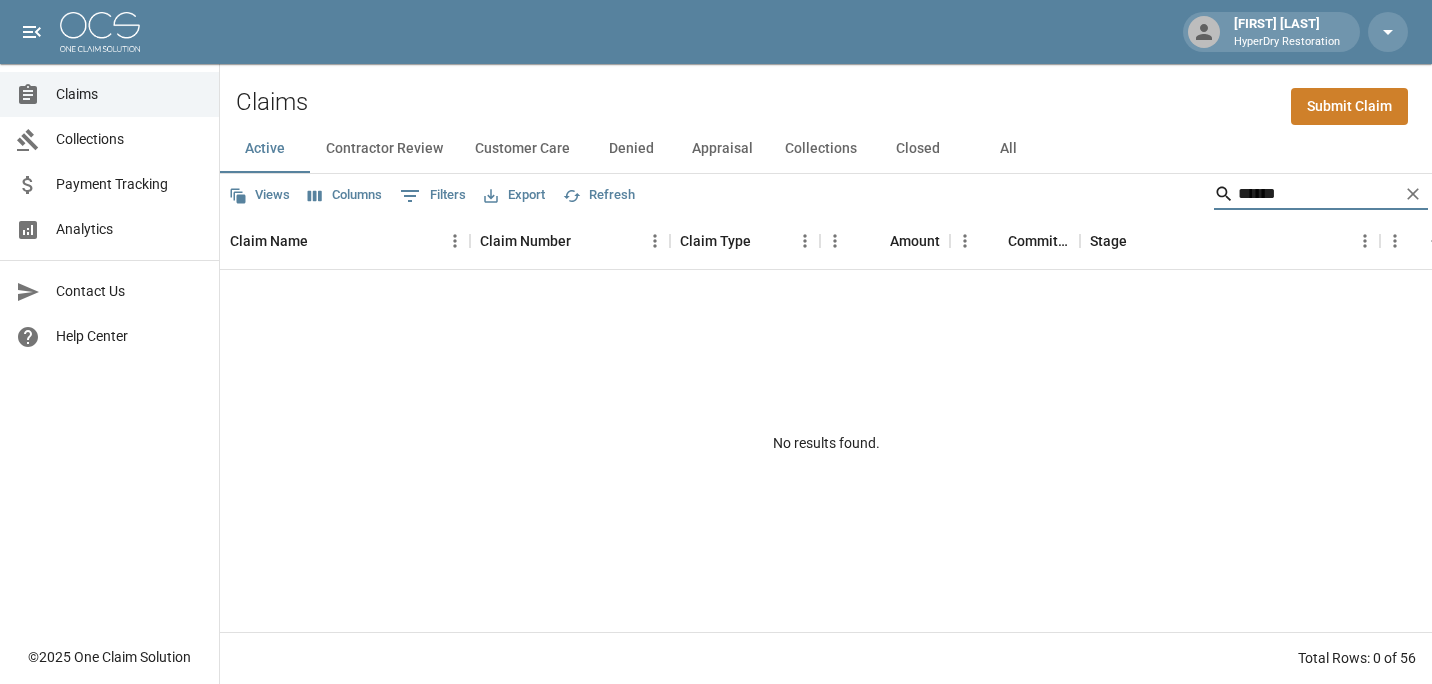 type on "******" 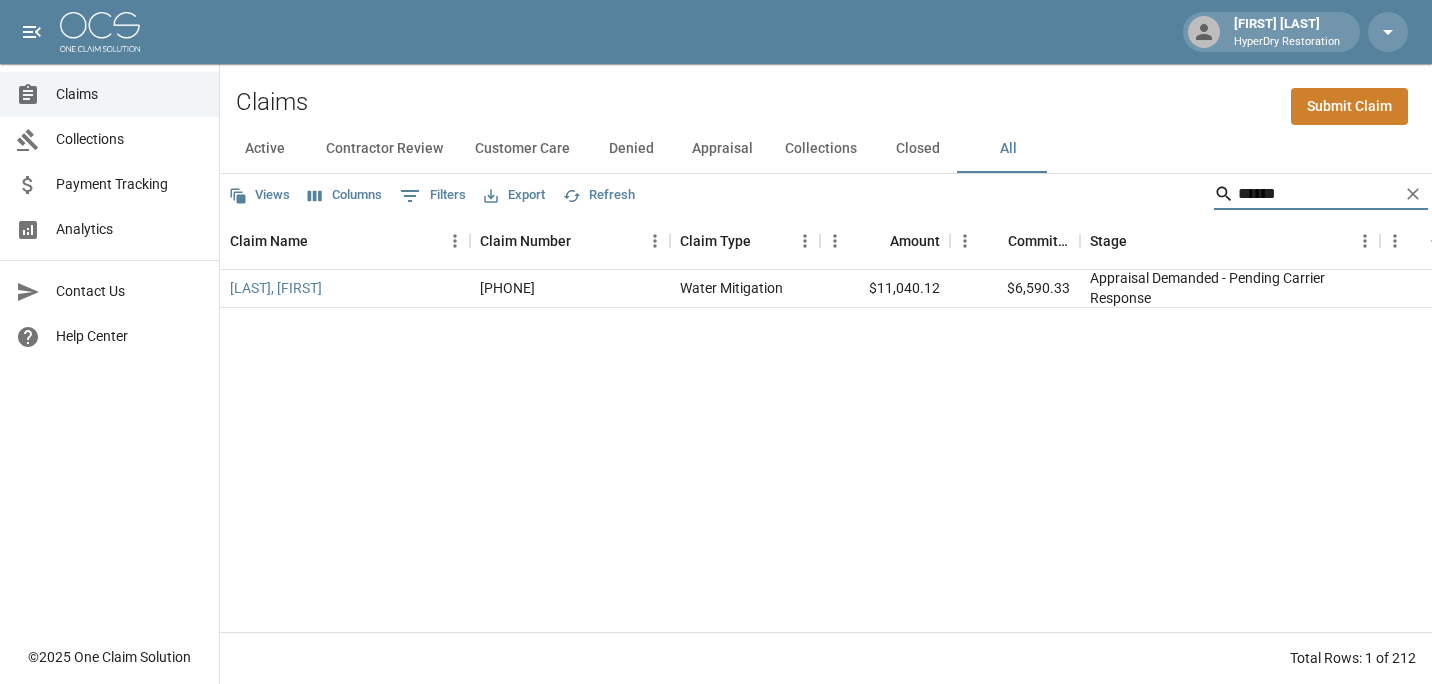 drag, startPoint x: 1300, startPoint y: 196, endPoint x: 1090, endPoint y: 224, distance: 211.85844 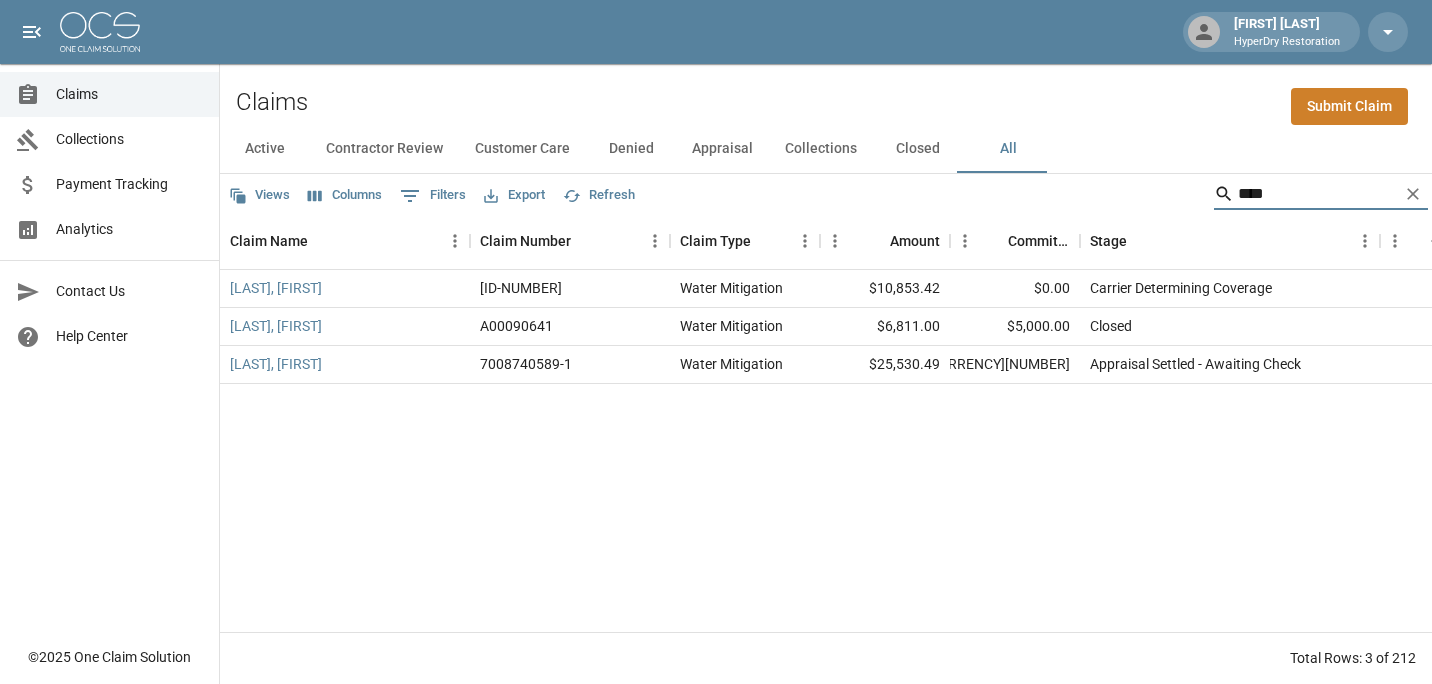drag, startPoint x: 1288, startPoint y: 198, endPoint x: 1033, endPoint y: 211, distance: 255.33116 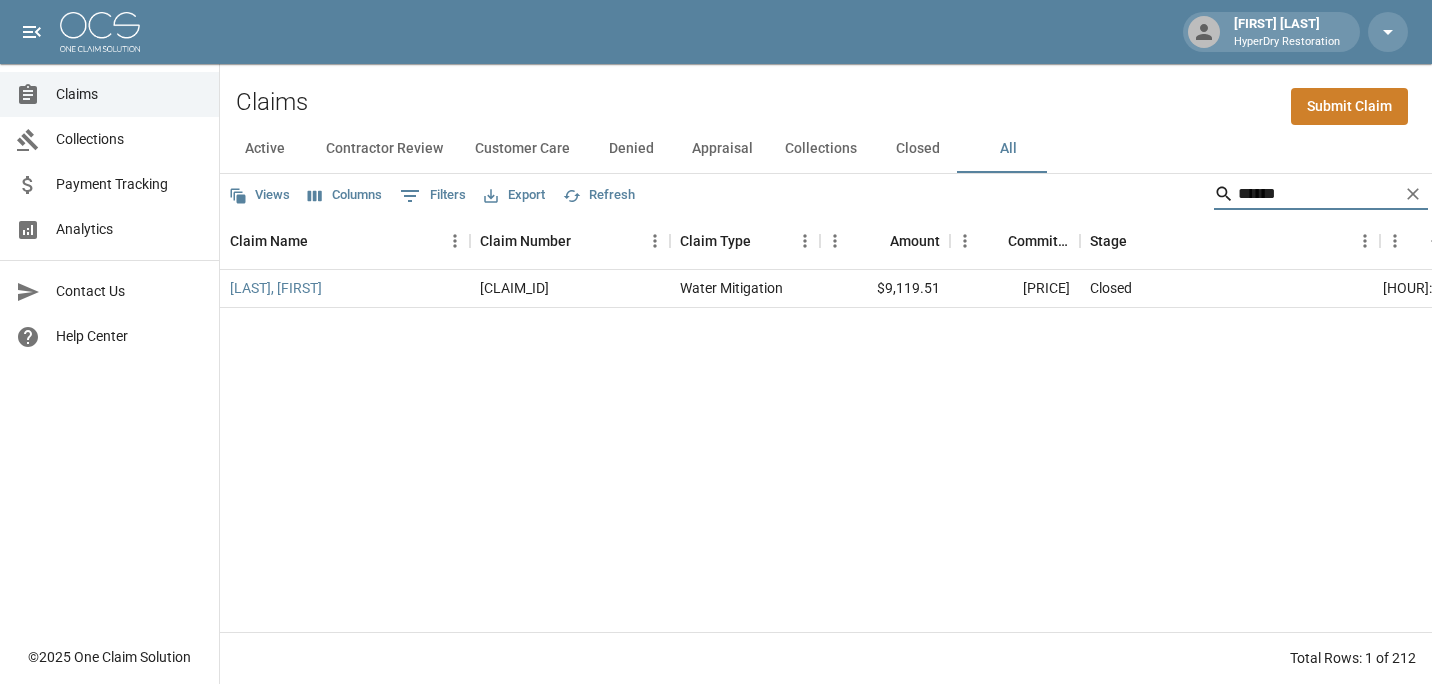 drag, startPoint x: 1299, startPoint y: 192, endPoint x: 1040, endPoint y: 206, distance: 259.3781 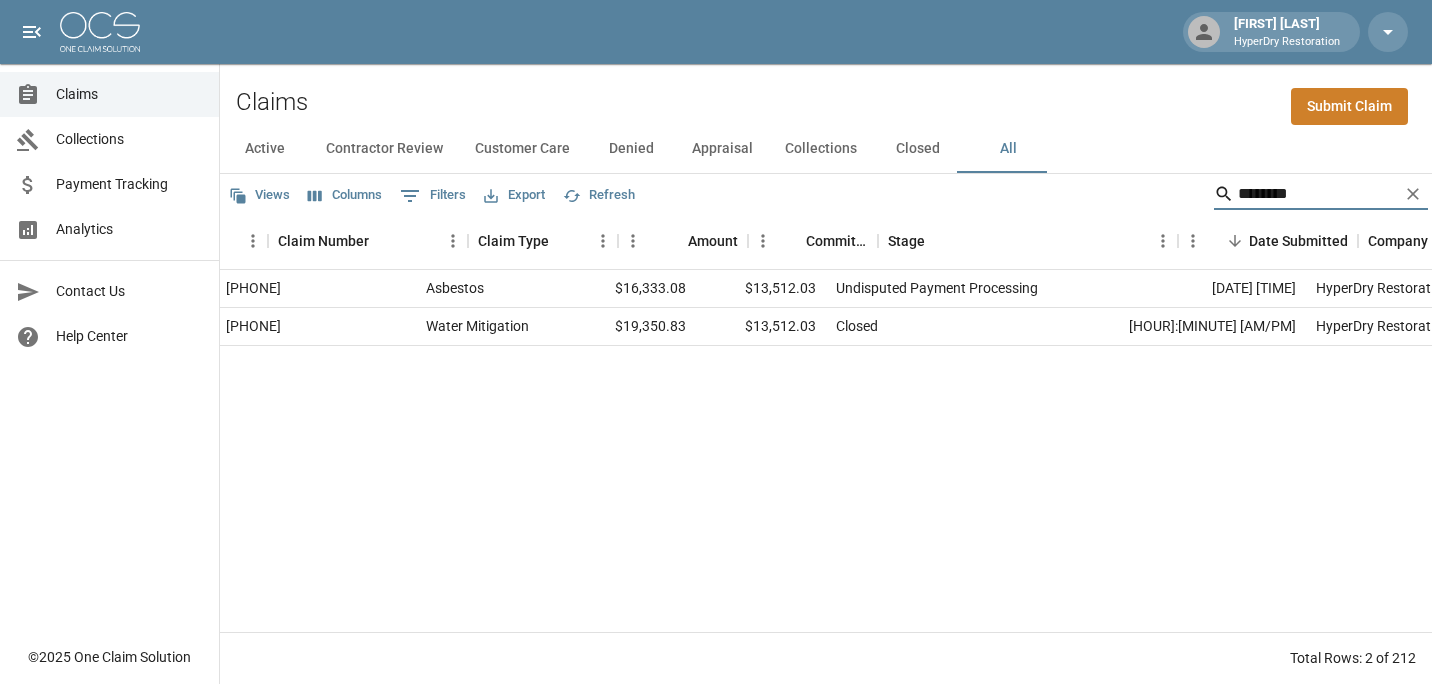 scroll, scrollTop: 0, scrollLeft: 200, axis: horizontal 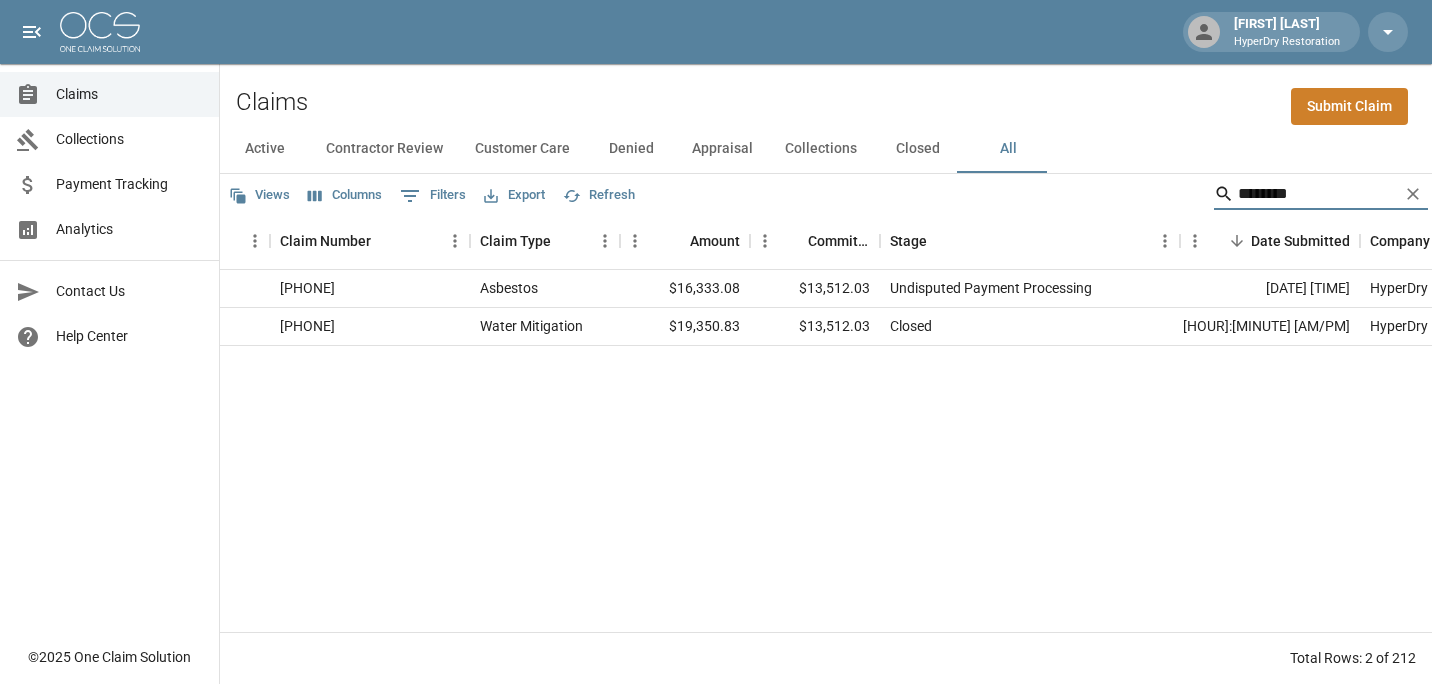 drag, startPoint x: 1292, startPoint y: 194, endPoint x: 1082, endPoint y: 174, distance: 210.95023 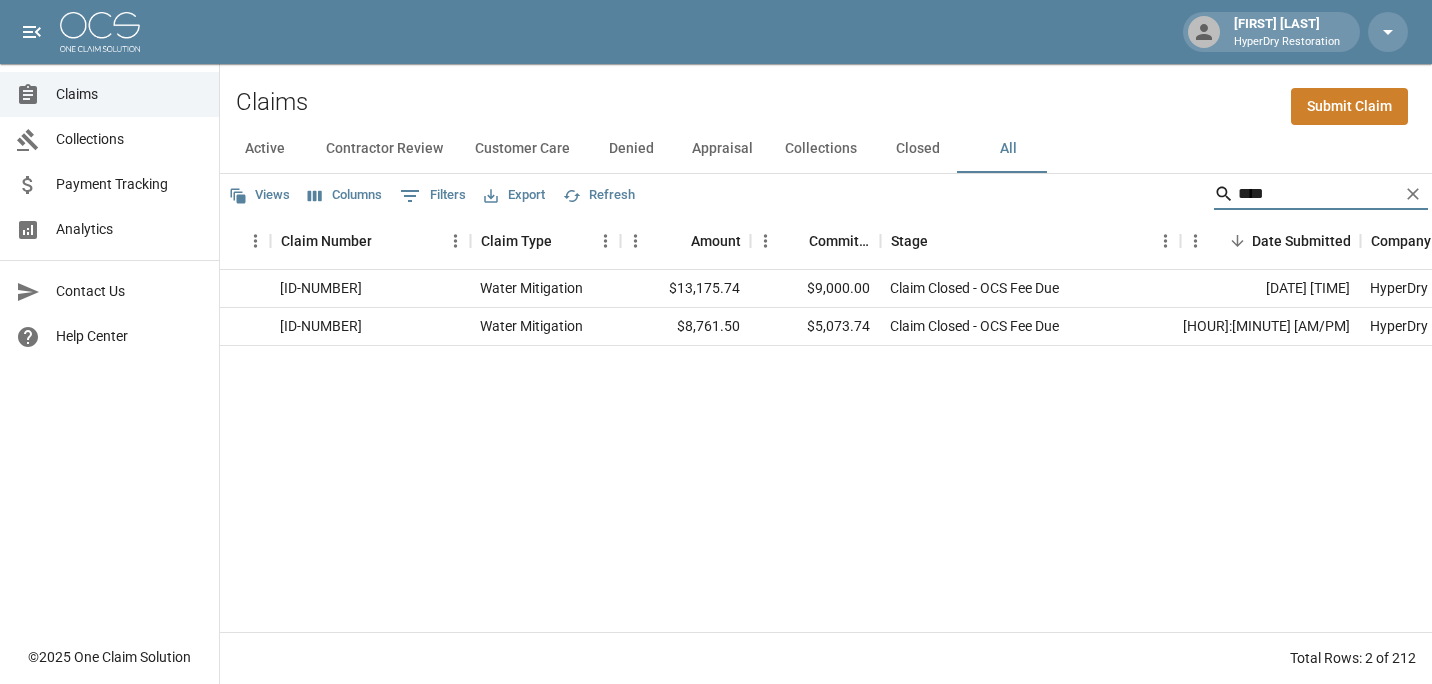 scroll, scrollTop: 0, scrollLeft: 0, axis: both 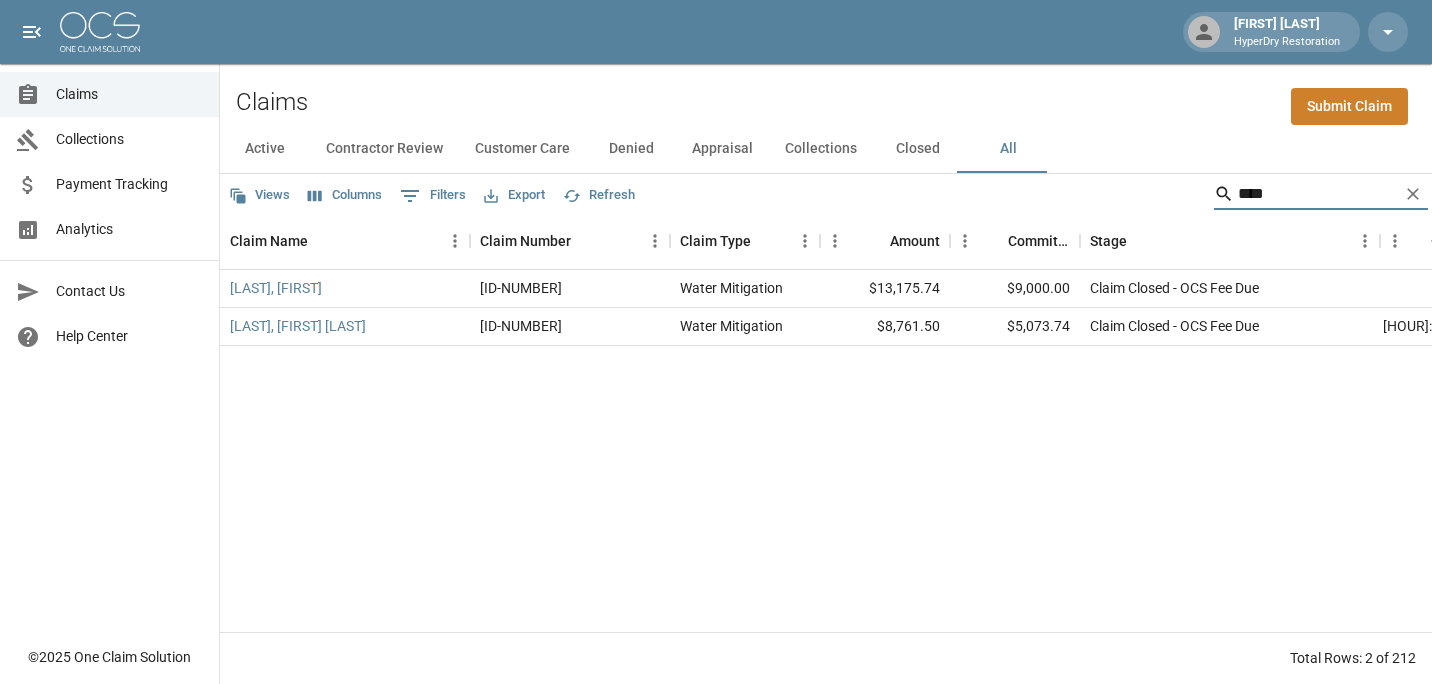 drag, startPoint x: 1267, startPoint y: 198, endPoint x: 965, endPoint y: 200, distance: 302.00662 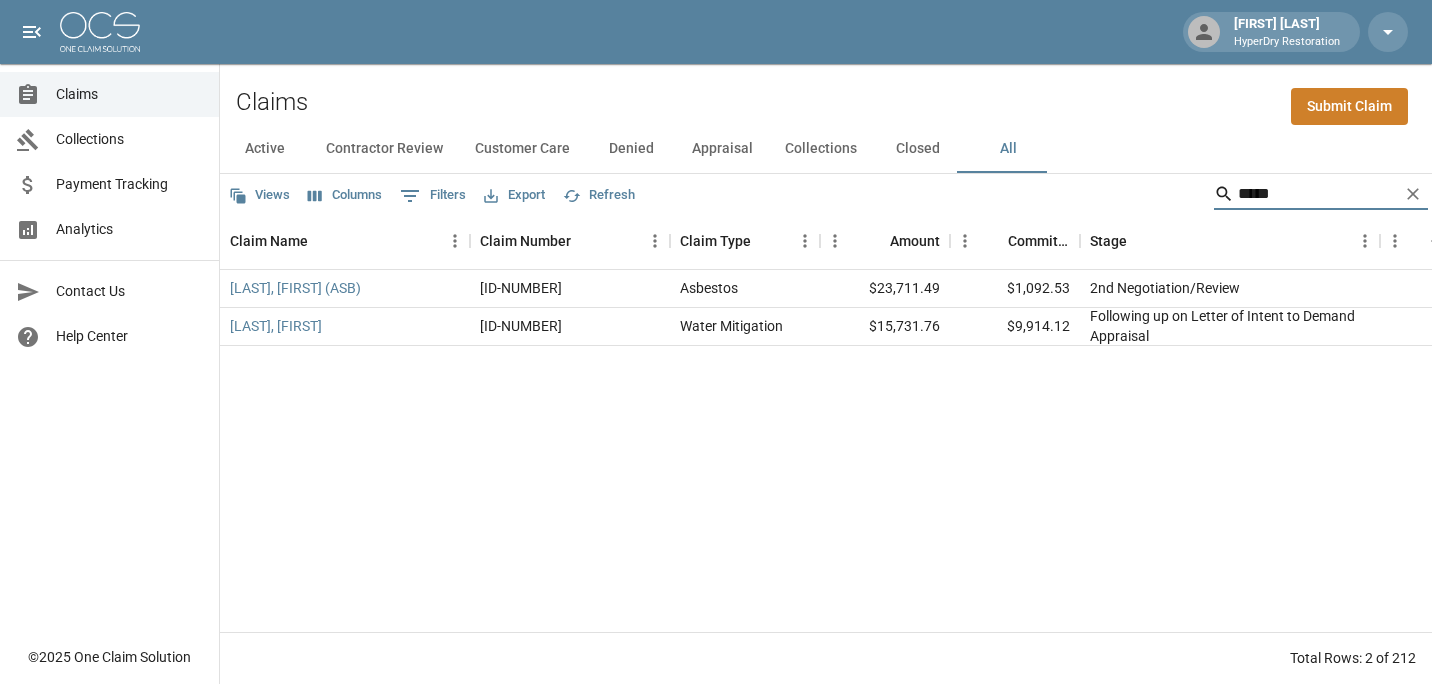 type on "*****" 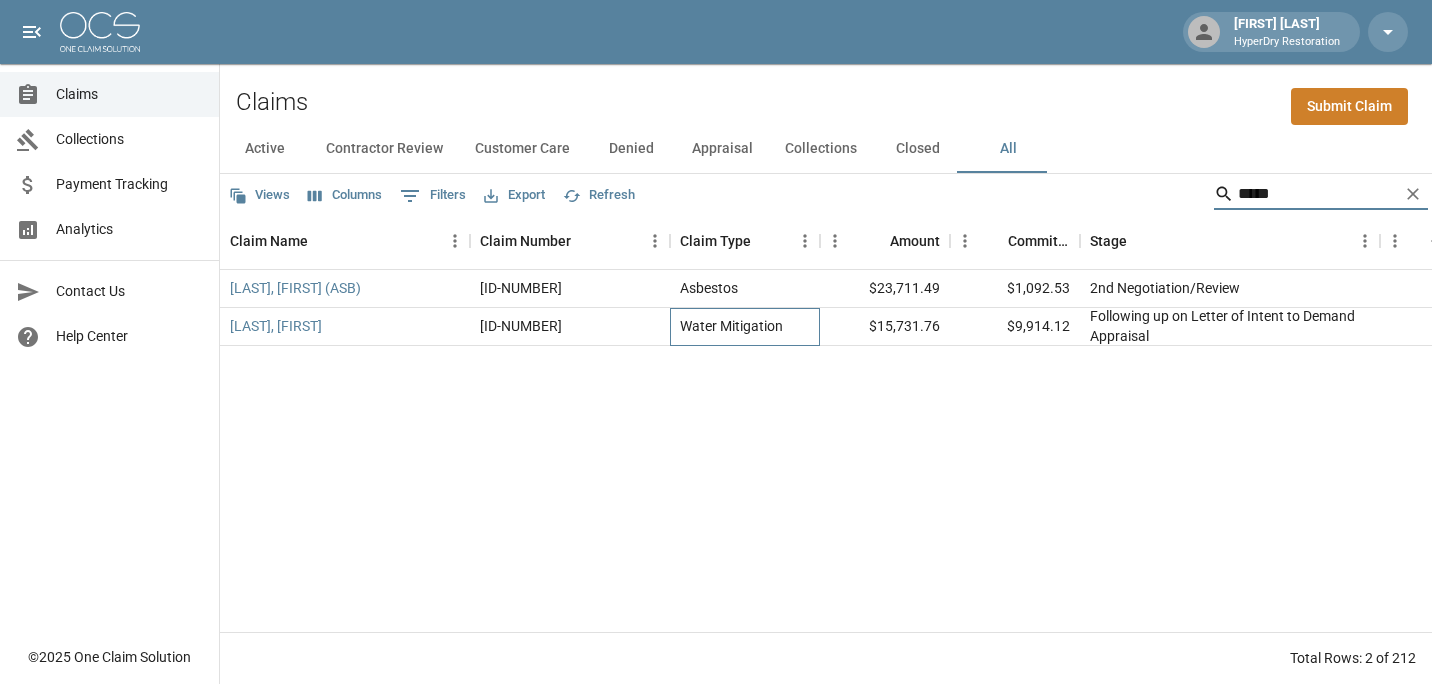 click on "Water Mitigation" at bounding box center (745, 327) 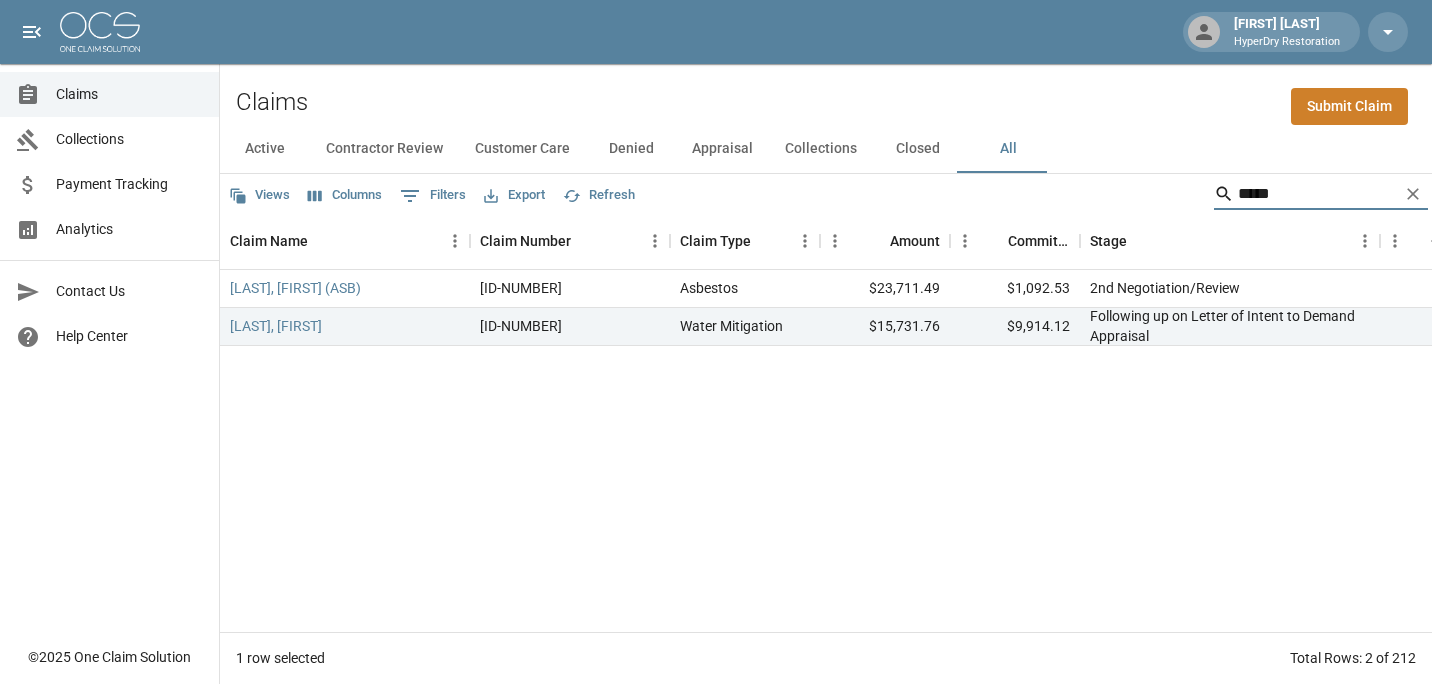 drag, startPoint x: 1261, startPoint y: 199, endPoint x: 1051, endPoint y: 200, distance: 210.00238 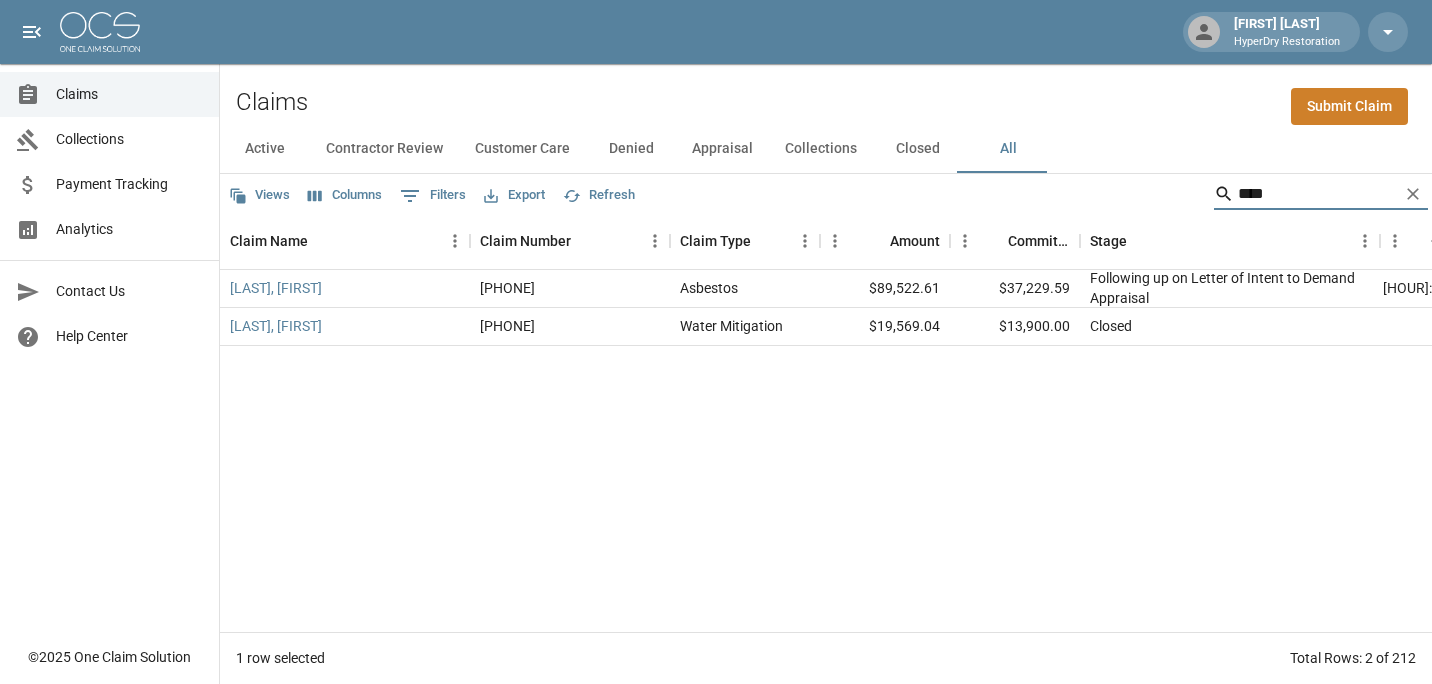 drag, startPoint x: 1261, startPoint y: 198, endPoint x: 1077, endPoint y: 186, distance: 184.39088 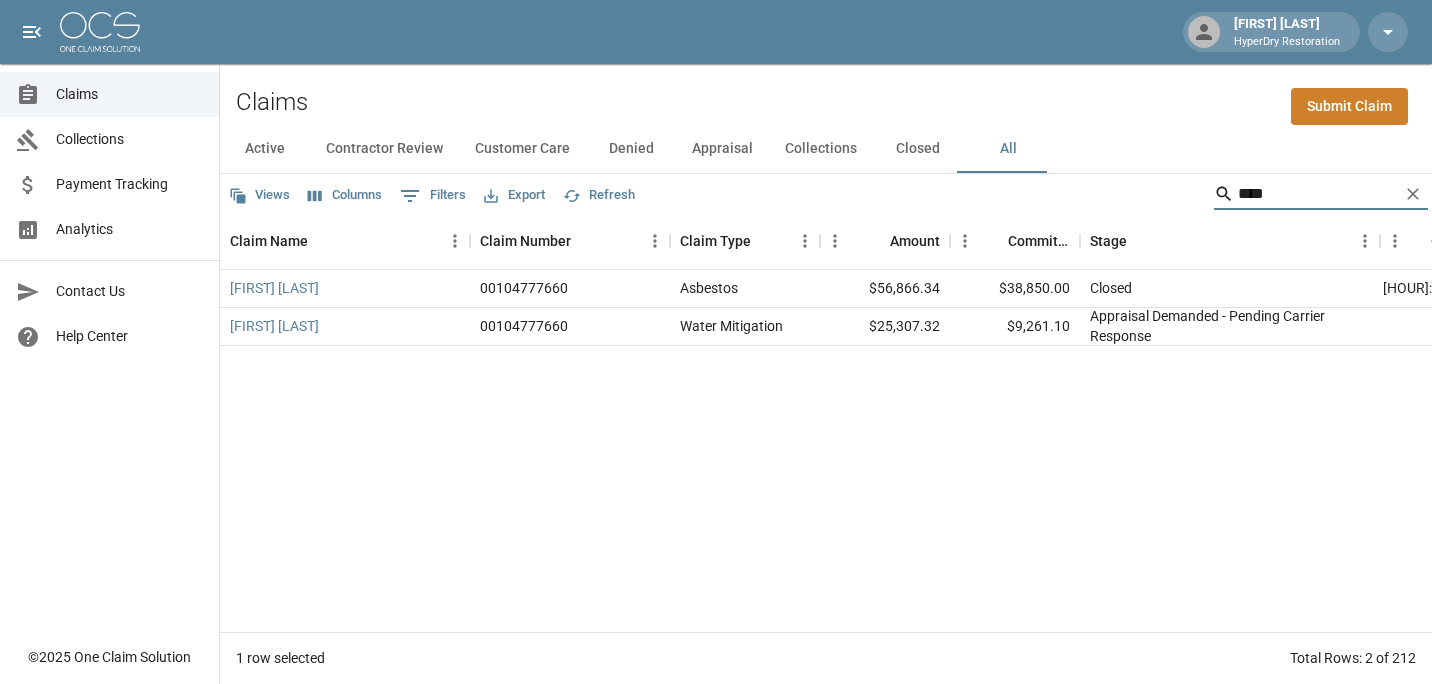 type on "****" 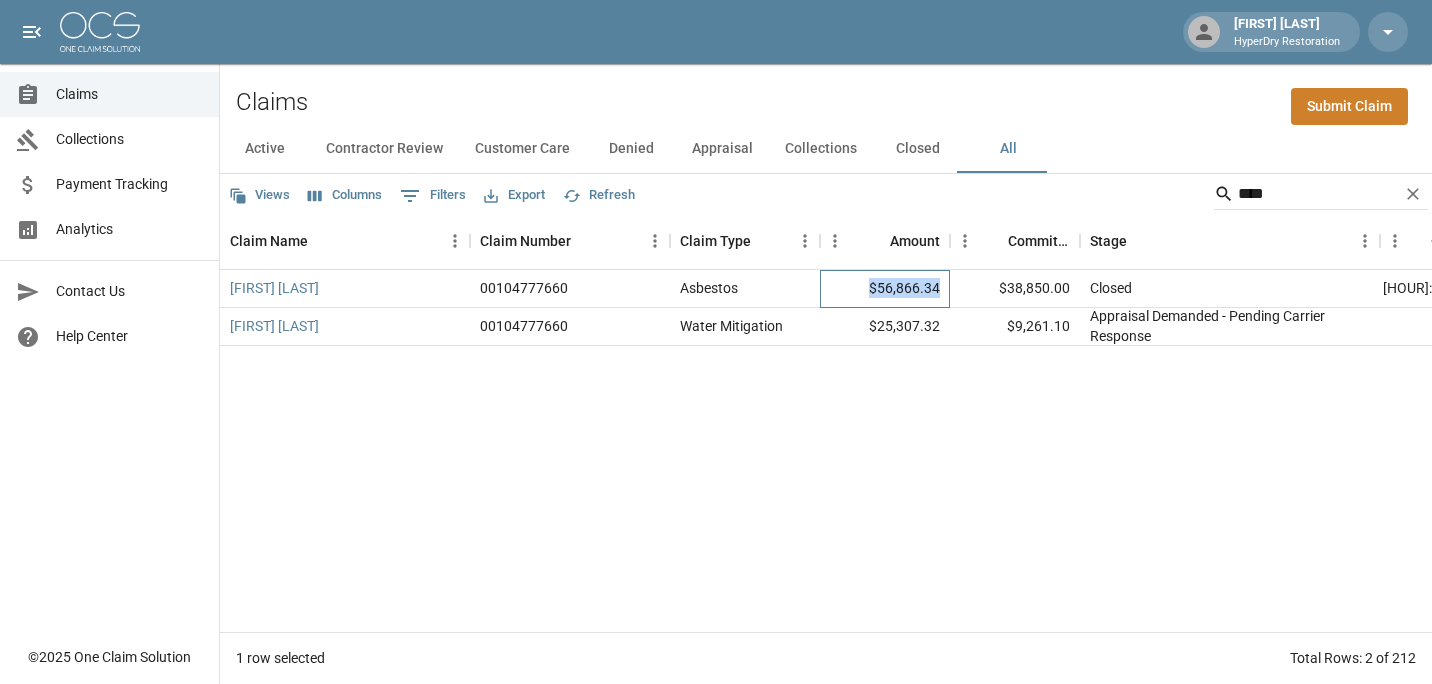drag, startPoint x: 943, startPoint y: 286, endPoint x: 877, endPoint y: 295, distance: 66.61081 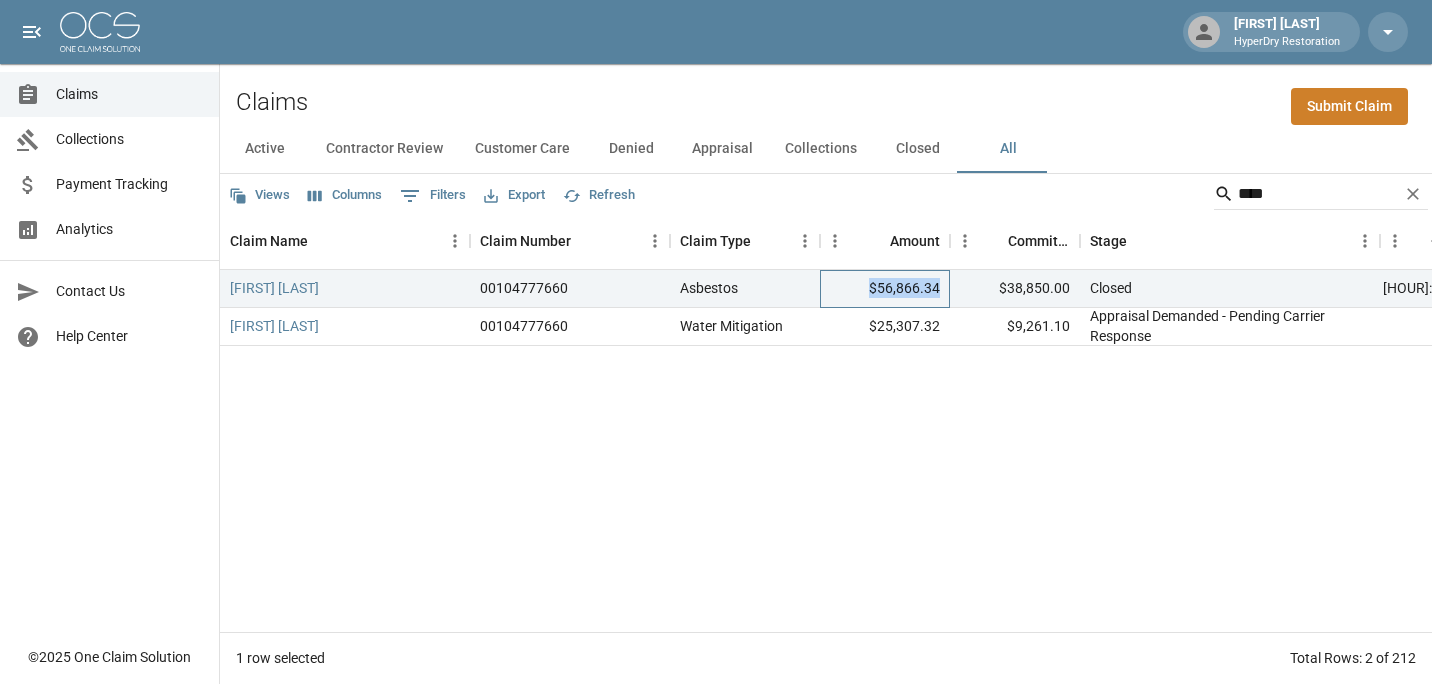 copy on "$56,866.34" 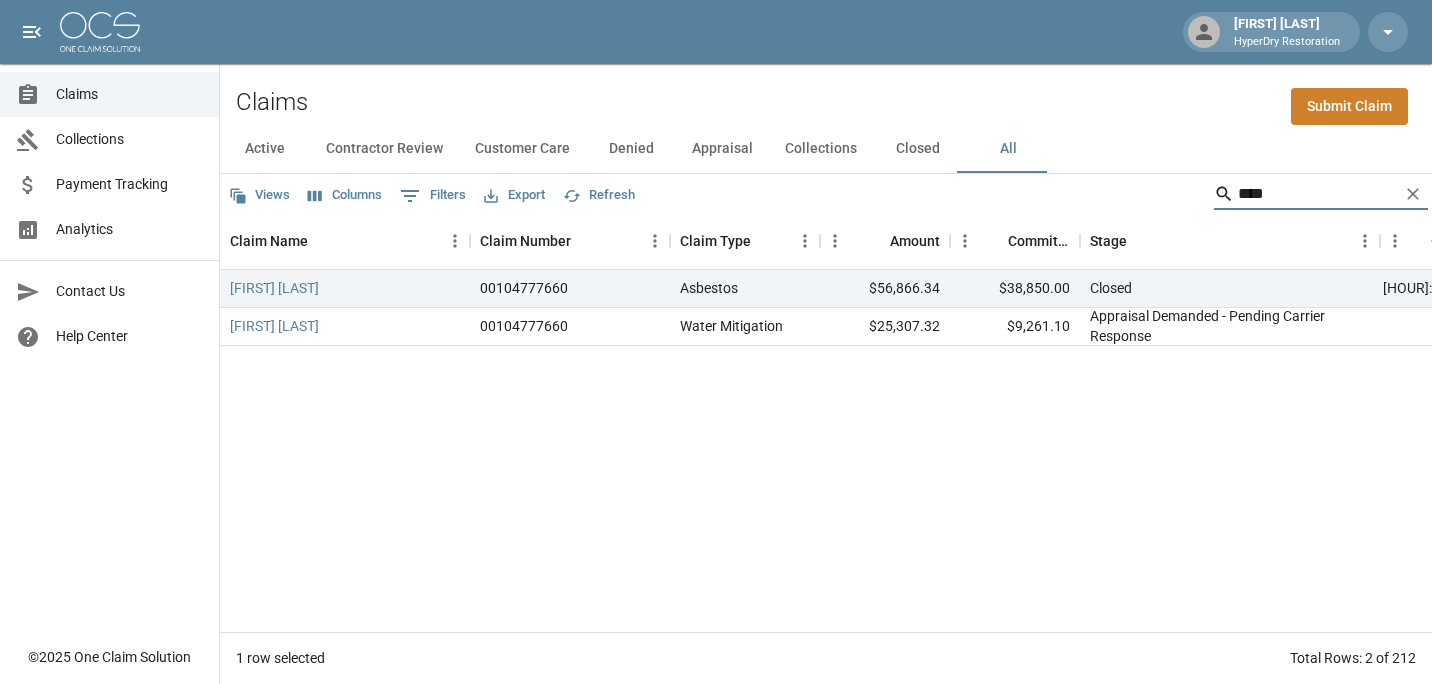 drag, startPoint x: 1246, startPoint y: 196, endPoint x: 1014, endPoint y: 216, distance: 232.86047 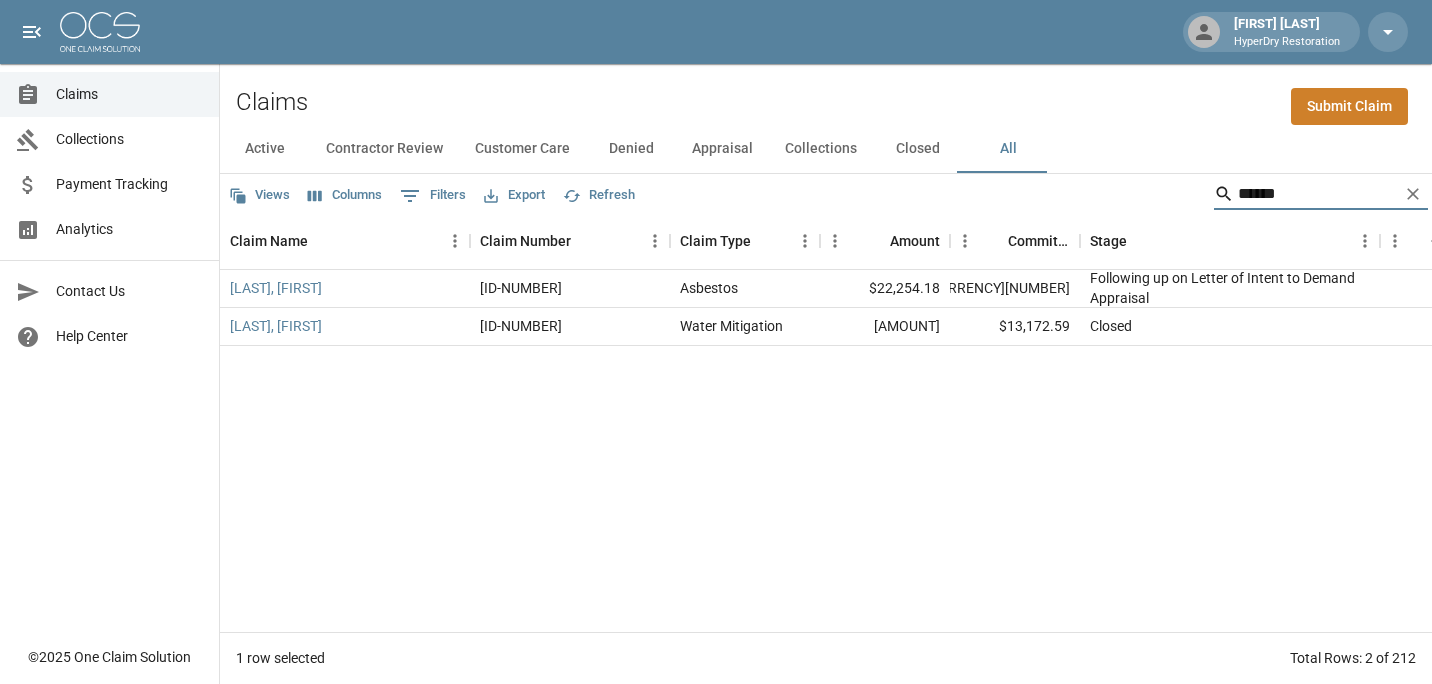 drag, startPoint x: 1292, startPoint y: 206, endPoint x: 1122, endPoint y: 206, distance: 170 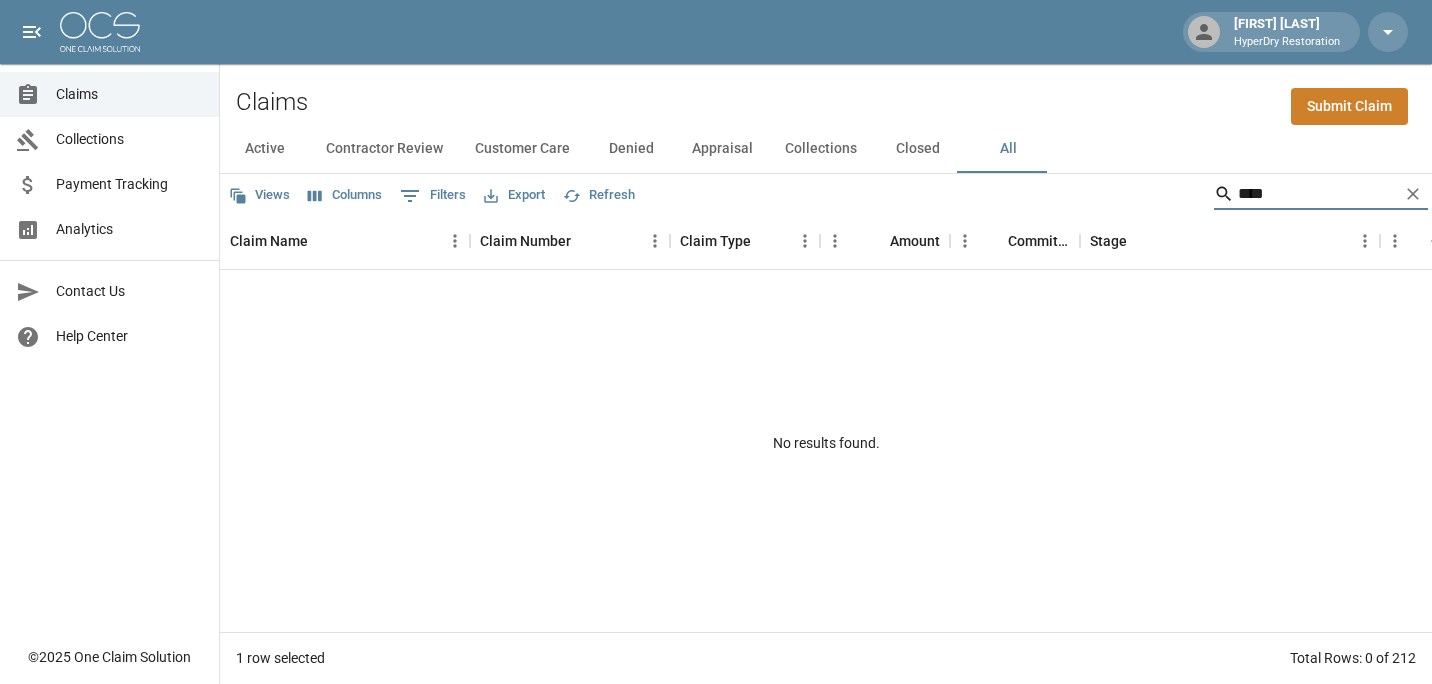 drag, startPoint x: 1304, startPoint y: 189, endPoint x: 1005, endPoint y: 210, distance: 299.73654 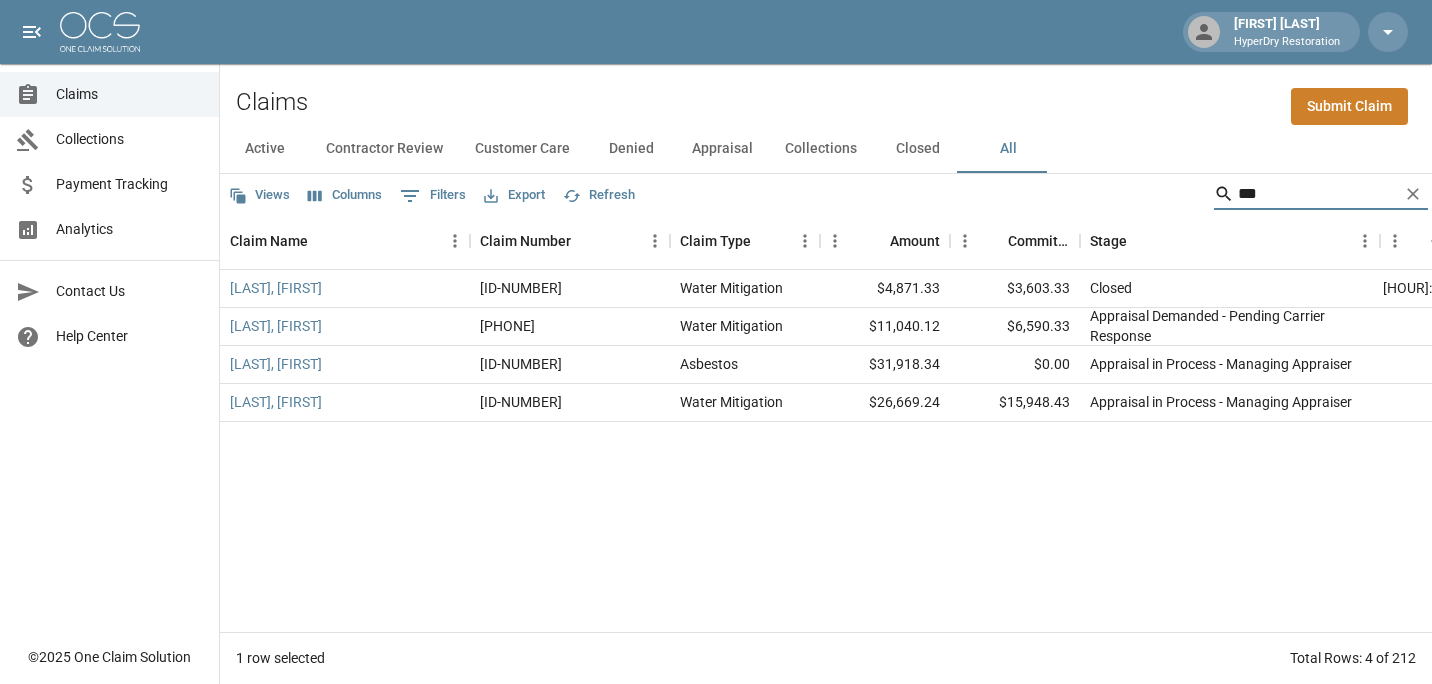 type on "***" 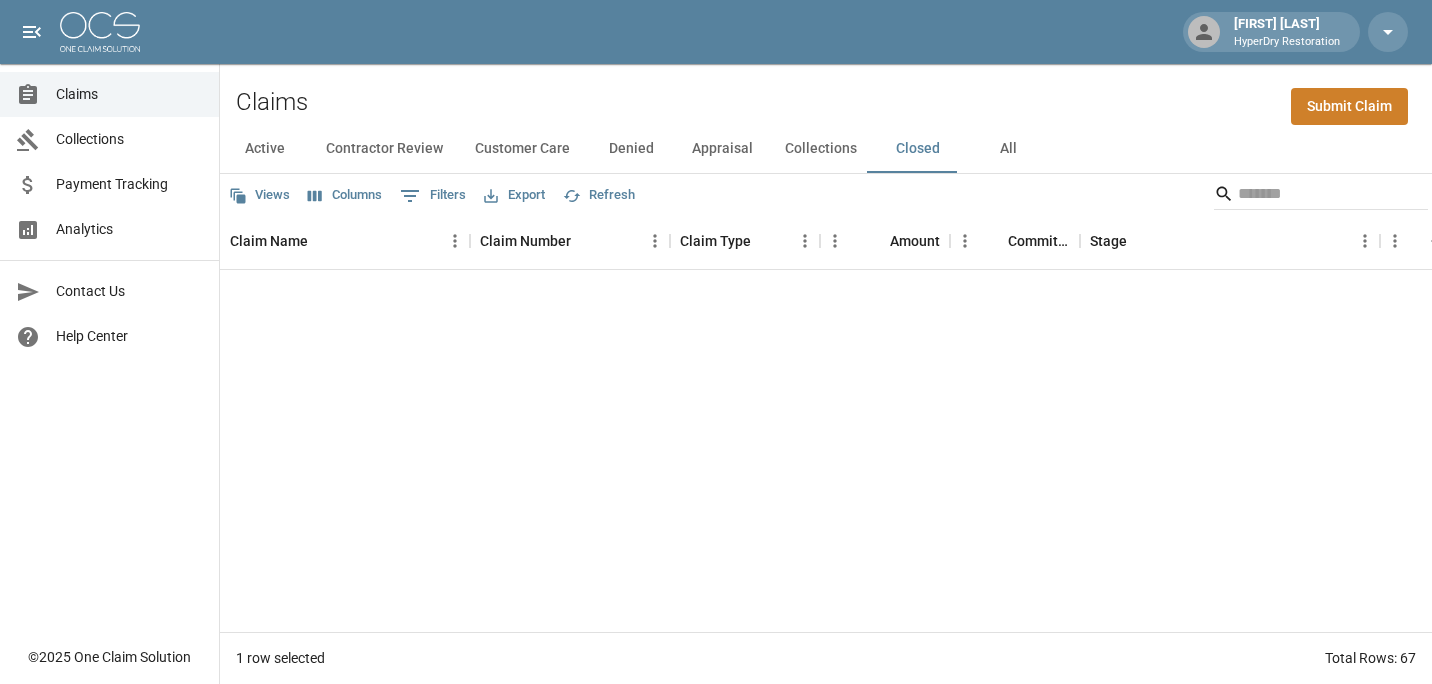 scroll, scrollTop: 0, scrollLeft: 0, axis: both 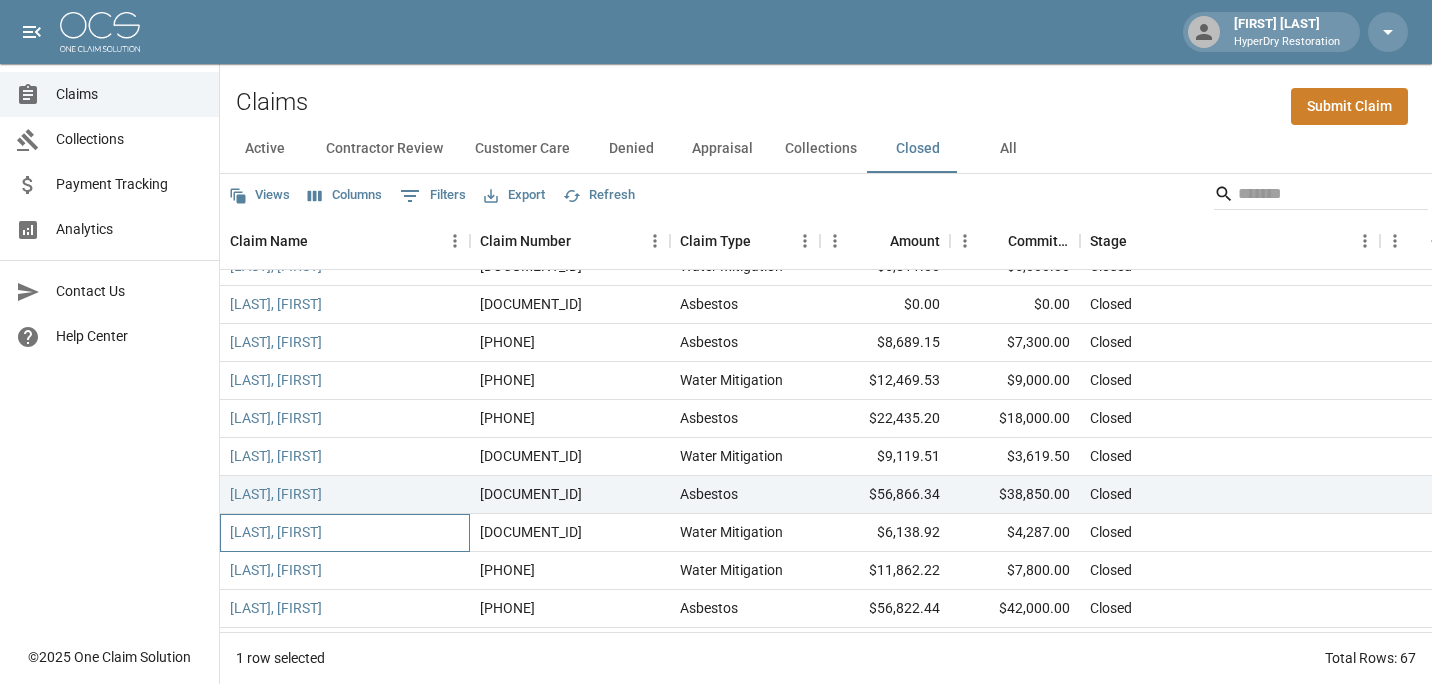 click on "[LAST], [FIRST]" at bounding box center (345, 533) 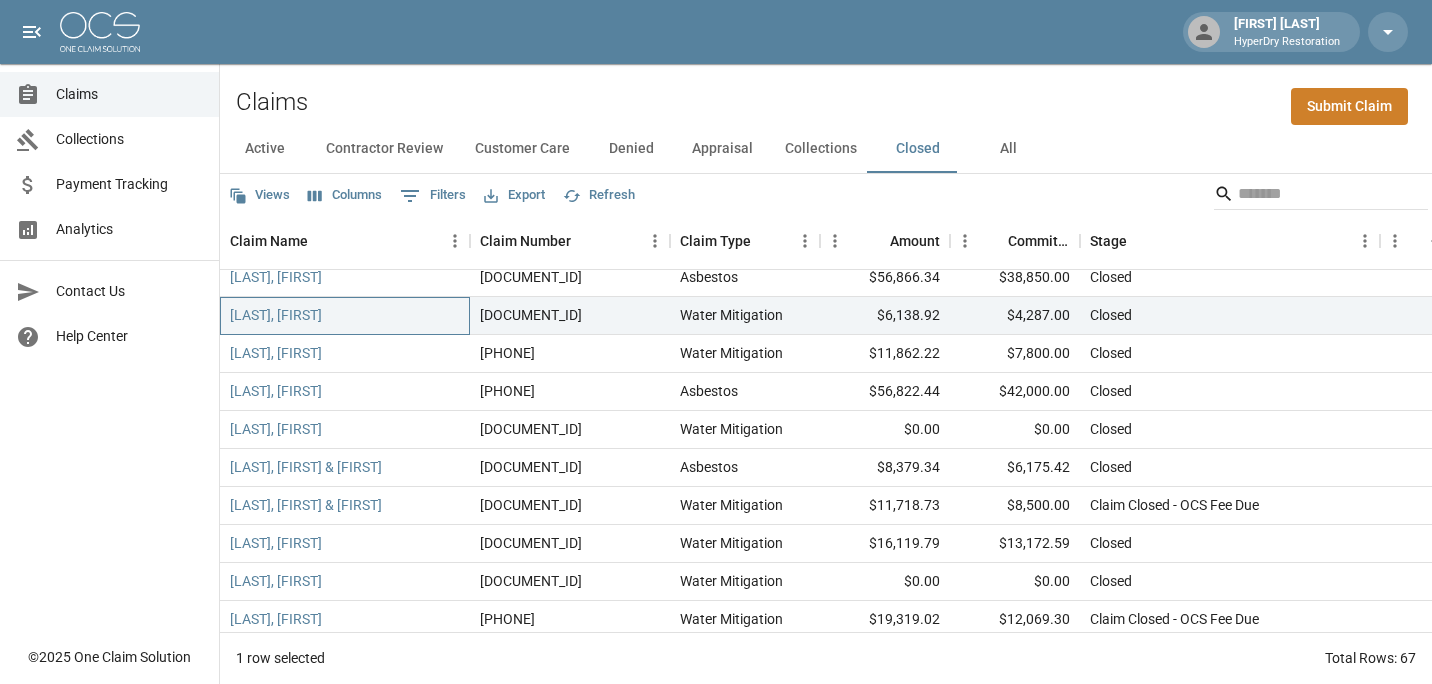 scroll, scrollTop: 1965, scrollLeft: 0, axis: vertical 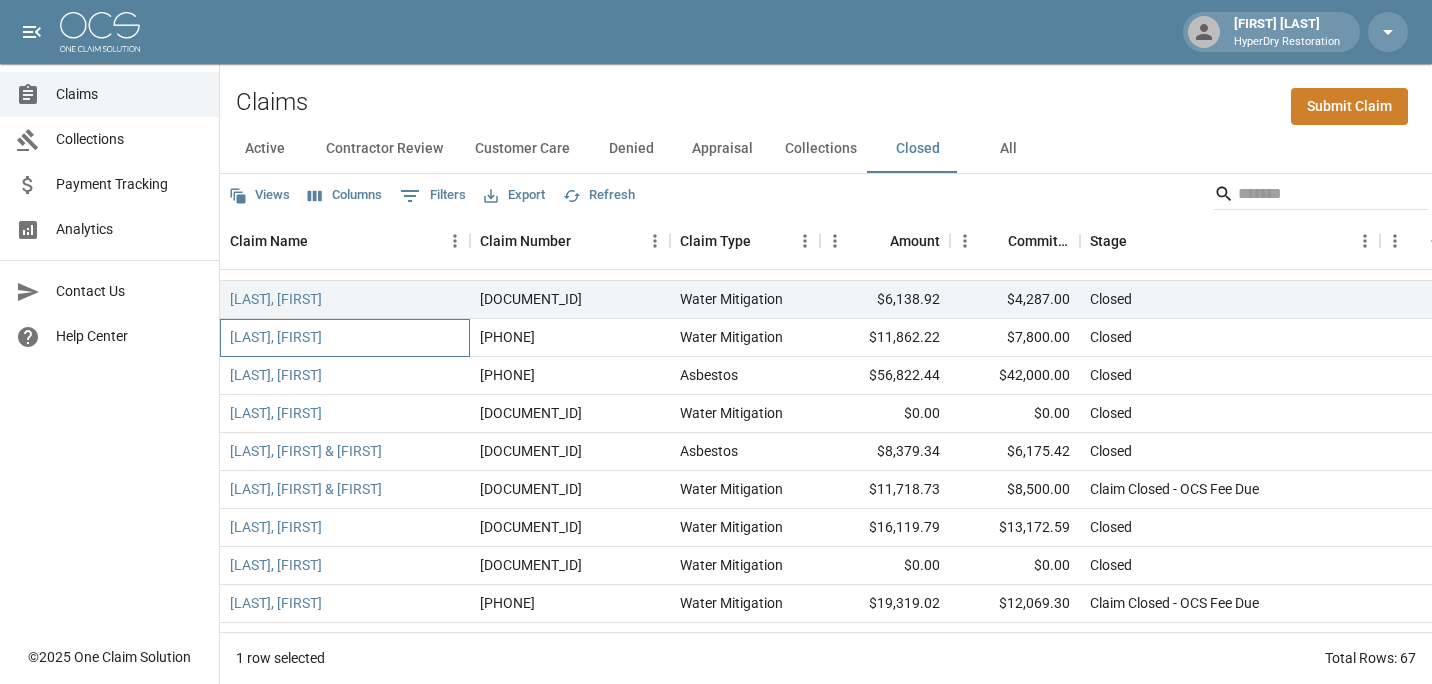 click on "[LAST], [FIRST]" at bounding box center (345, 338) 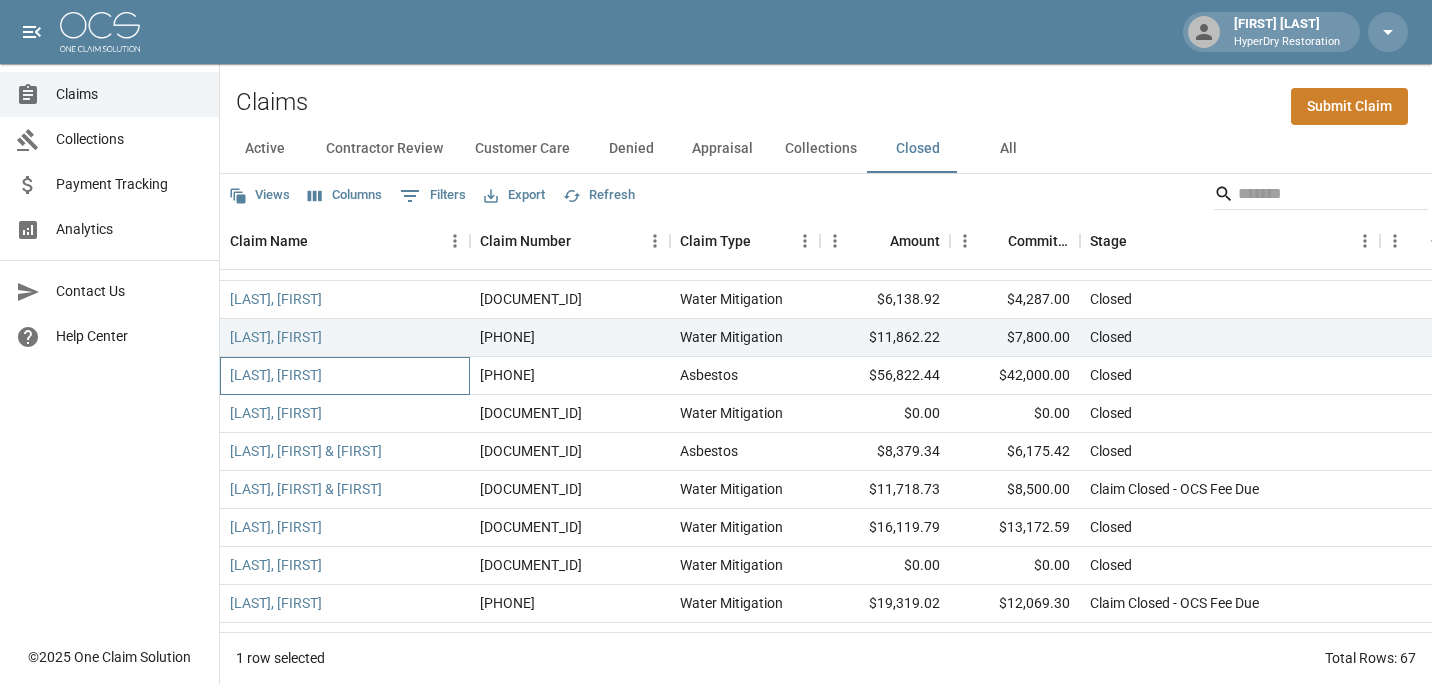 click on "[LAST], [FIRST]" at bounding box center (345, 376) 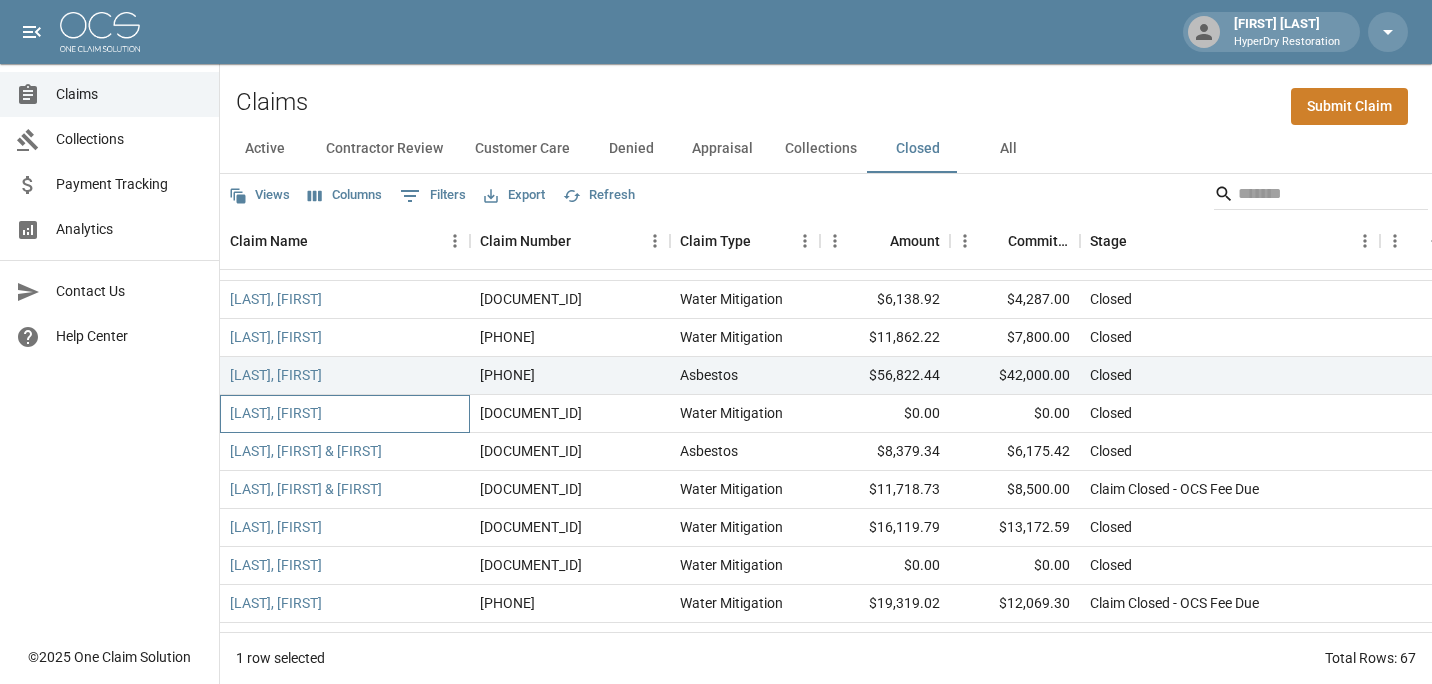 click on "Berisa, Dzafer" at bounding box center [345, 414] 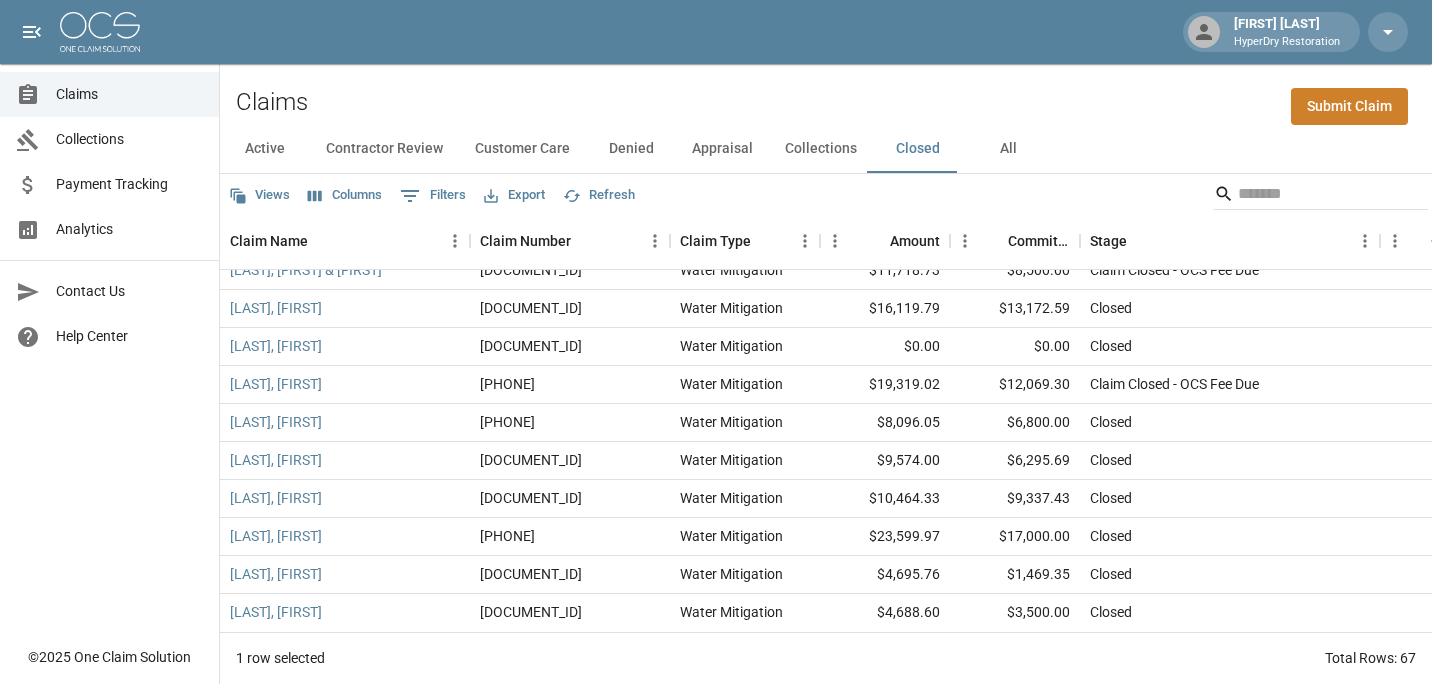 scroll, scrollTop: 1965, scrollLeft: 0, axis: vertical 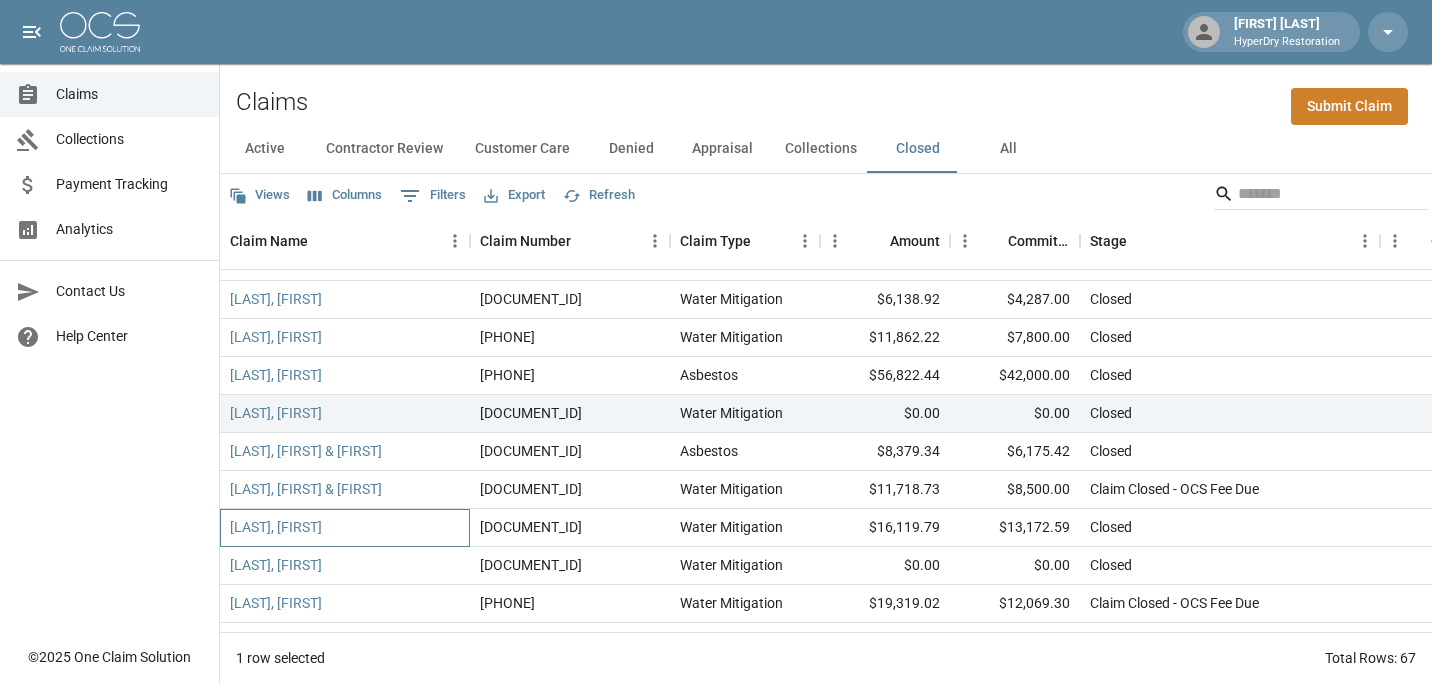 click on "[LAST], [FIRST]" at bounding box center [345, 528] 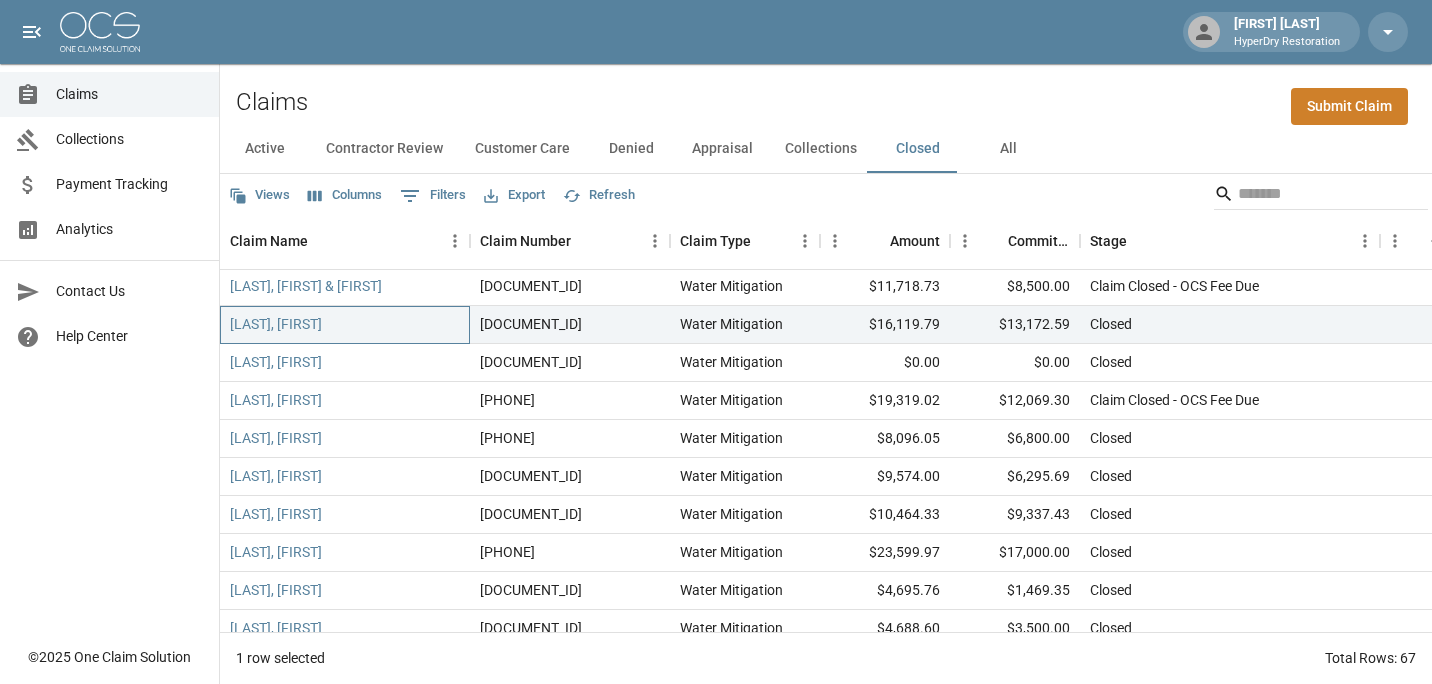 scroll, scrollTop: 2199, scrollLeft: 0, axis: vertical 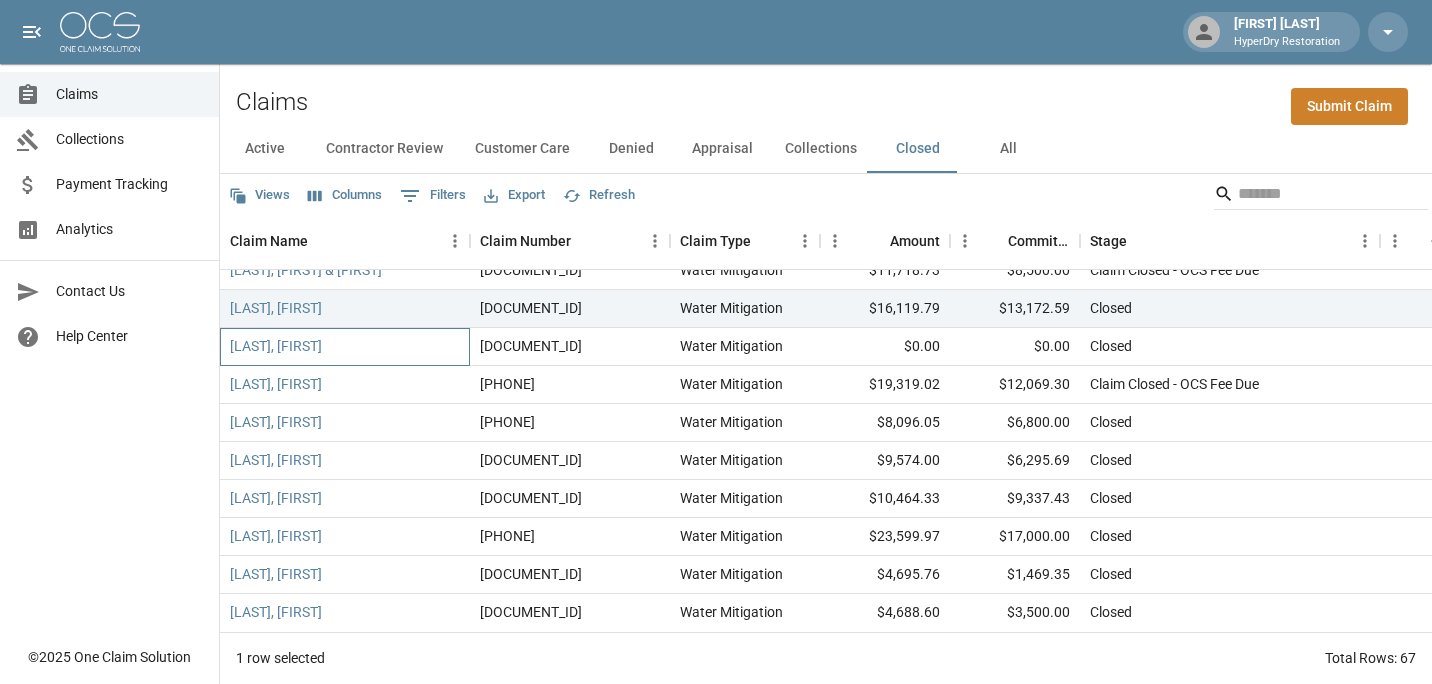 click on "[LAST], [FIRST]" at bounding box center (345, 347) 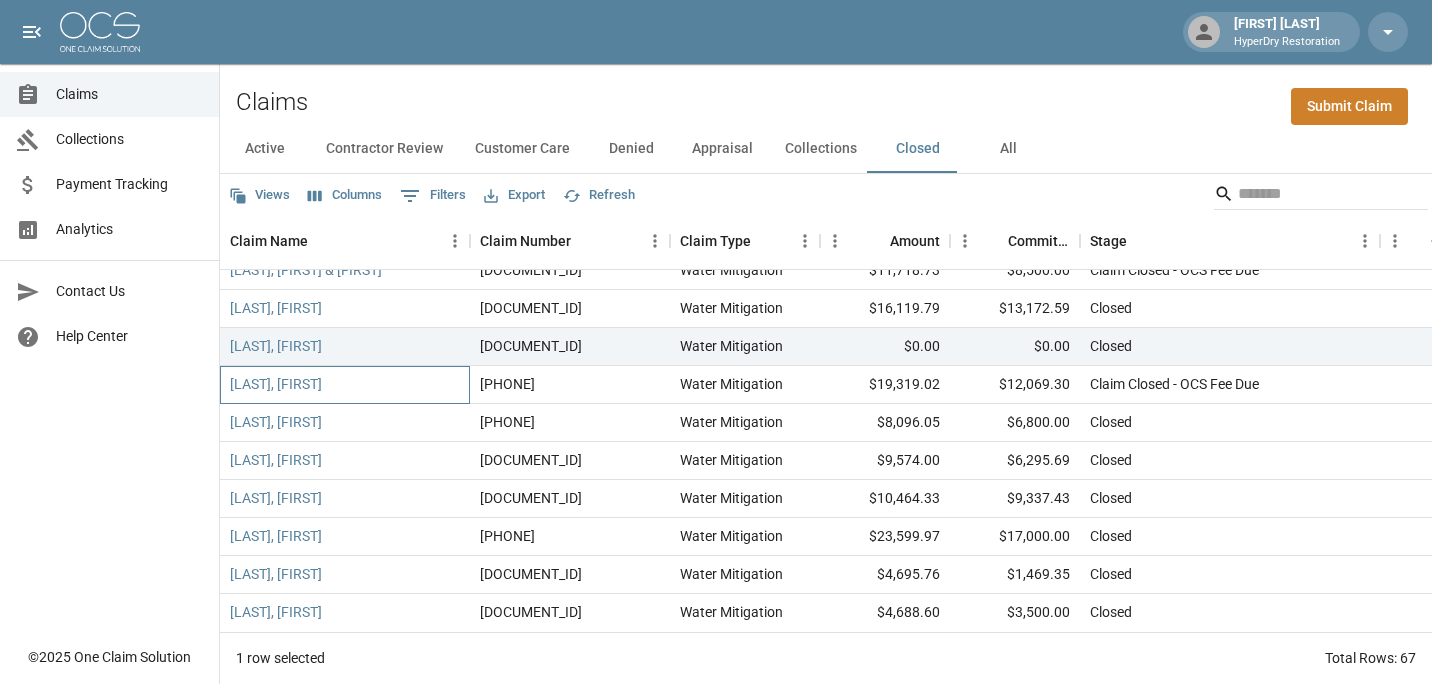 click on "[LAST] [FIRST], [FIRST2]" at bounding box center (345, 385) 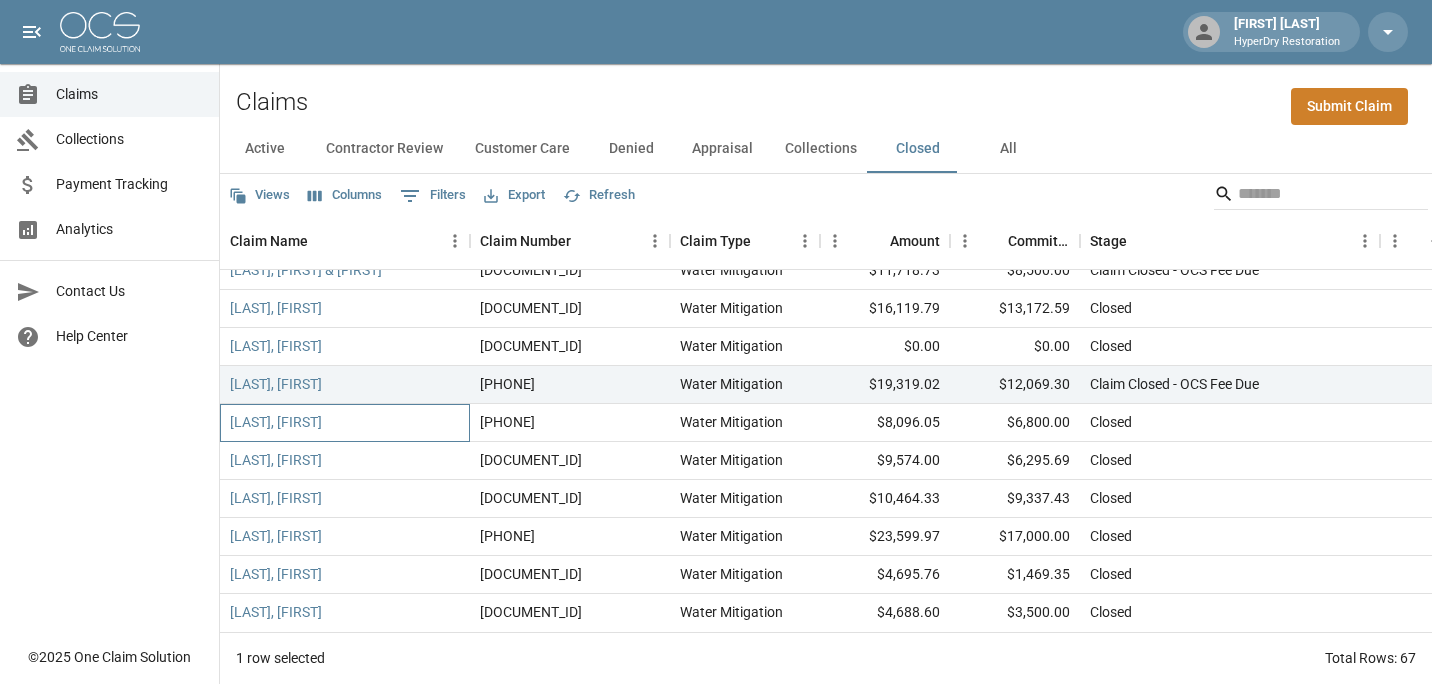 click on "[LAST], [FIRST]" at bounding box center [345, 423] 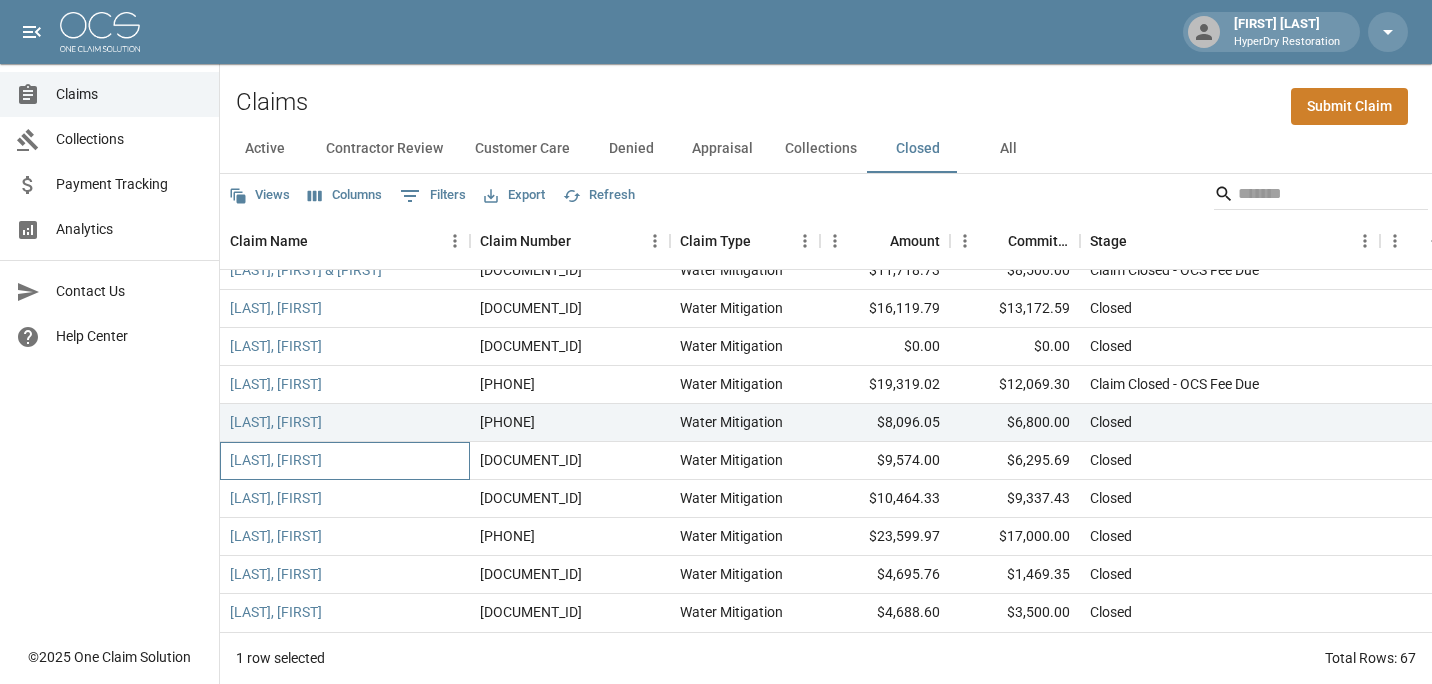 click on "[LAST], [FIRST]" at bounding box center (345, 461) 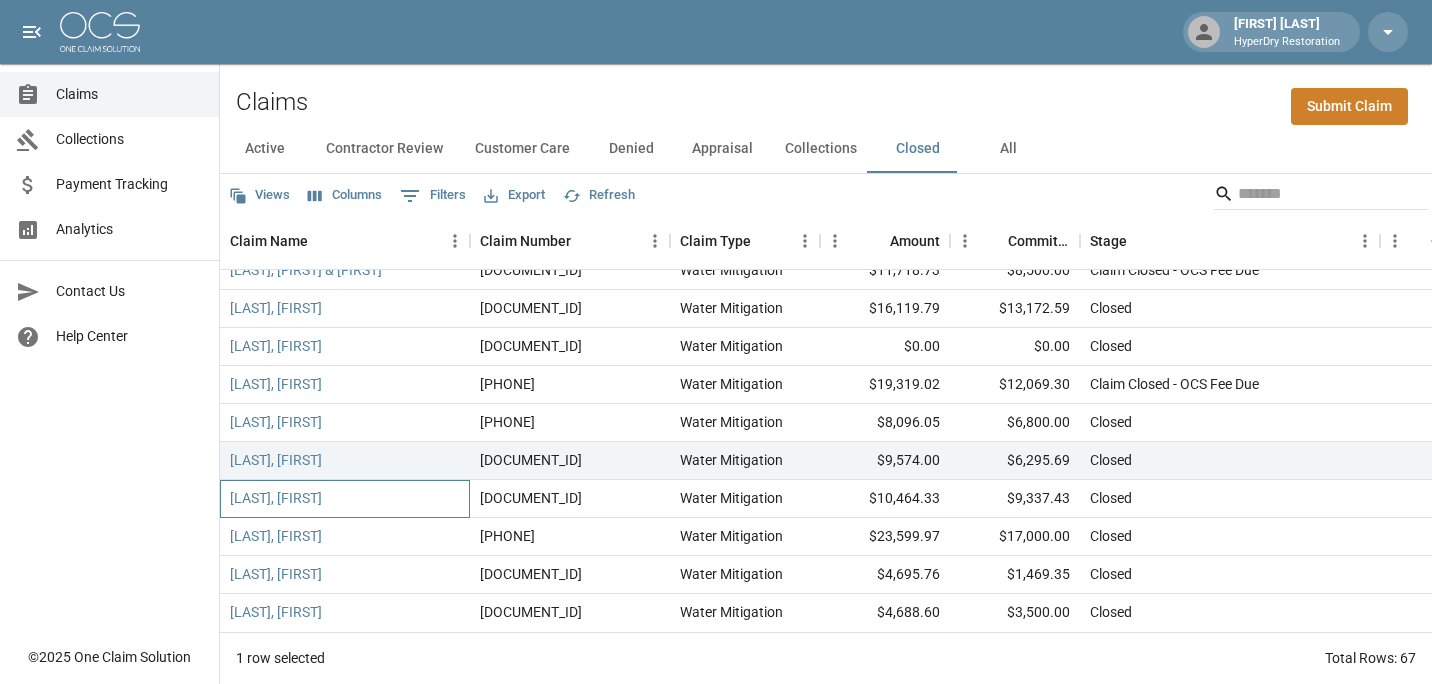 click on "[LAST], [FIRST]" at bounding box center (345, 499) 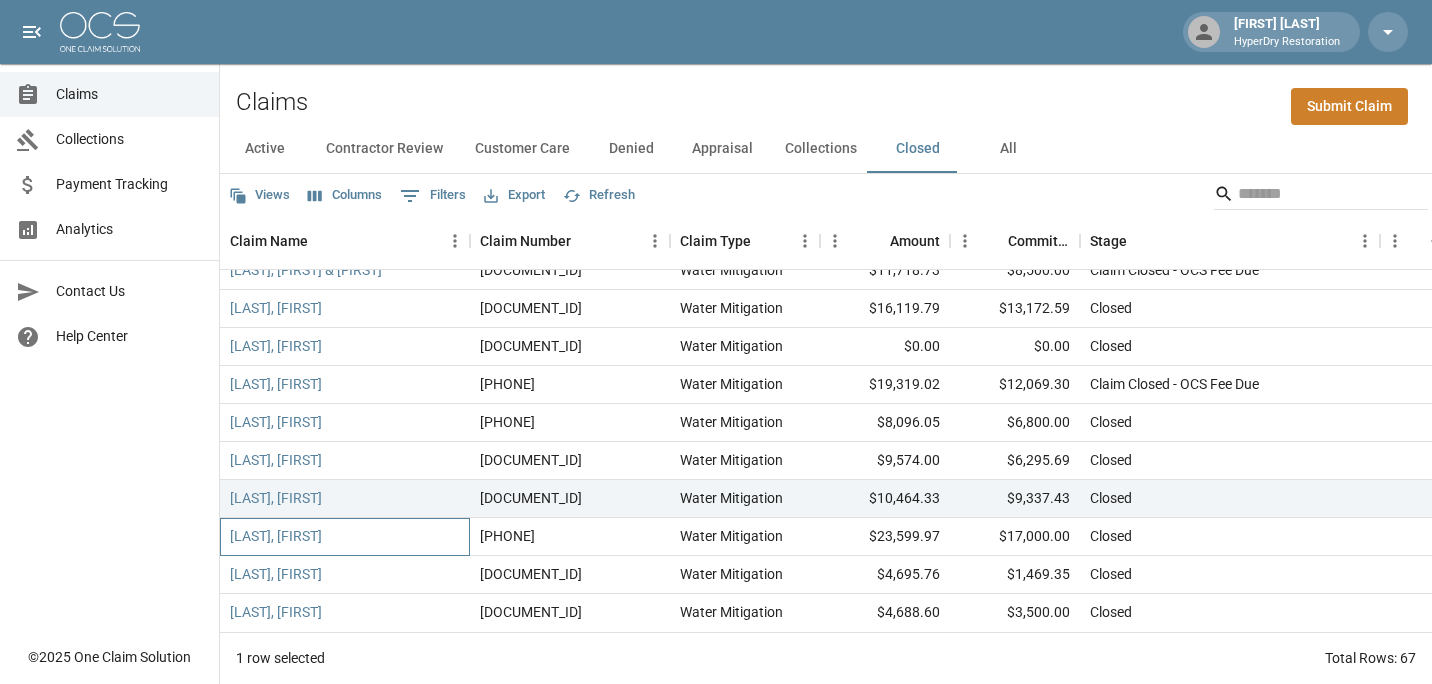 click on "[LAST], [FIRST]" at bounding box center (345, 537) 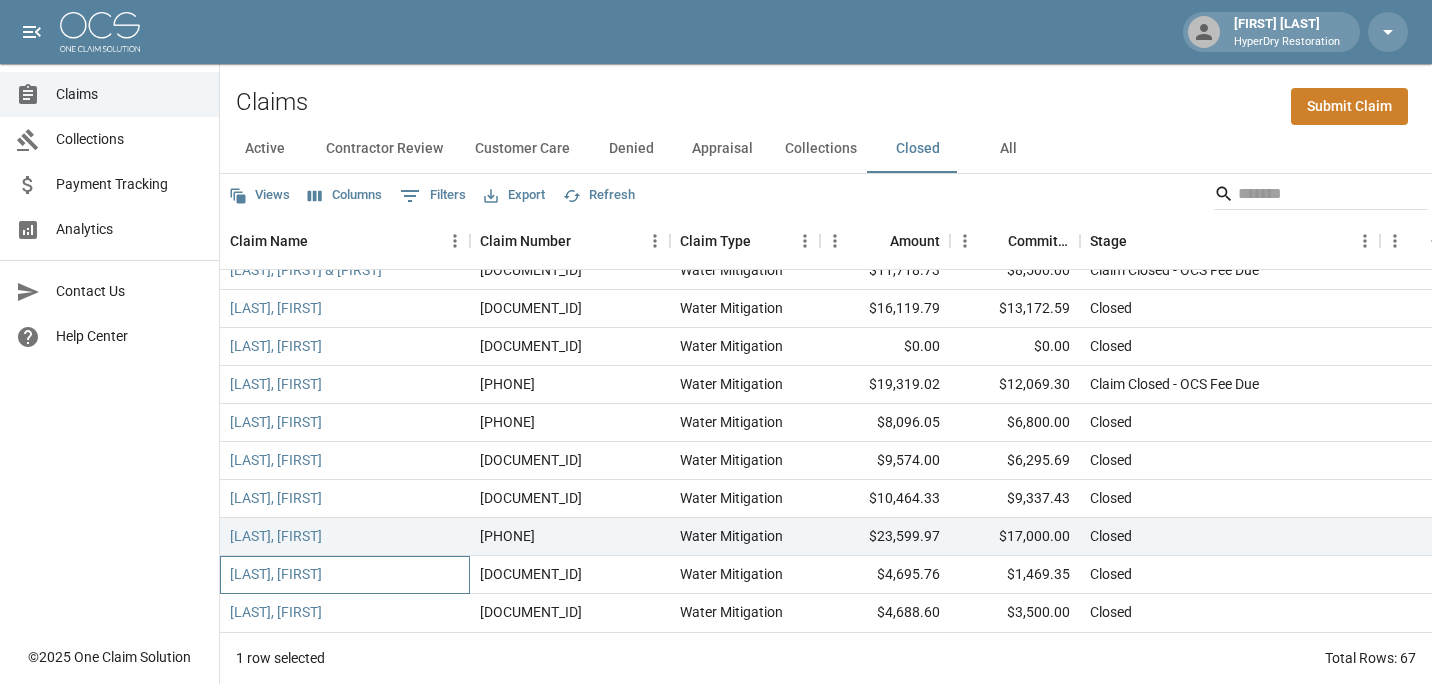 click on "[LAST], [FIRST]" at bounding box center [345, 575] 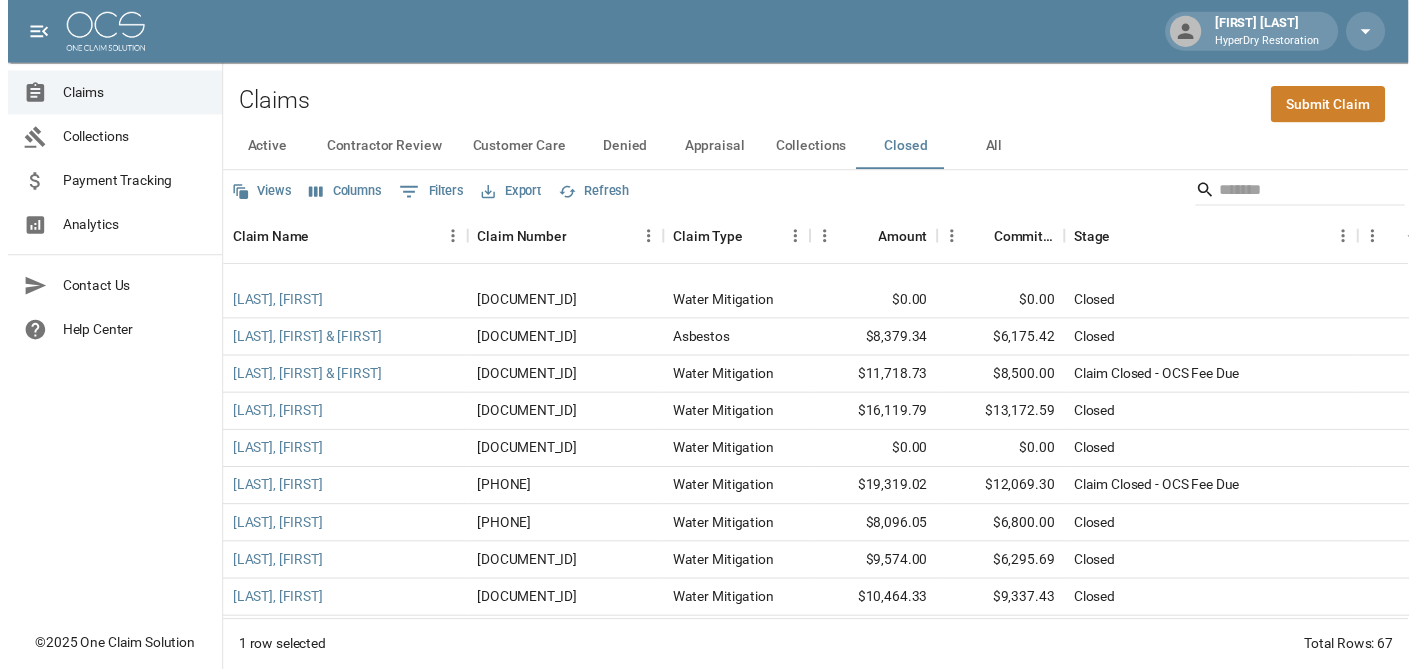 scroll, scrollTop: 2199, scrollLeft: 0, axis: vertical 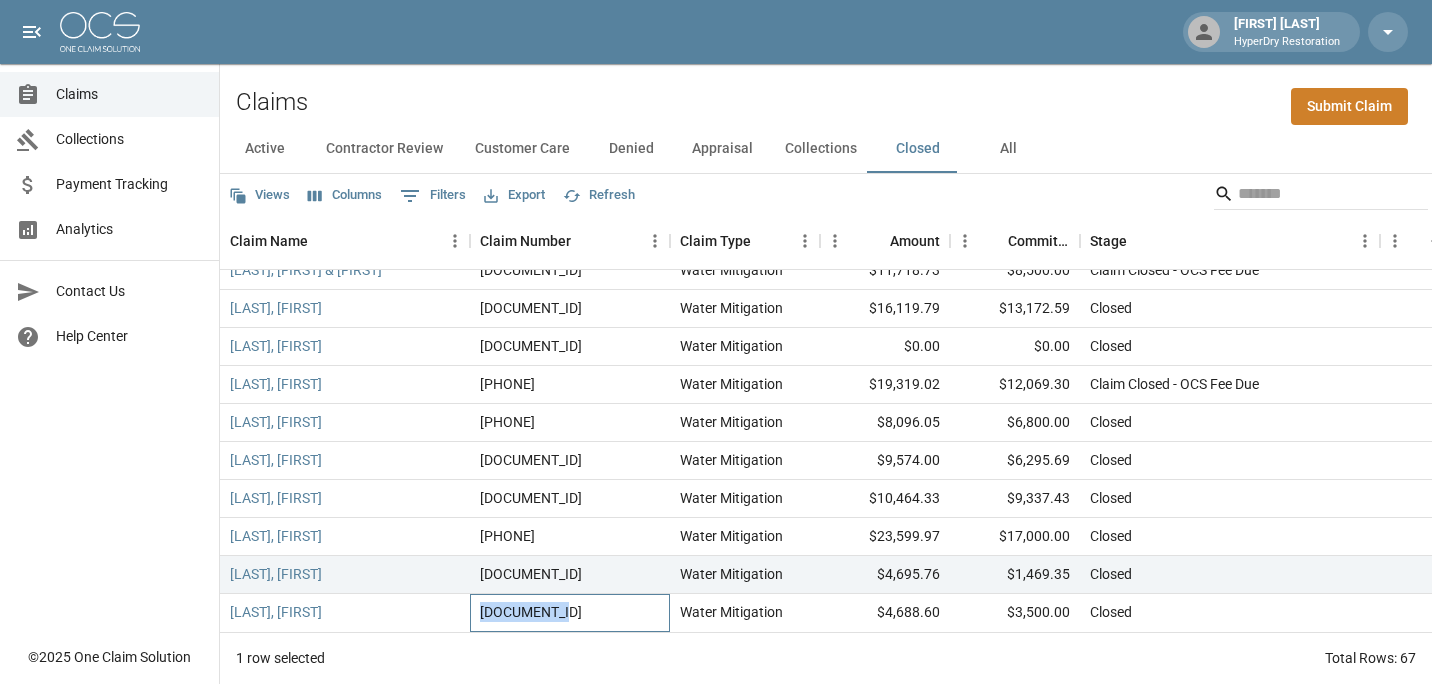 drag, startPoint x: 586, startPoint y: 602, endPoint x: 479, endPoint y: 593, distance: 107.37784 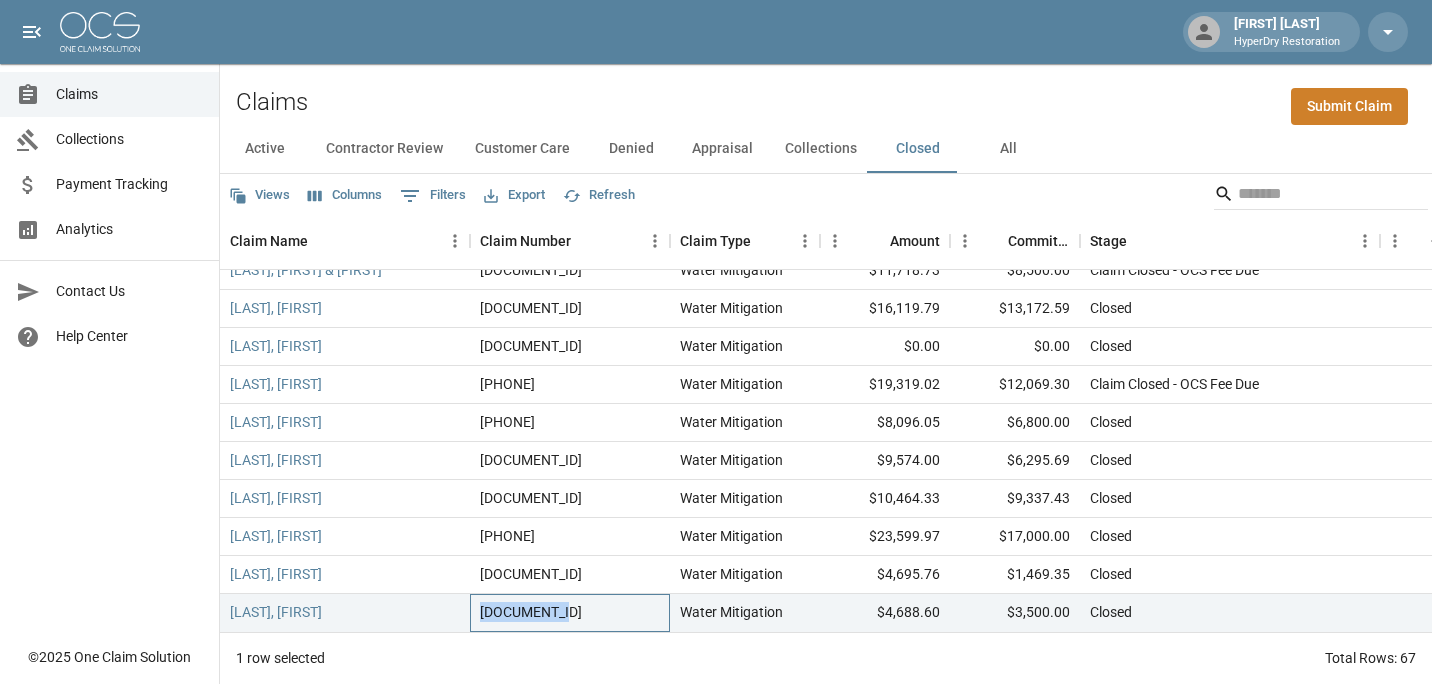 copy on "[NUMBER]" 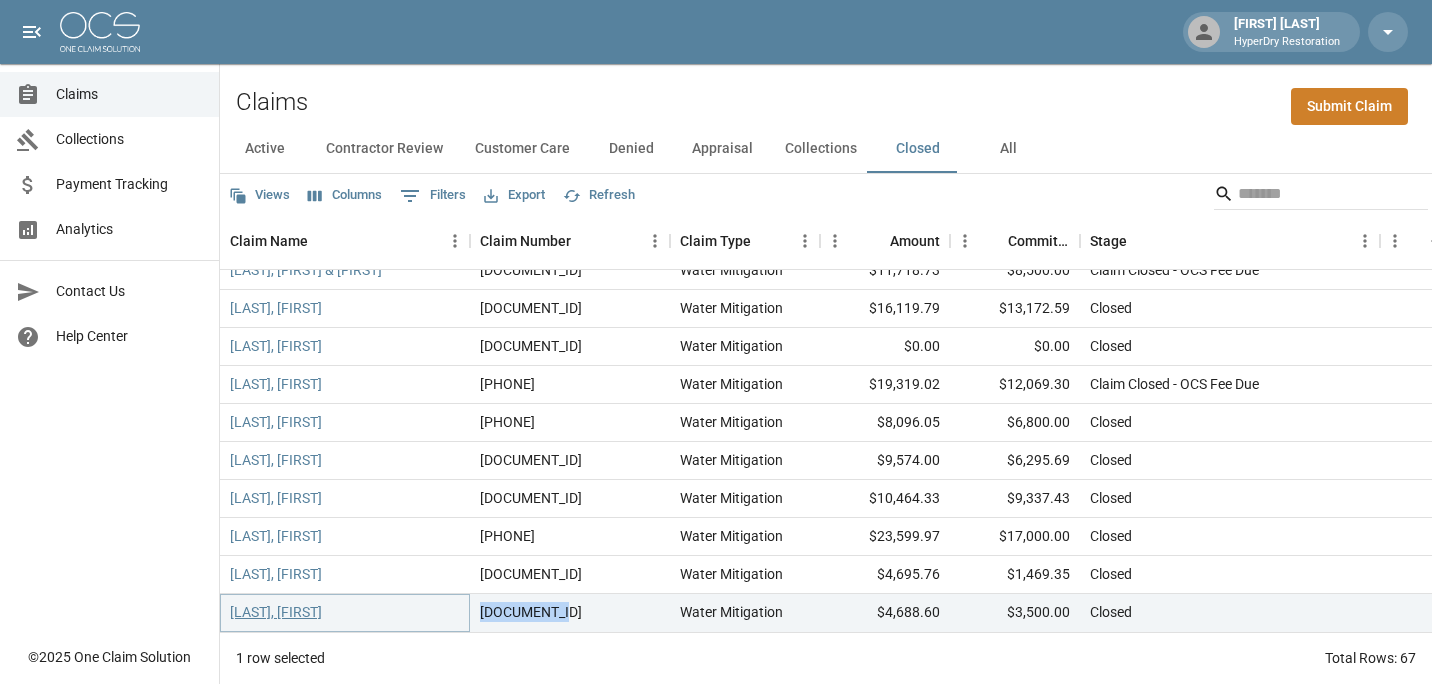 click on "[LAST], [FIRST]" at bounding box center [276, 612] 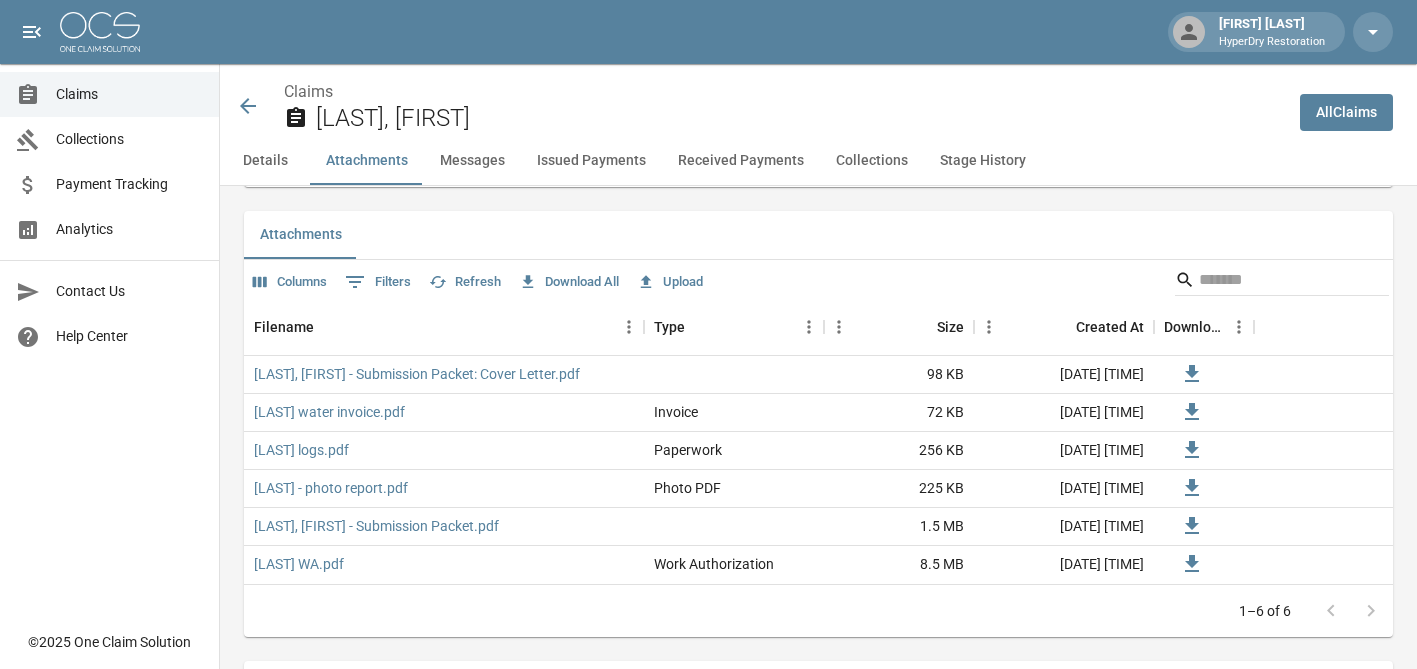 scroll, scrollTop: 1400, scrollLeft: 0, axis: vertical 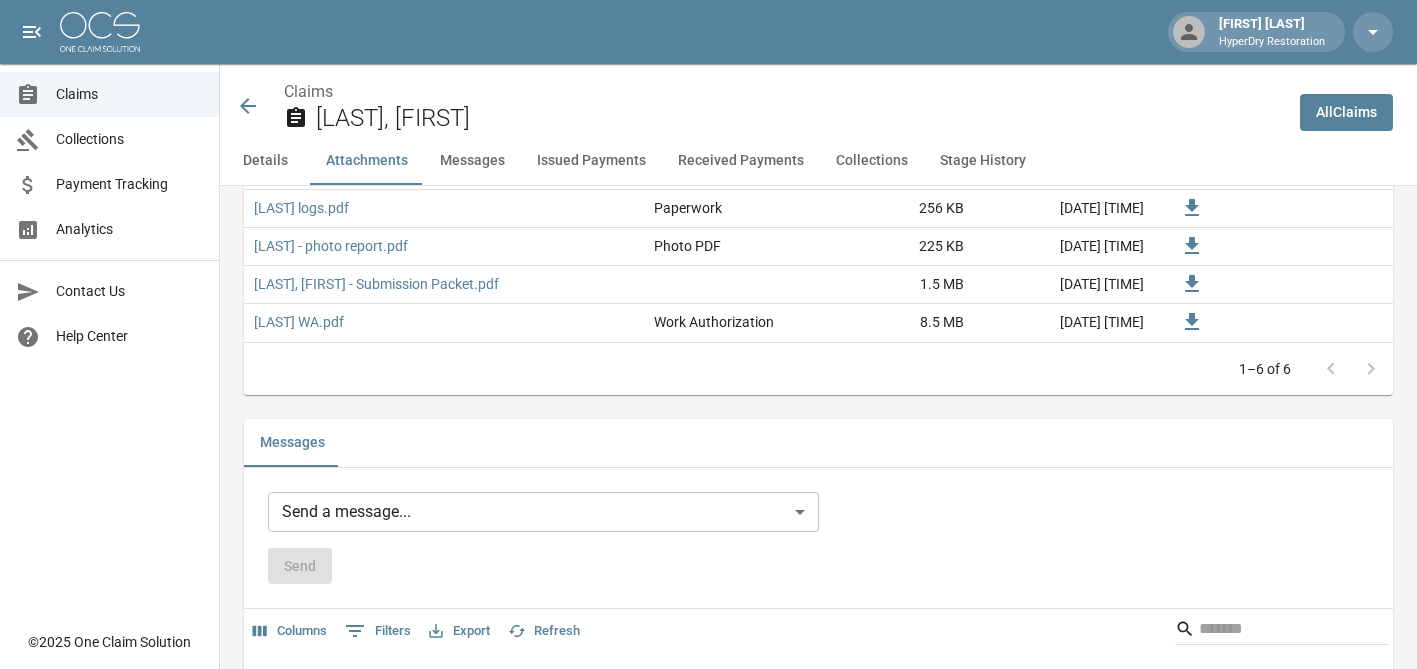 click 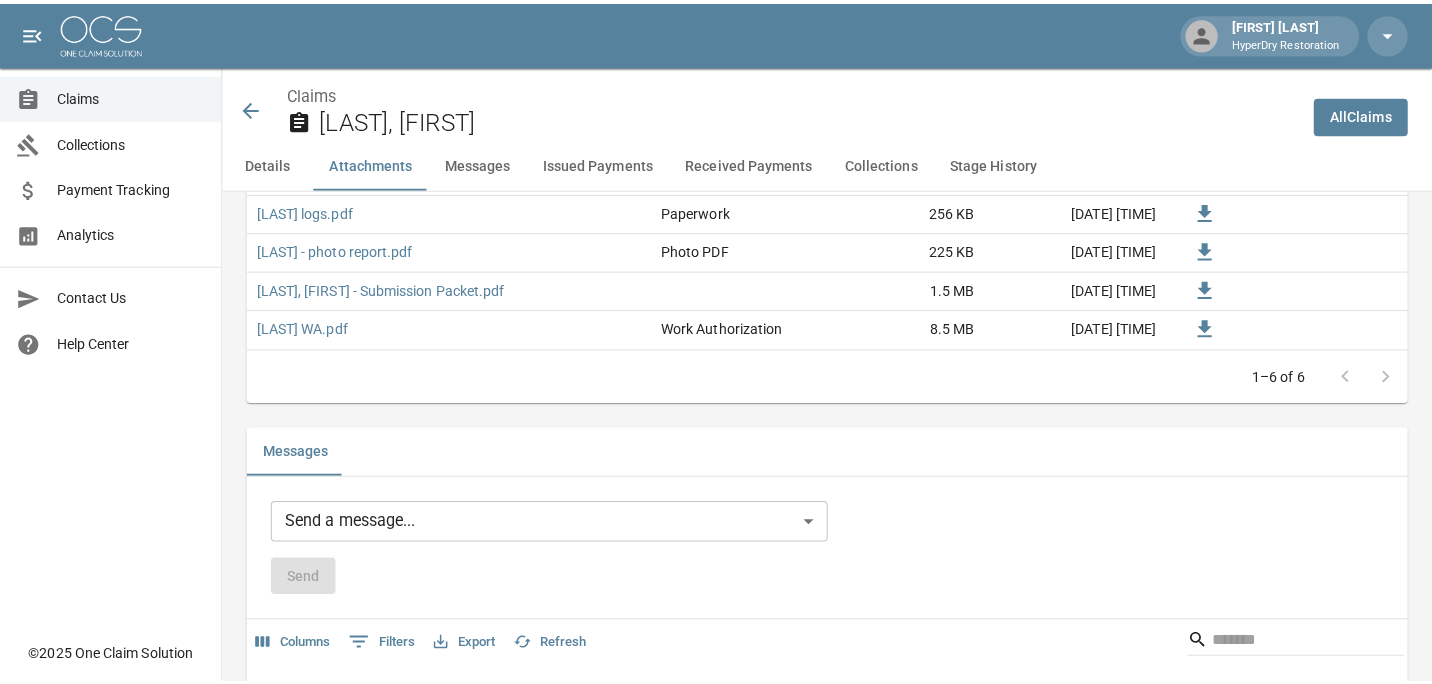 scroll, scrollTop: 0, scrollLeft: 0, axis: both 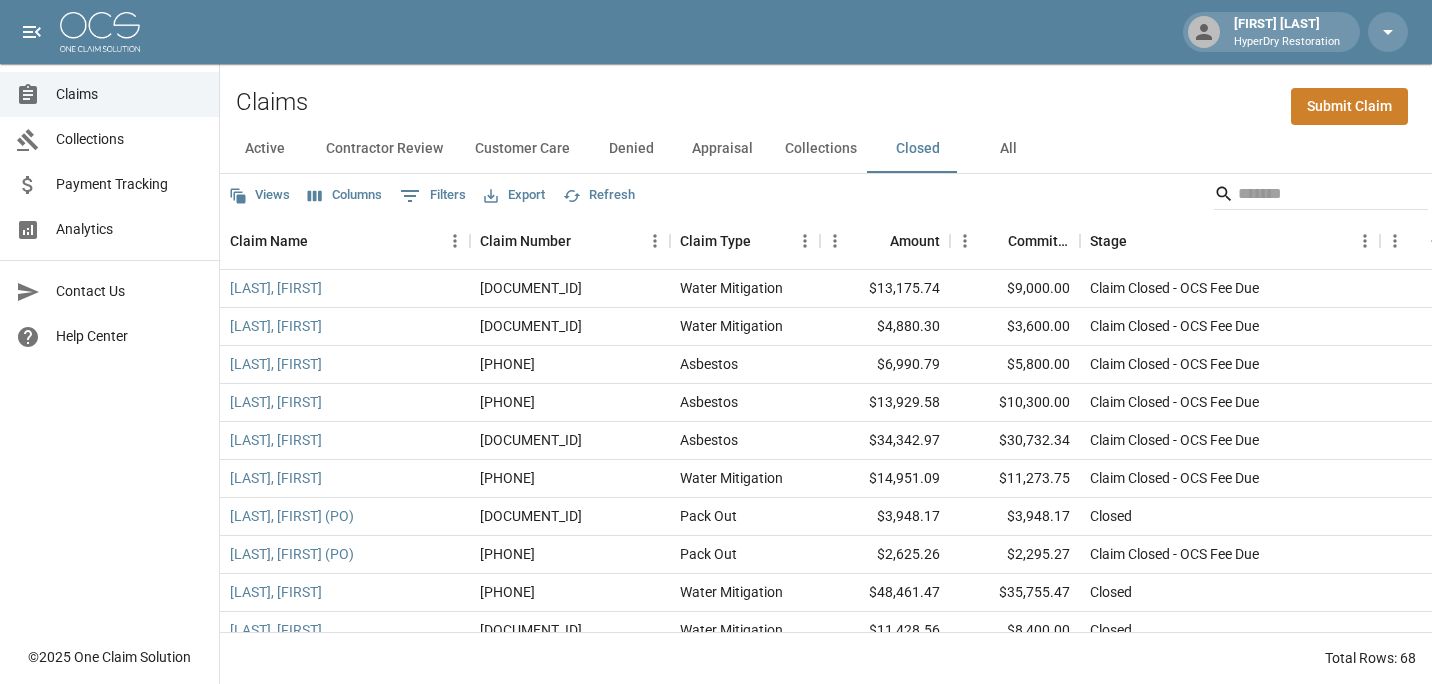 click on "Closed" at bounding box center (918, 149) 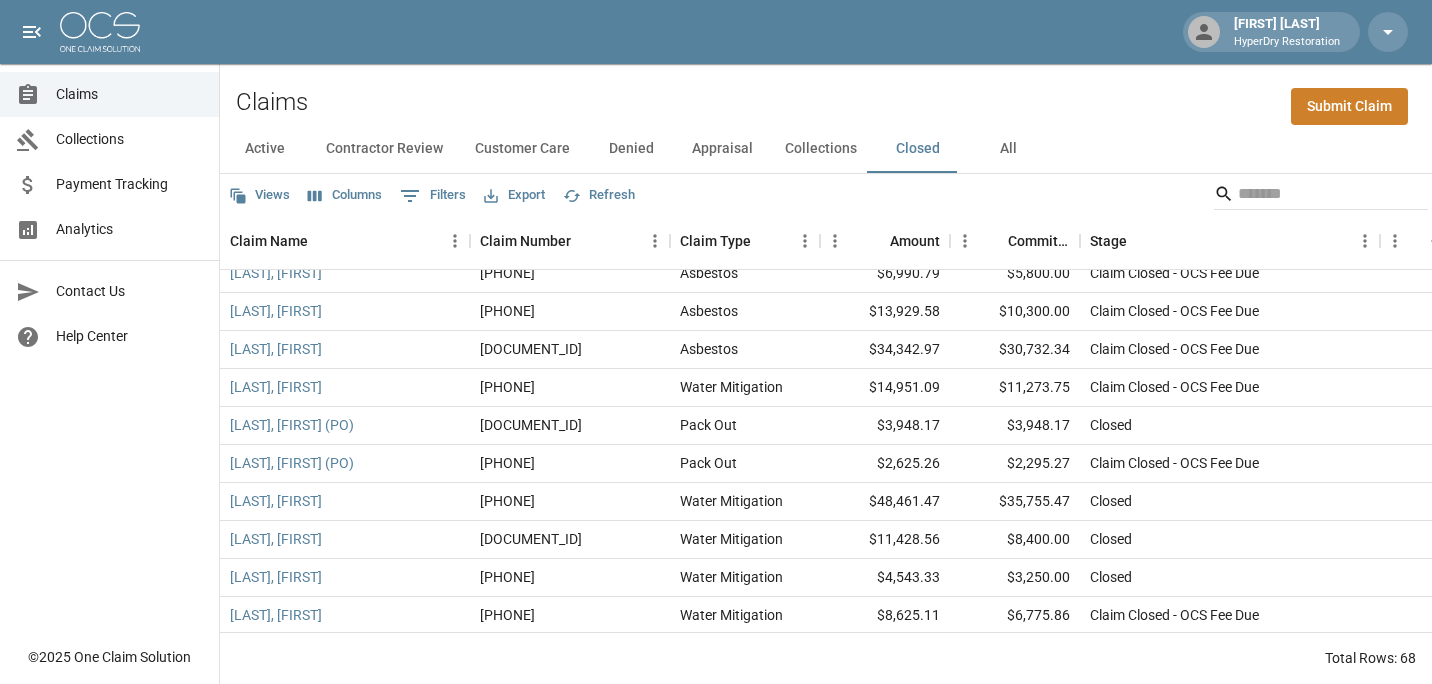 scroll, scrollTop: 0, scrollLeft: 0, axis: both 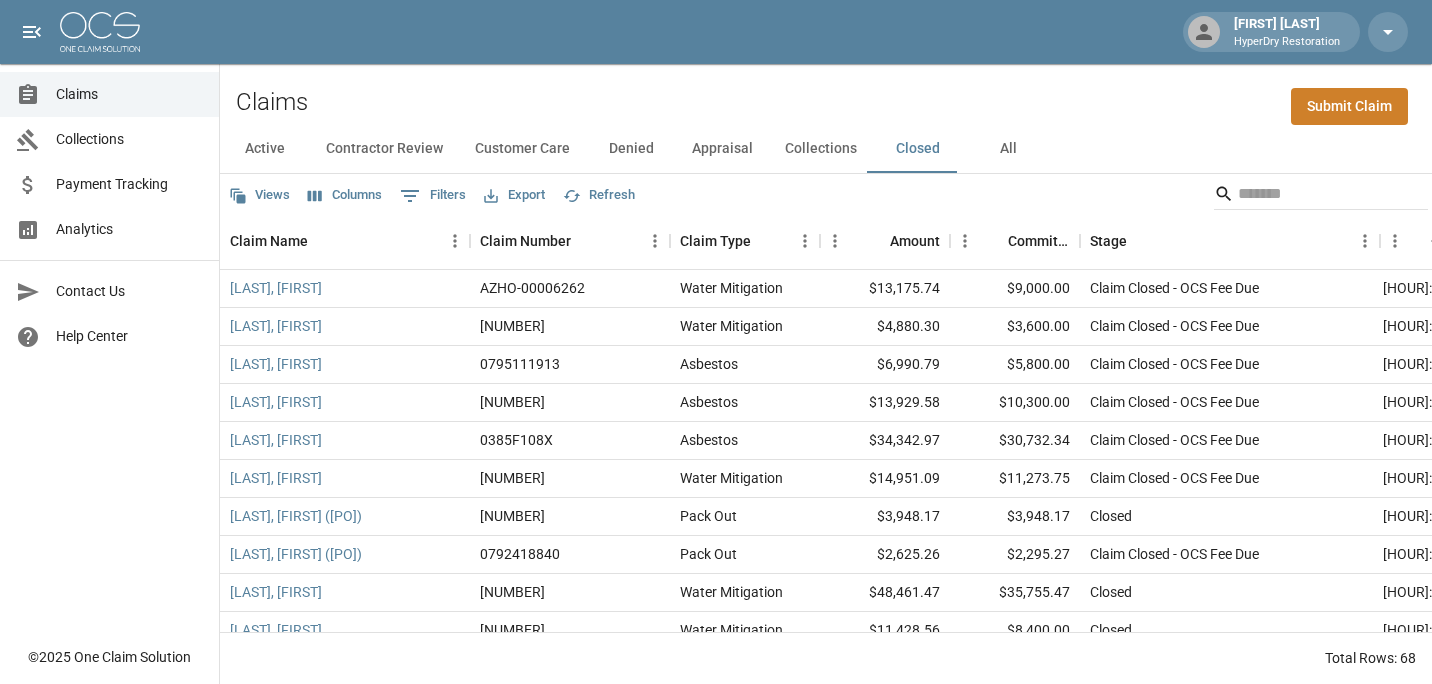 click on "Closed" at bounding box center (918, 149) 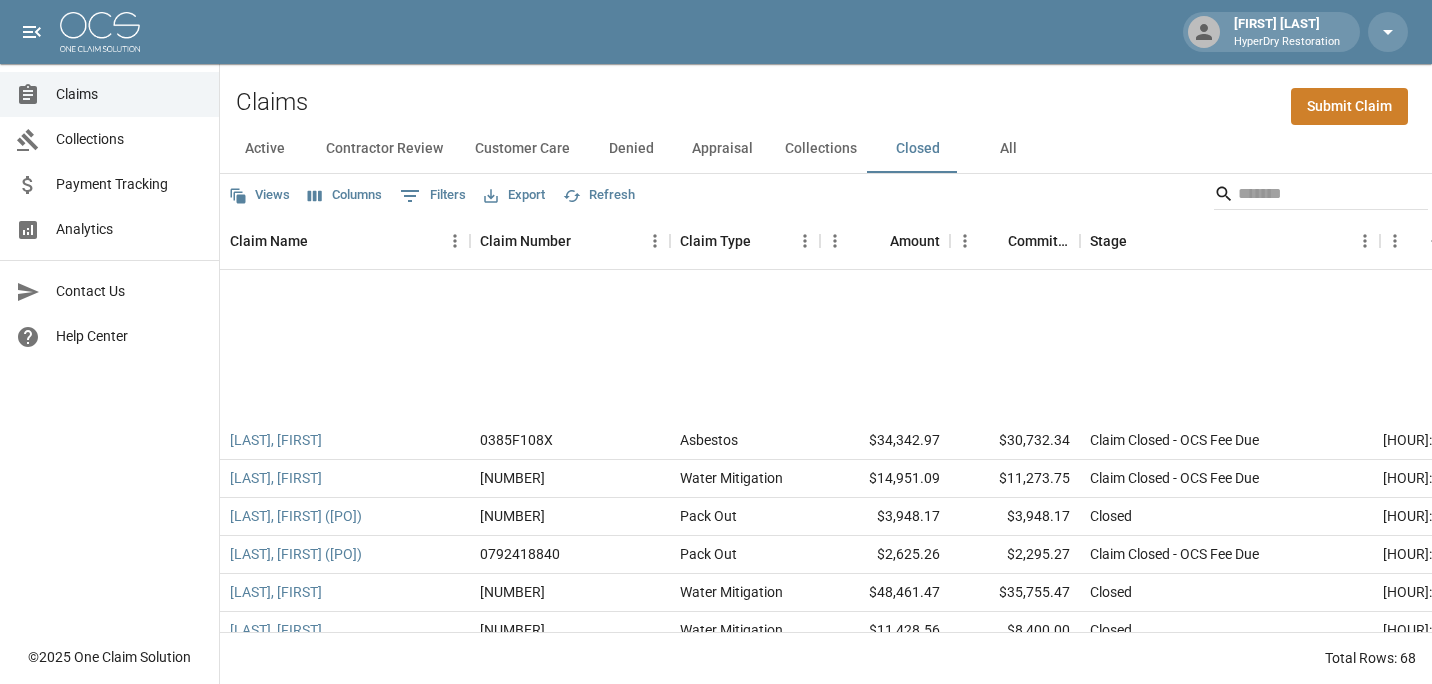 scroll, scrollTop: 0, scrollLeft: 0, axis: both 